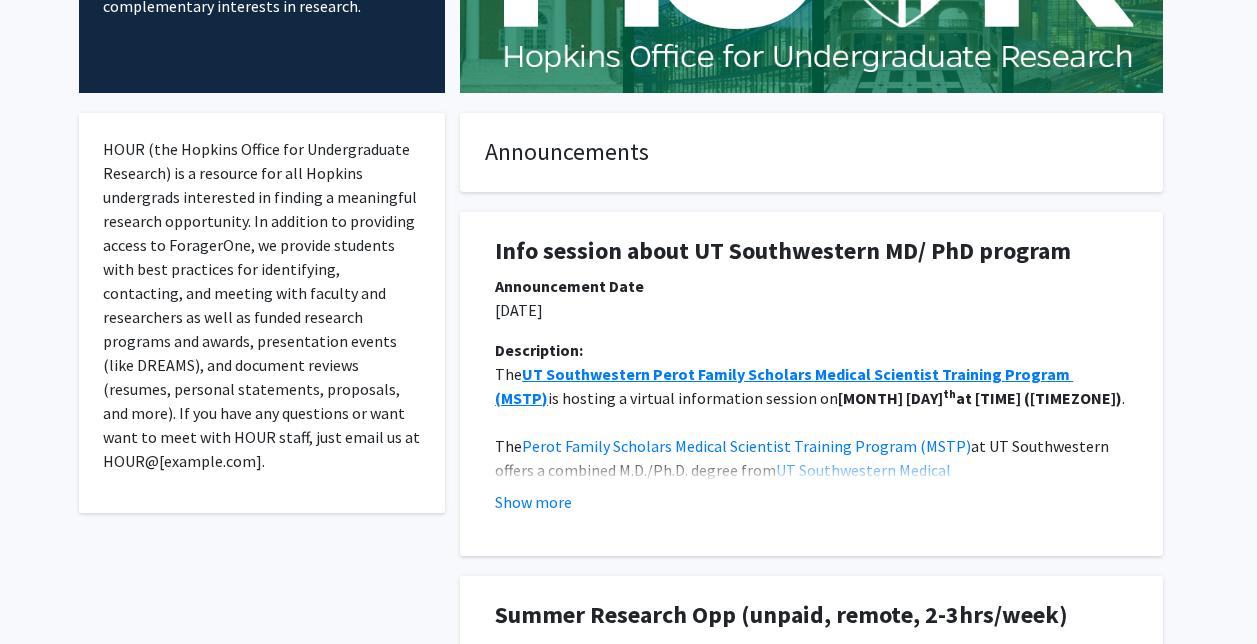 scroll, scrollTop: 0, scrollLeft: 0, axis: both 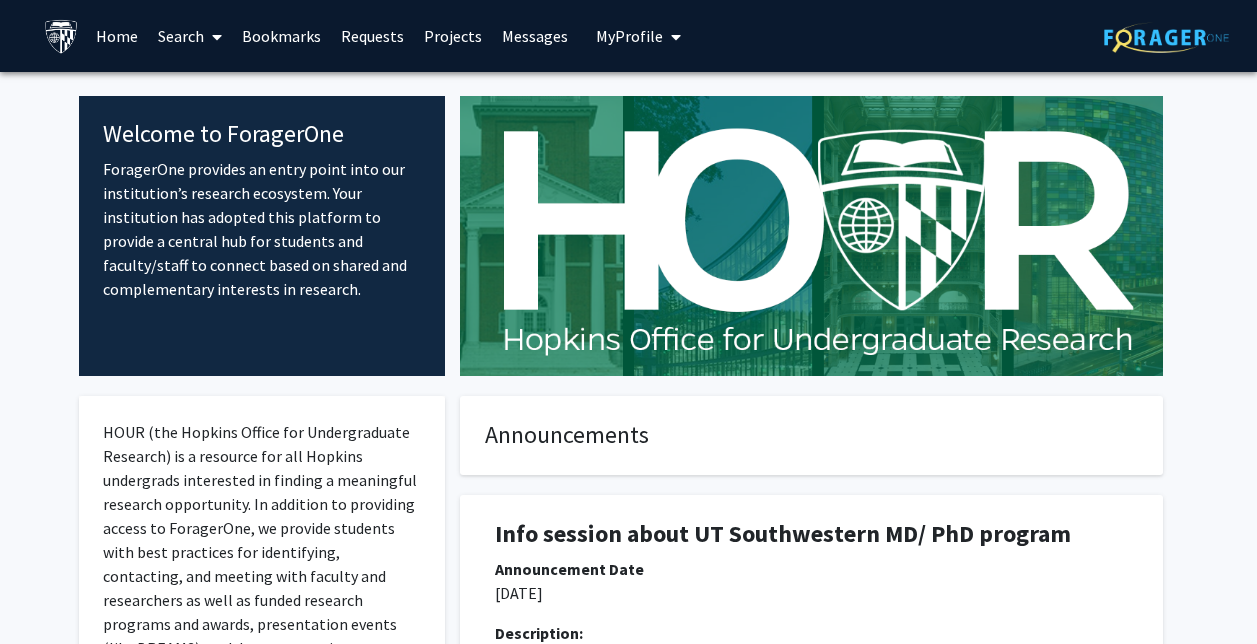 click on "Search" at bounding box center [190, 36] 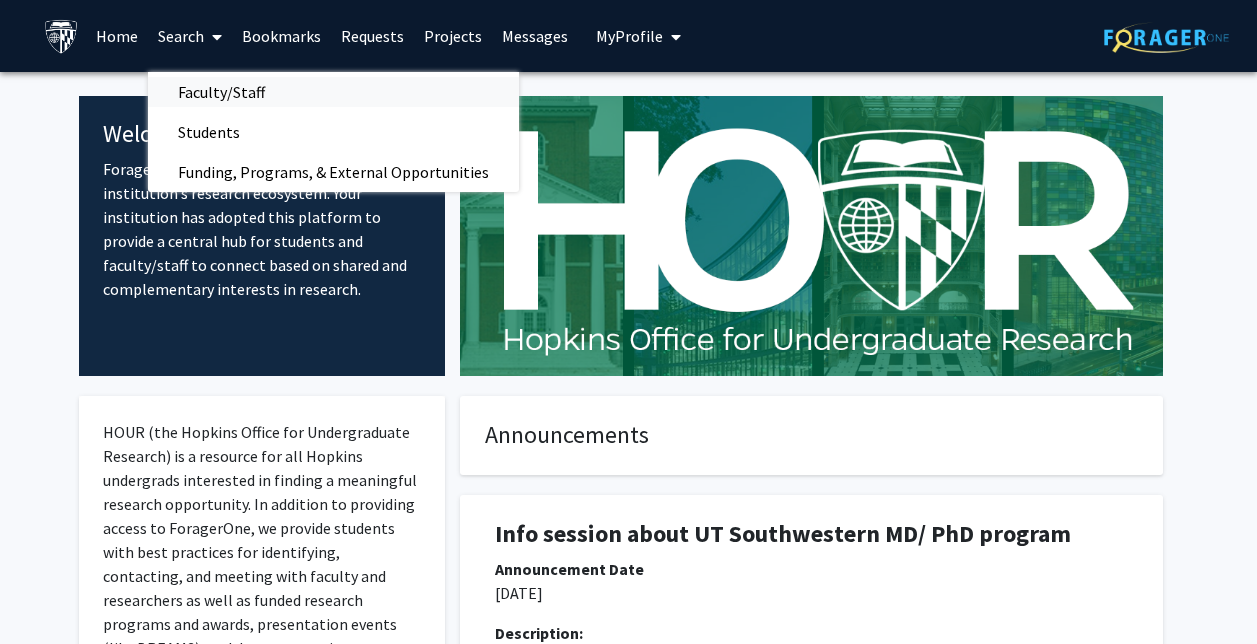 click on "Faculty/Staff" at bounding box center [221, 92] 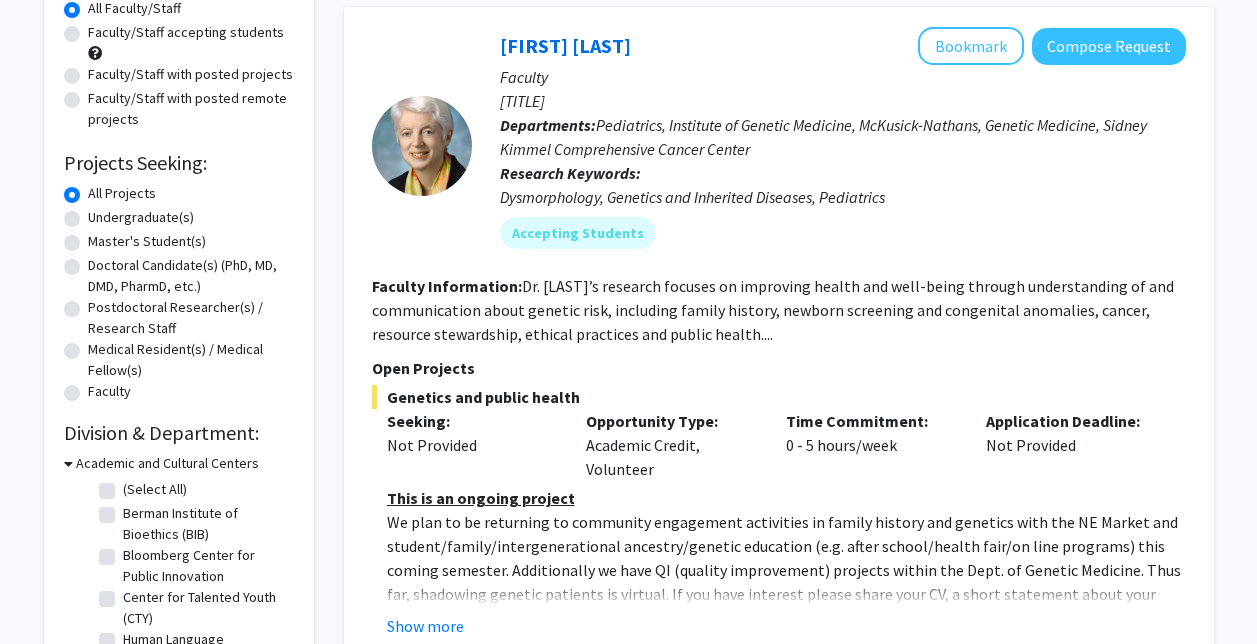 scroll, scrollTop: 243, scrollLeft: 0, axis: vertical 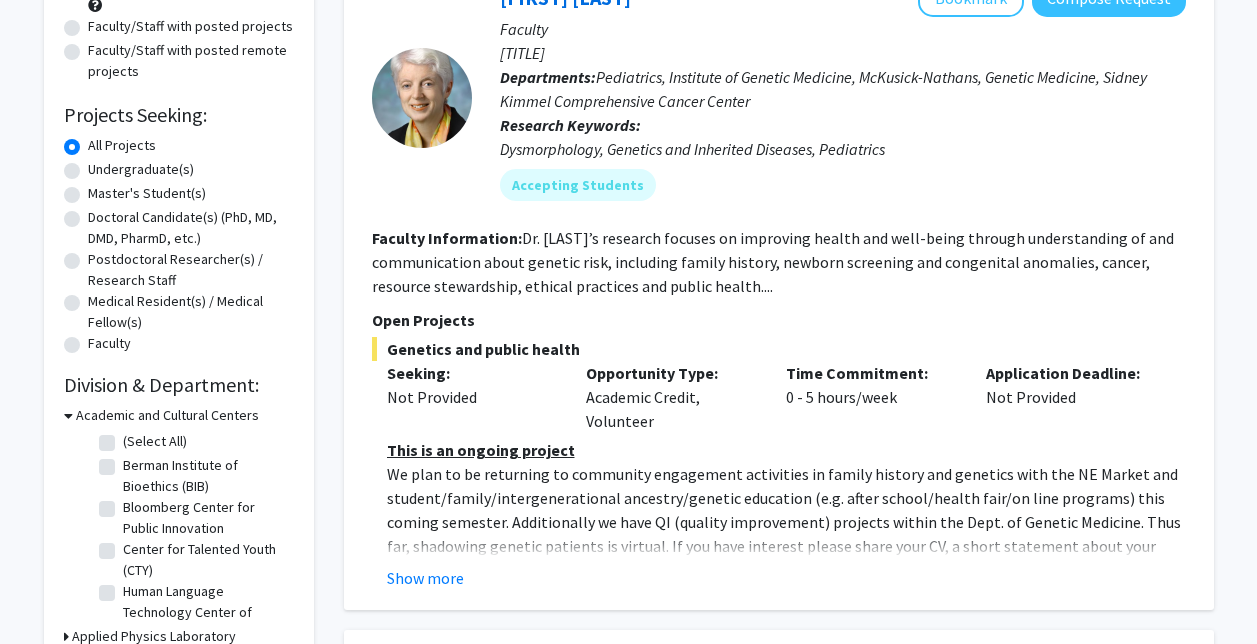click on "Refine By Collaboration Status: Collaboration Status  All Faculty/Staff    Collaboration Status  Faculty/Staff accepting students    Collaboration Status  Faculty/Staff with posted projects    Collaboration Status  Faculty/Staff with posted remote projects    Projects Seeking: Projects Seeking Level  All Projects    Projects Seeking Level  Undergraduate(s)    Projects Seeking Level  Master's Student(s)    Projects Seeking Level  Doctoral Candidate(s) (PhD, MD, DMD, PharmD, etc.)    Projects Seeking Level  Postdoctoral Researcher(s) / Research Staff    Projects Seeking Level  Medical Resident(s) / Medical Fellow(s)    Projects Seeking Level  Faculty    Division & Department:      Academic and Cultural Centers  (Select All)  (Select All)  Berman Institute of Bioethics (BIB)  Berman Institute of Bioethics (BIB)  Bloomberg Center for Public Innovation  Bloomberg Center for Public Innovation  Center for Talented Youth (CTY)  Center for Talented Youth (CTY)  Urban Health Institute (UHI)             1" 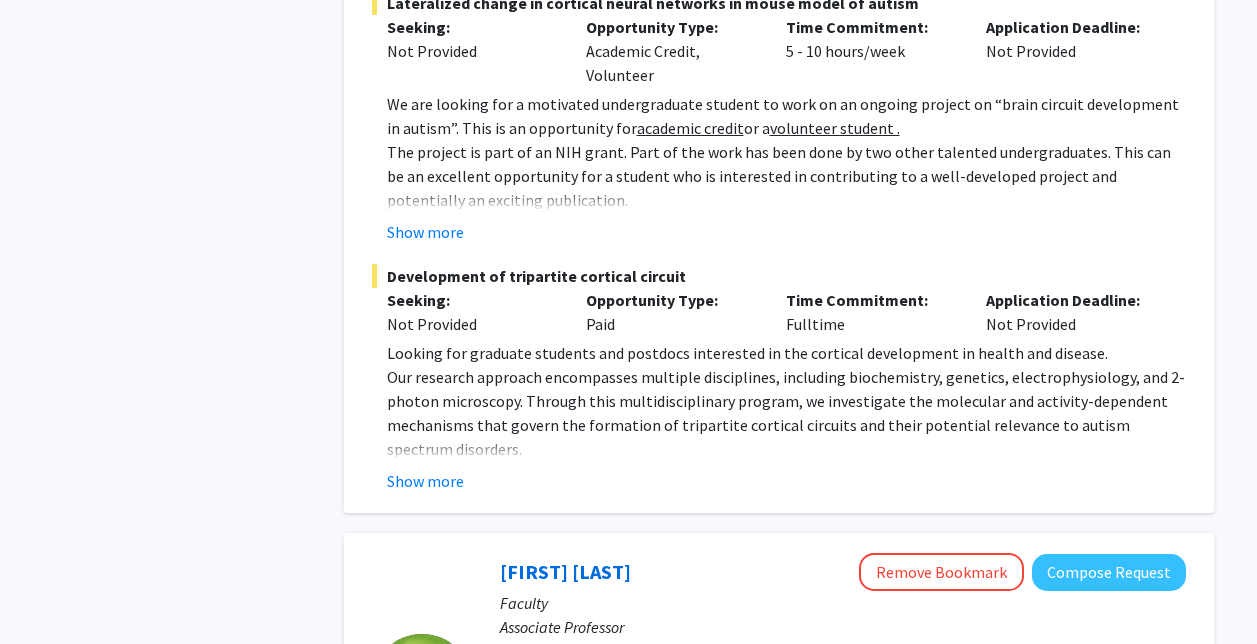scroll, scrollTop: 1190, scrollLeft: 0, axis: vertical 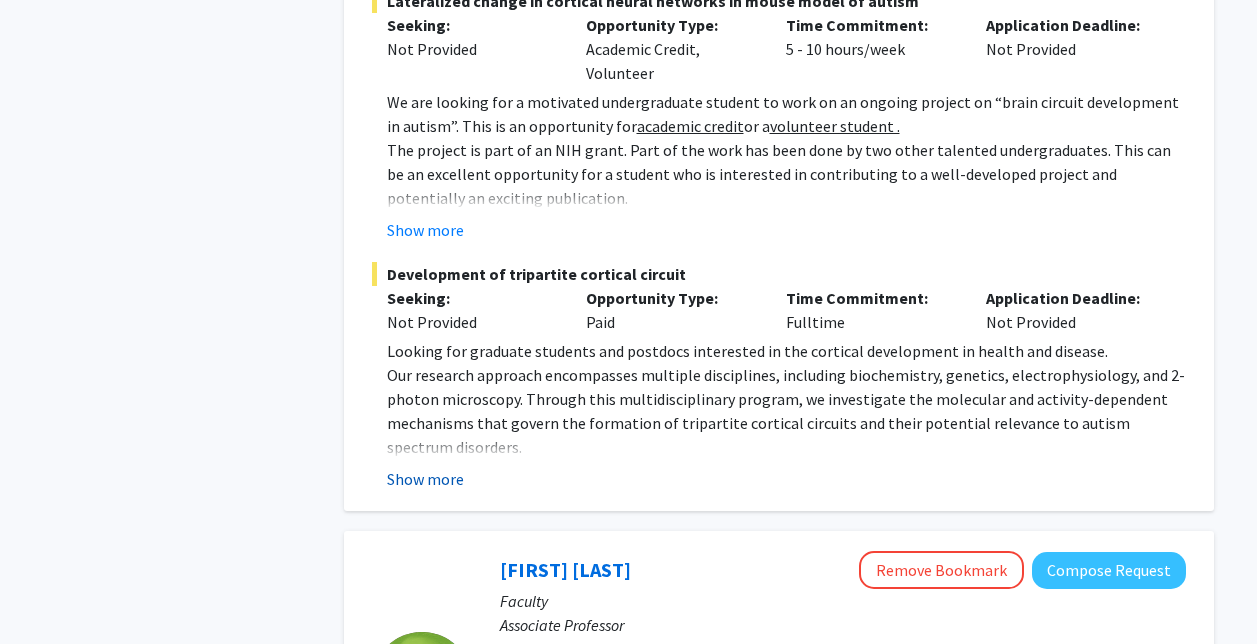 click on "Show more" 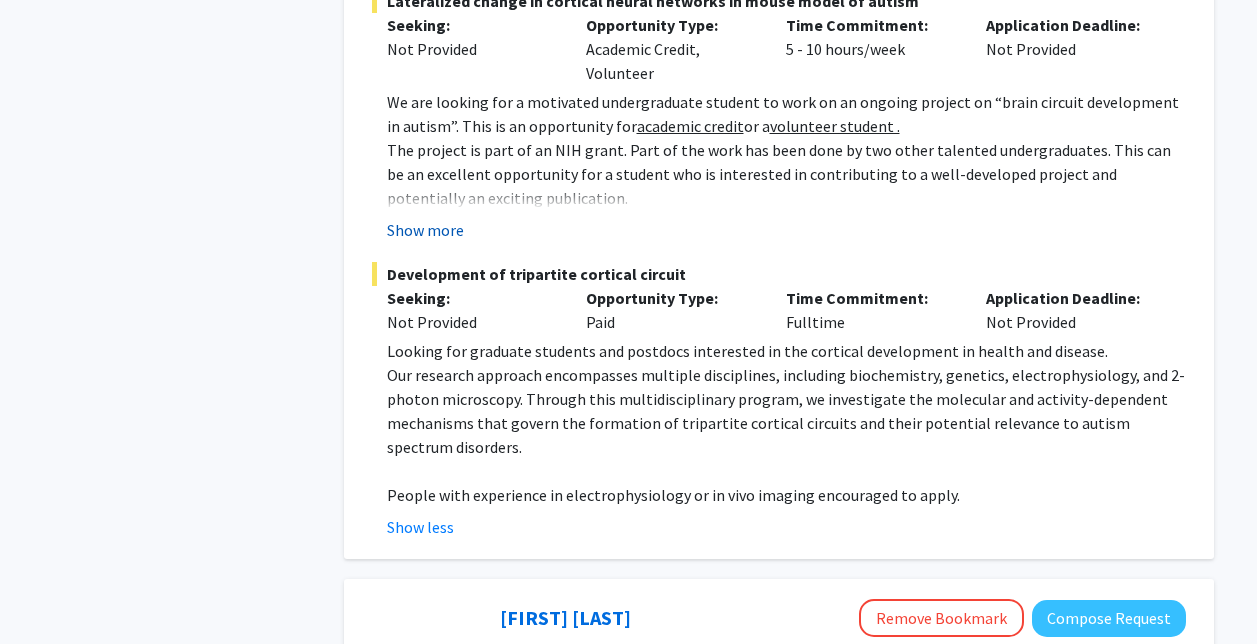 click on "Show more" 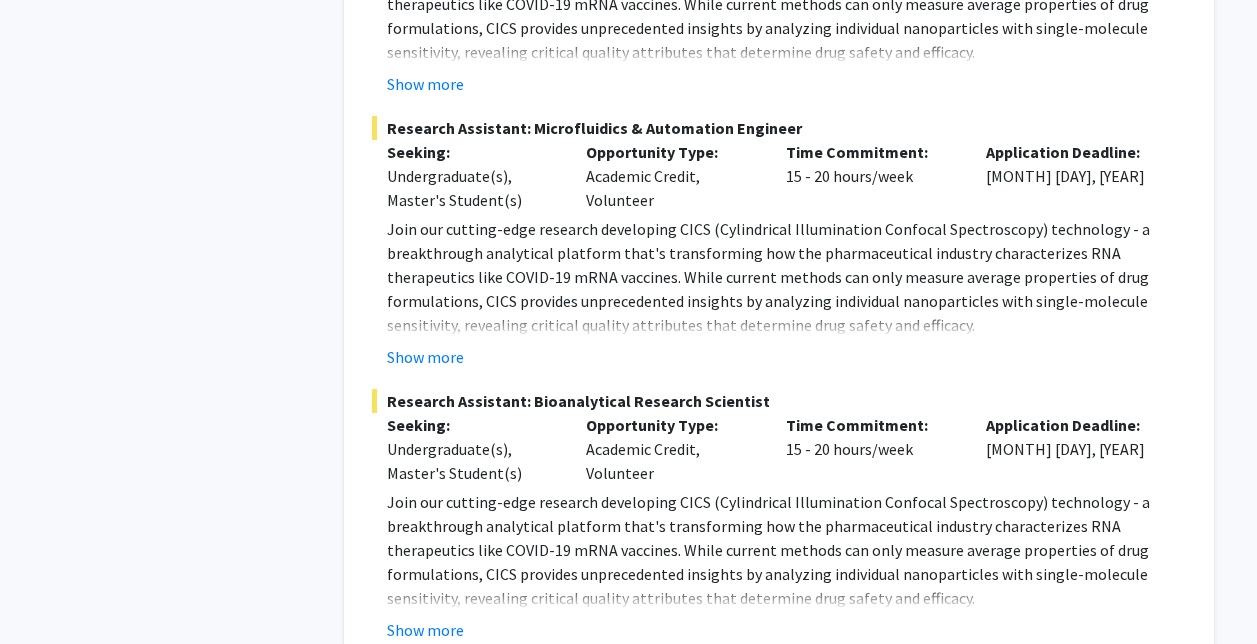 scroll, scrollTop: 3785, scrollLeft: 0, axis: vertical 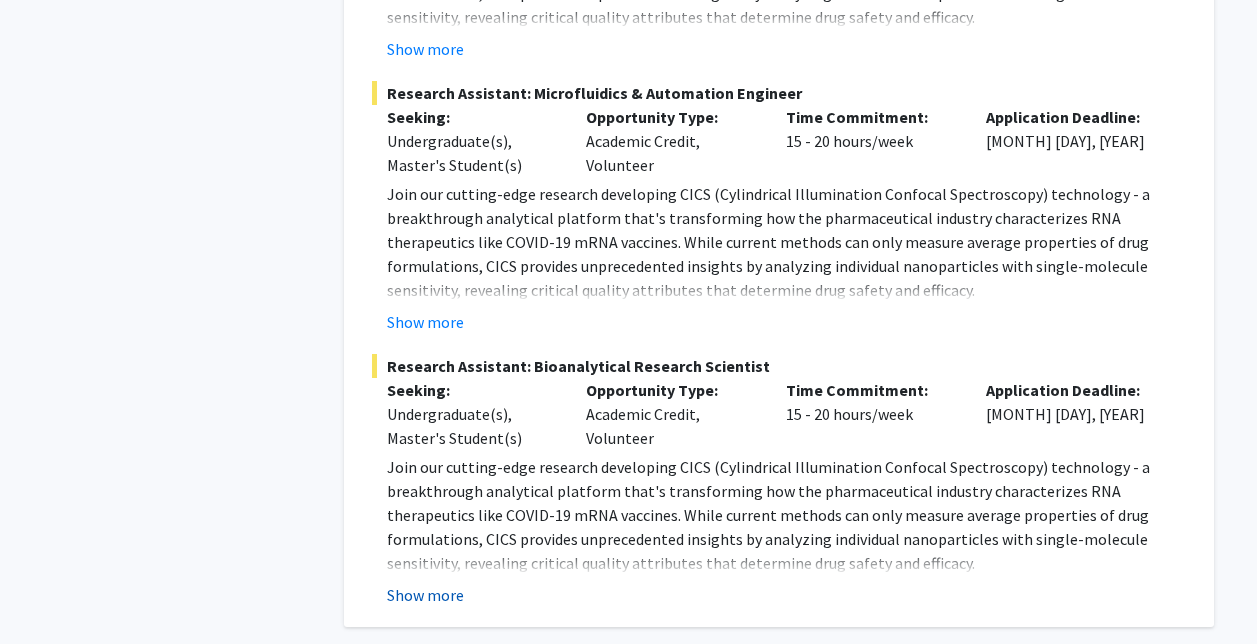 click on "Show more" 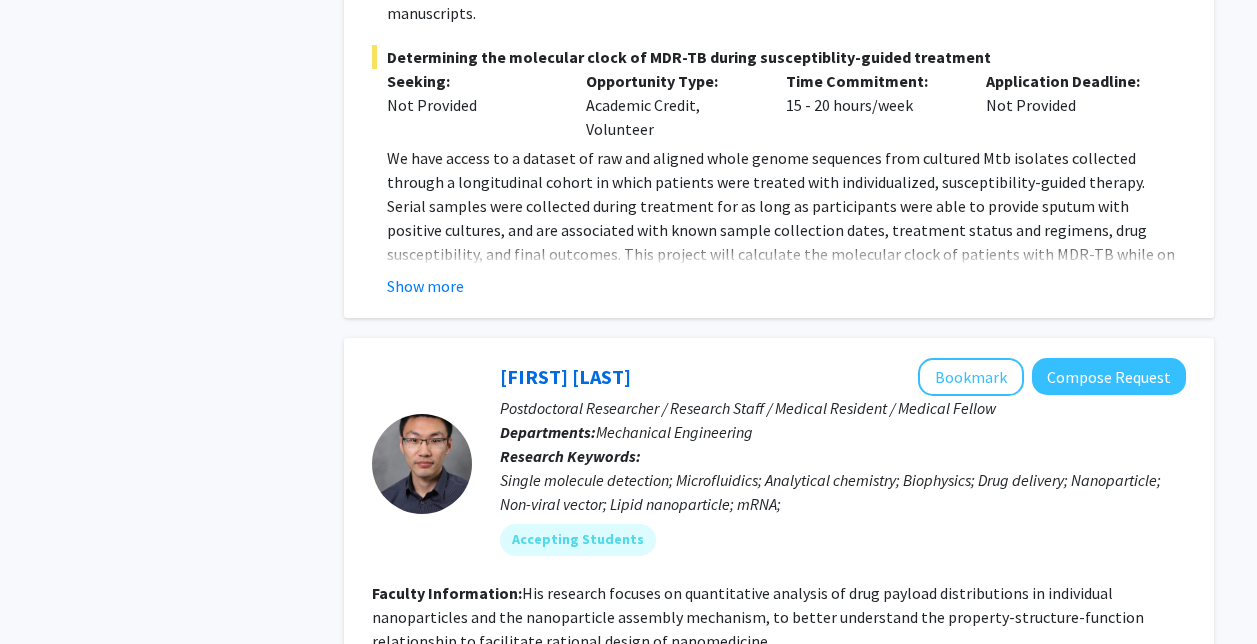 scroll, scrollTop: 2911, scrollLeft: 0, axis: vertical 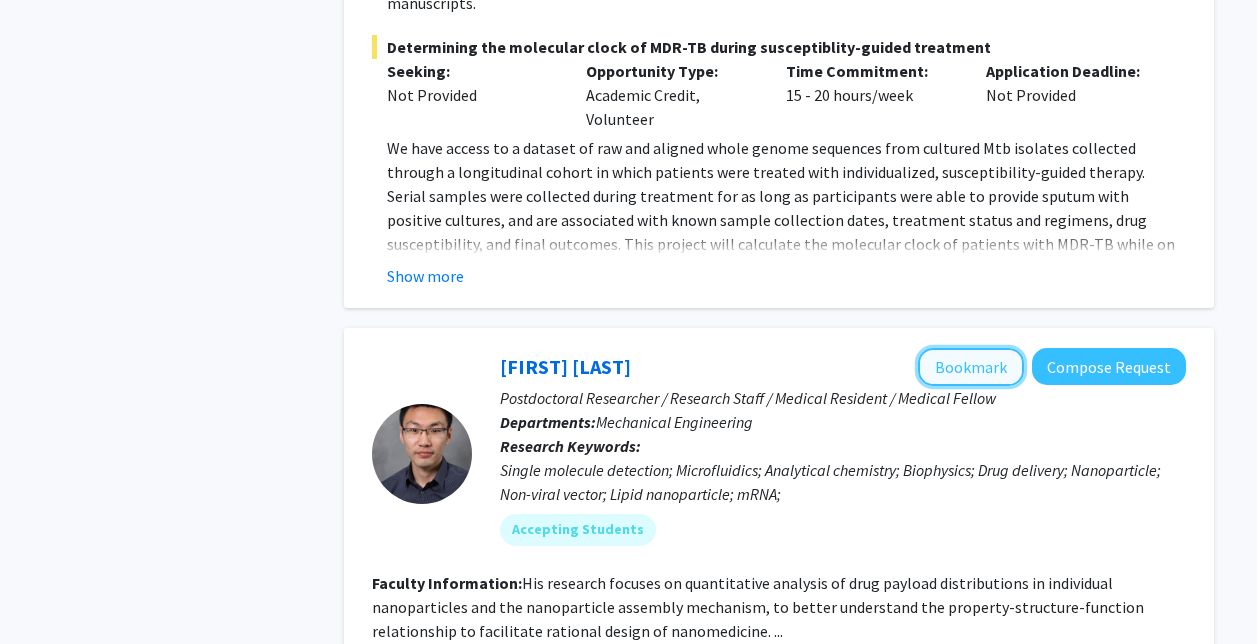 click on "Bookmark" 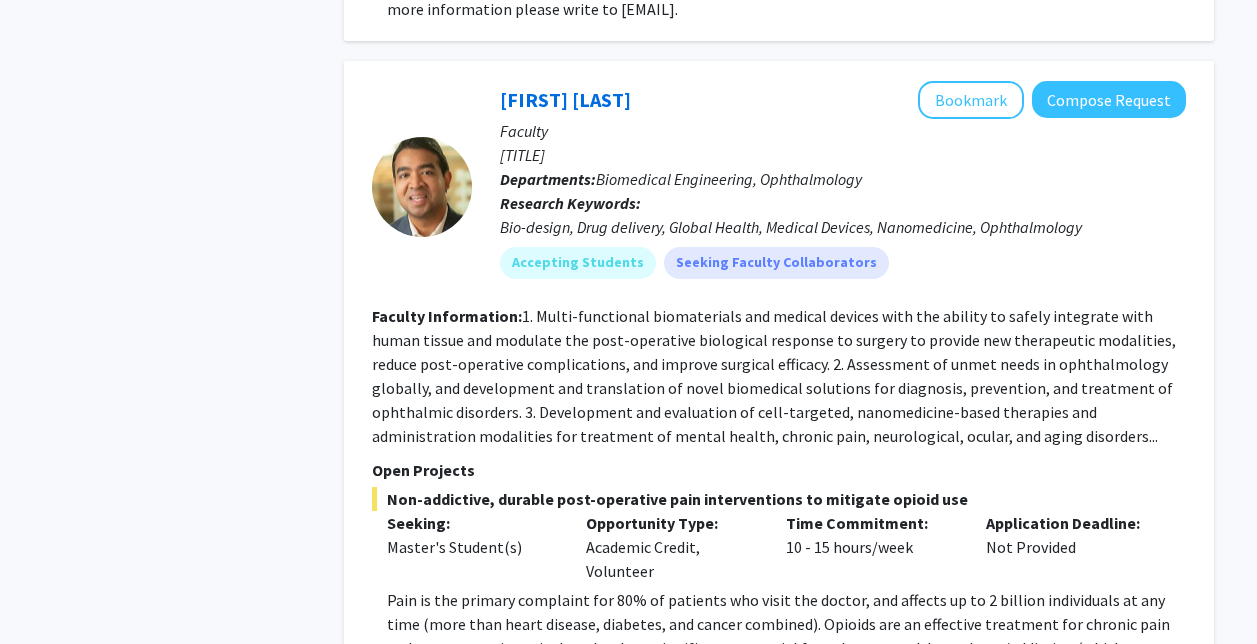 scroll, scrollTop: 6767, scrollLeft: 0, axis: vertical 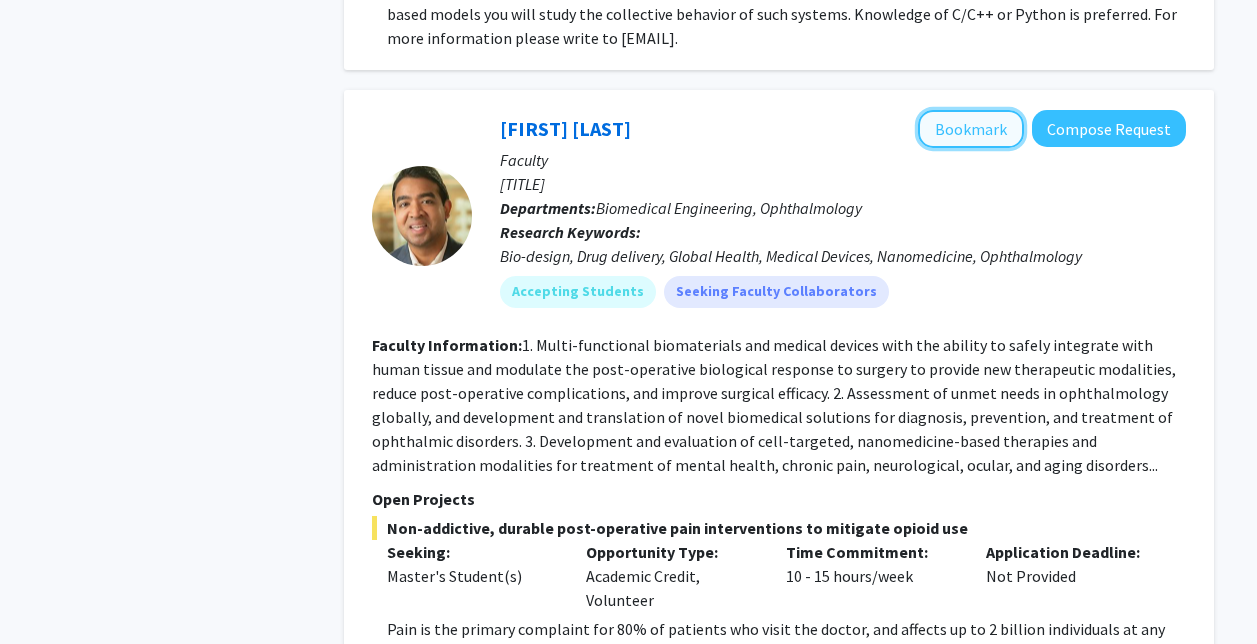 click on "Bookmark" 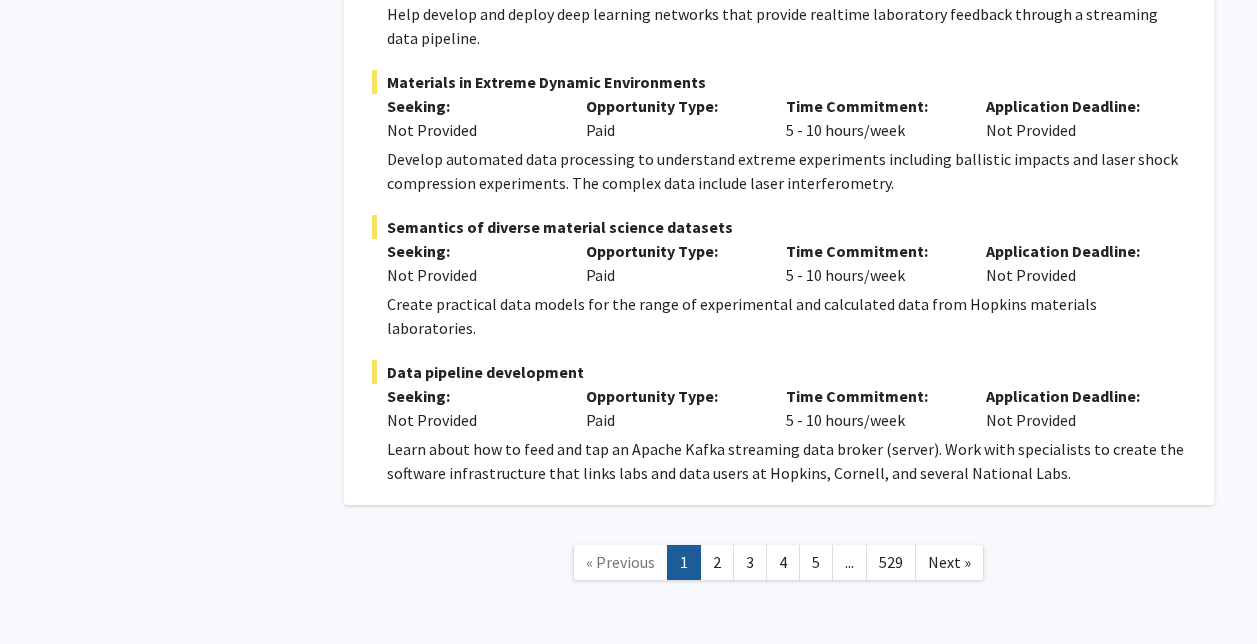 scroll, scrollTop: 10502, scrollLeft: 0, axis: vertical 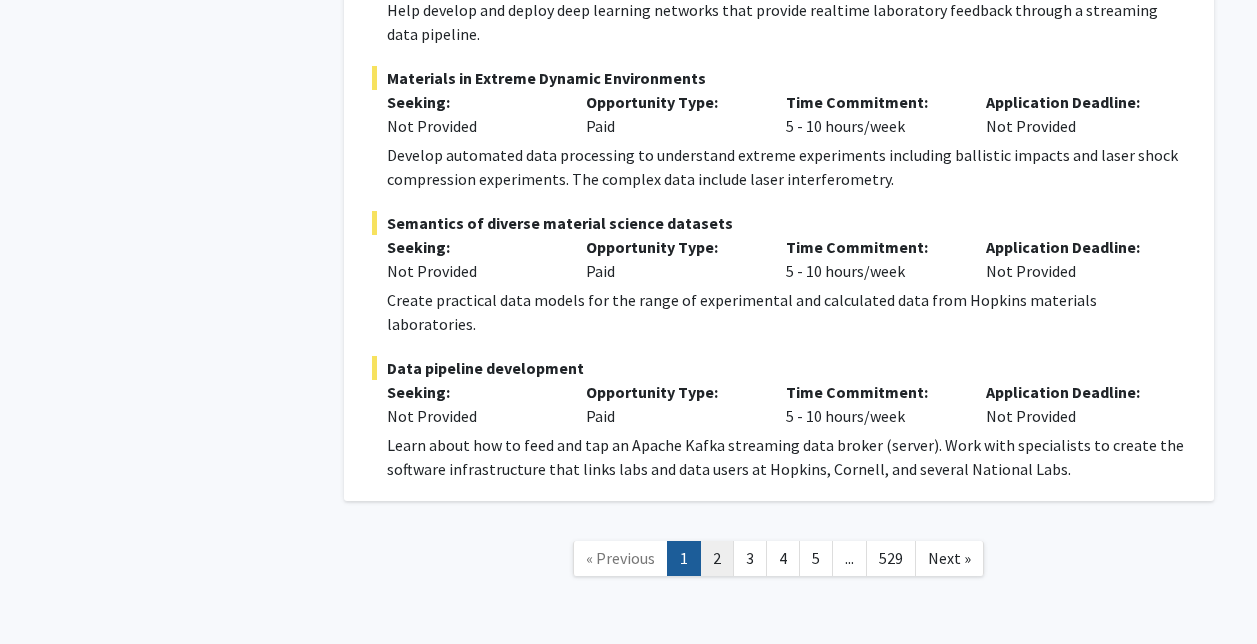 click on "2" 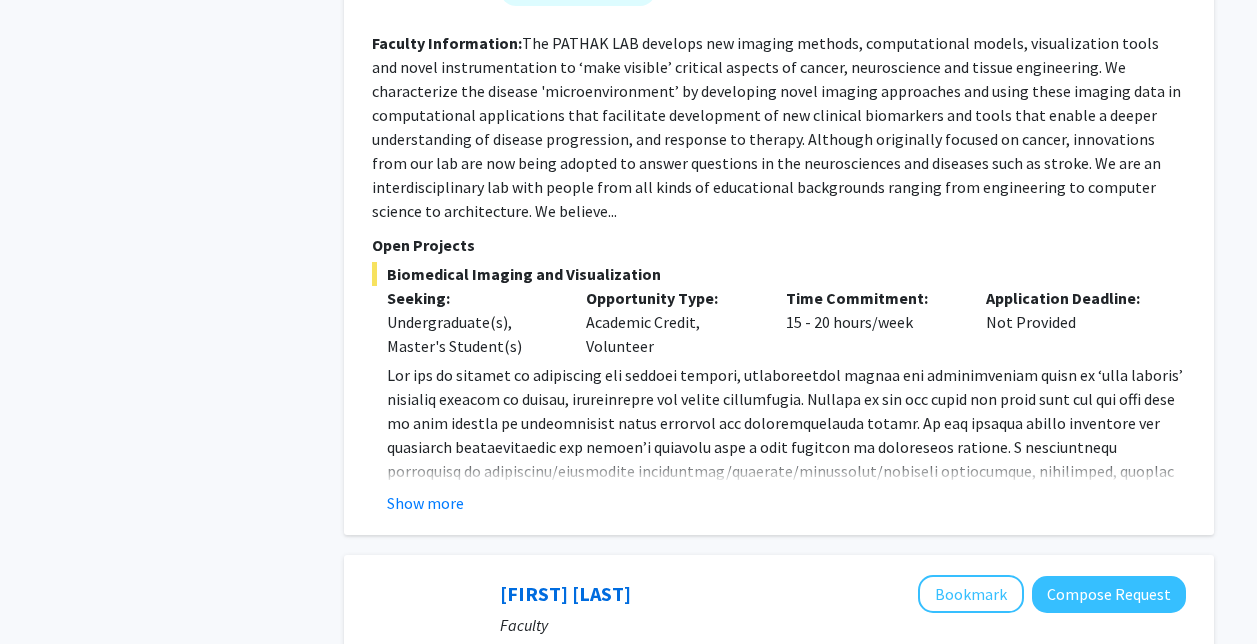 scroll, scrollTop: 1925, scrollLeft: 0, axis: vertical 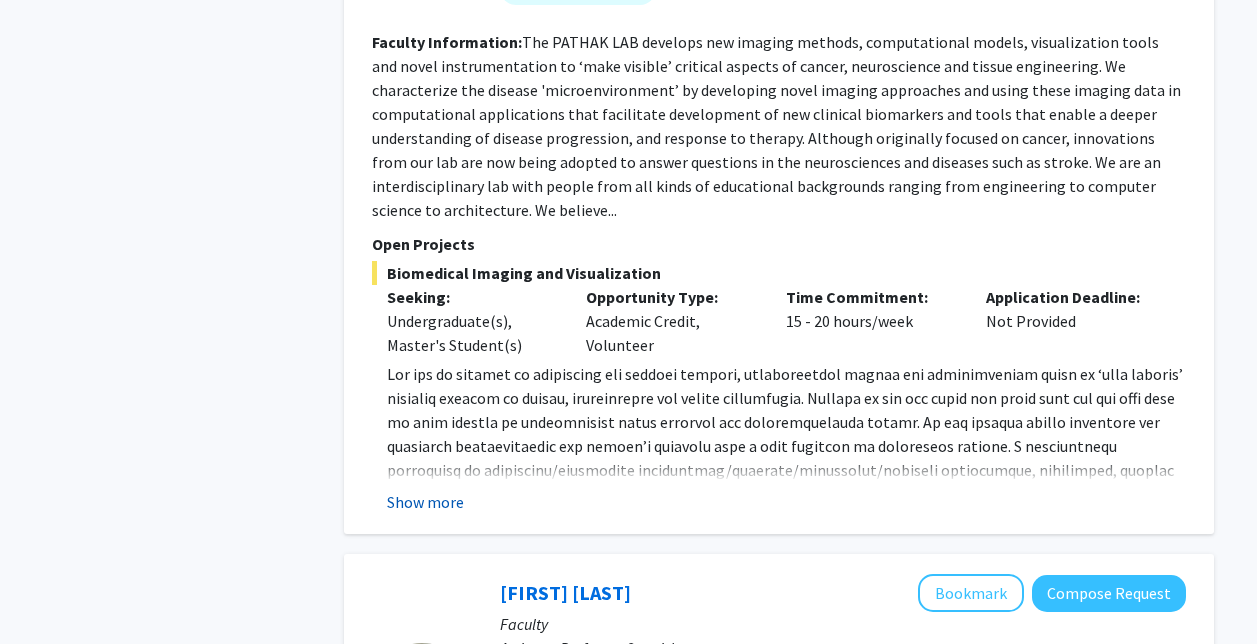 click on "Show more" 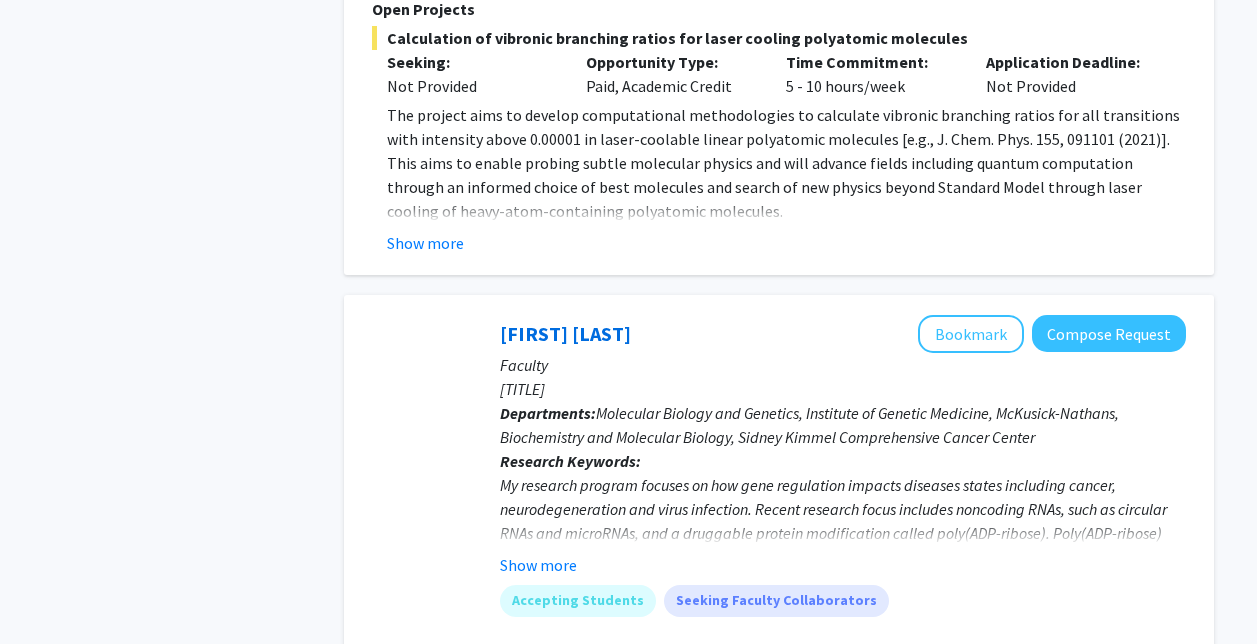 scroll, scrollTop: 4692, scrollLeft: 0, axis: vertical 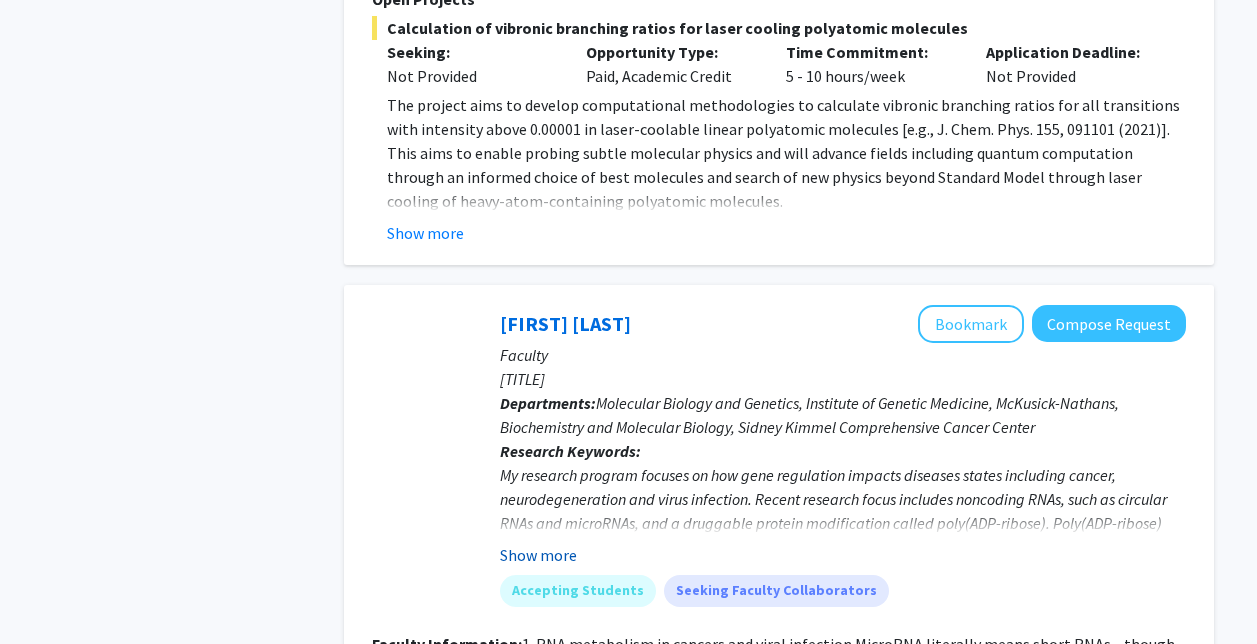 click on "Show more" 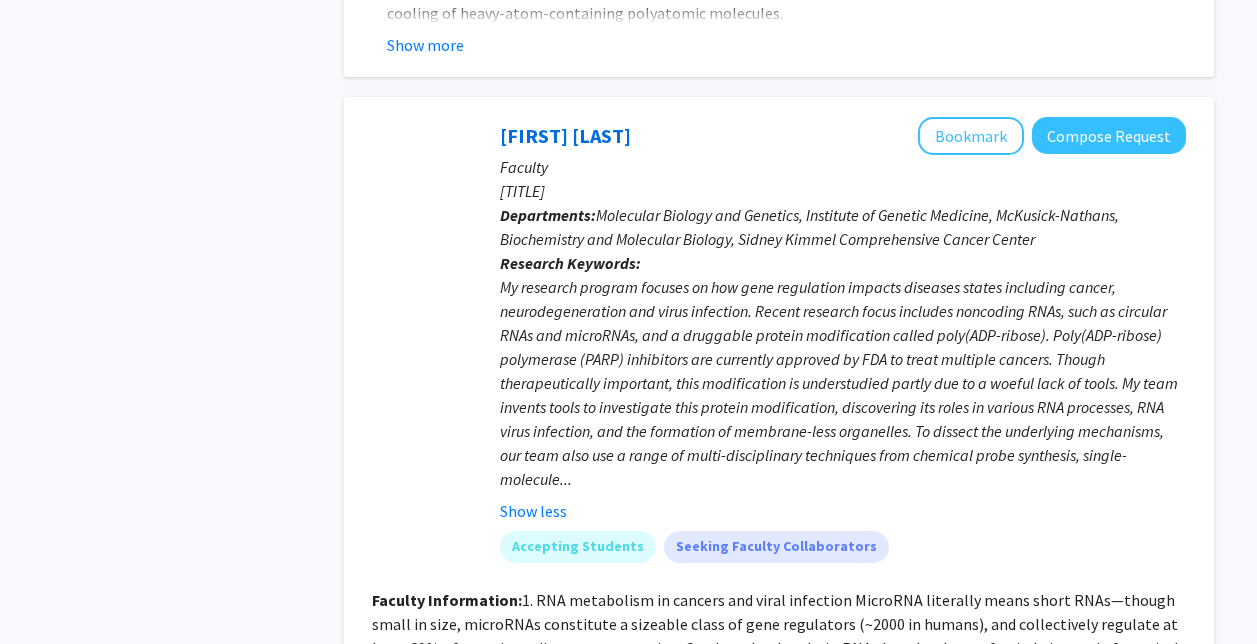 scroll, scrollTop: 4881, scrollLeft: 0, axis: vertical 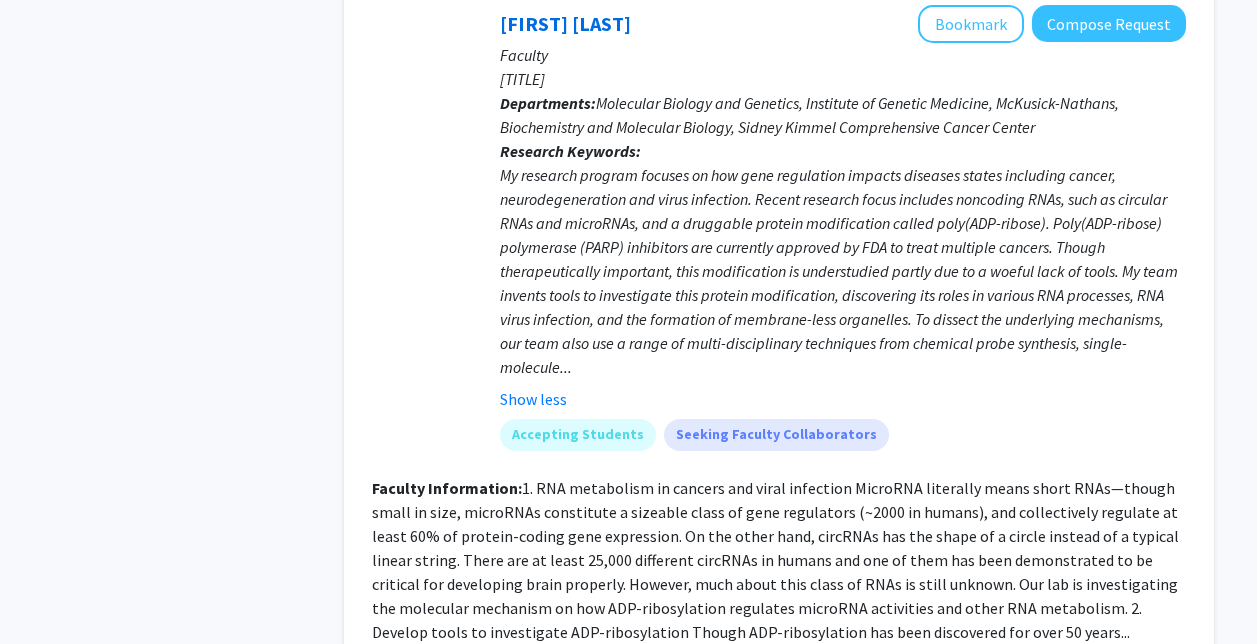 click on "Refine By Collaboration Status: Collaboration Status  All Faculty/Staff    Collaboration Status  Faculty/Staff accepting students    Collaboration Status  Faculty/Staff with posted projects    Collaboration Status  Faculty/Staff with posted remote projects    Projects Seeking: Projects Seeking Level  All Projects    Projects Seeking Level  Undergraduate(s)    Projects Seeking Level  Master's Student(s)    Projects Seeking Level  Doctoral Candidate(s) (PhD, MD, DMD, PharmD, etc.)    Projects Seeking Level  Postdoctoral Researcher(s) / Research Staff    Projects Seeking Level  Medical Resident(s) / Medical Fellow(s)    Projects Seeking Level  Faculty    Division & Department:      Academic and Cultural Centers  (Select All)  (Select All)  Berman Institute of Bioethics (BIB)  Berman Institute of Bioethics (BIB)  Bloomberg Center for Public Innovation  Bloomberg Center for Public Innovation  Center for Talented Youth (CTY)  Center for Talented Youth (CTY)  Urban Health Institute (UHI)" 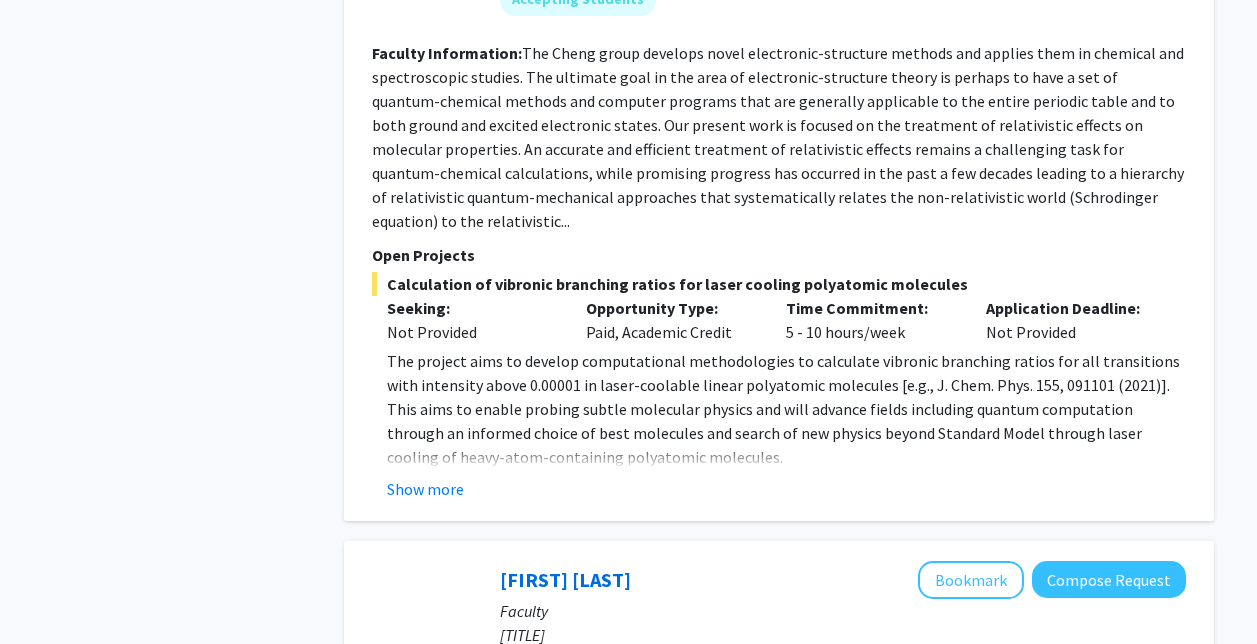 scroll, scrollTop: 4434, scrollLeft: 0, axis: vertical 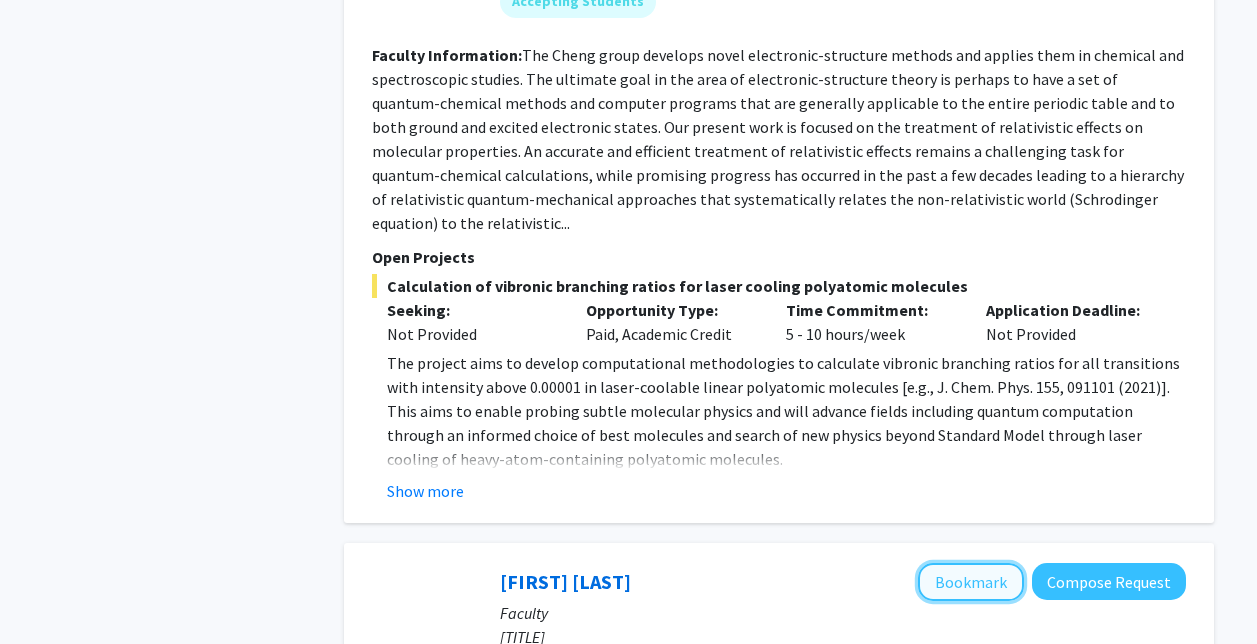 click on "Bookmark" 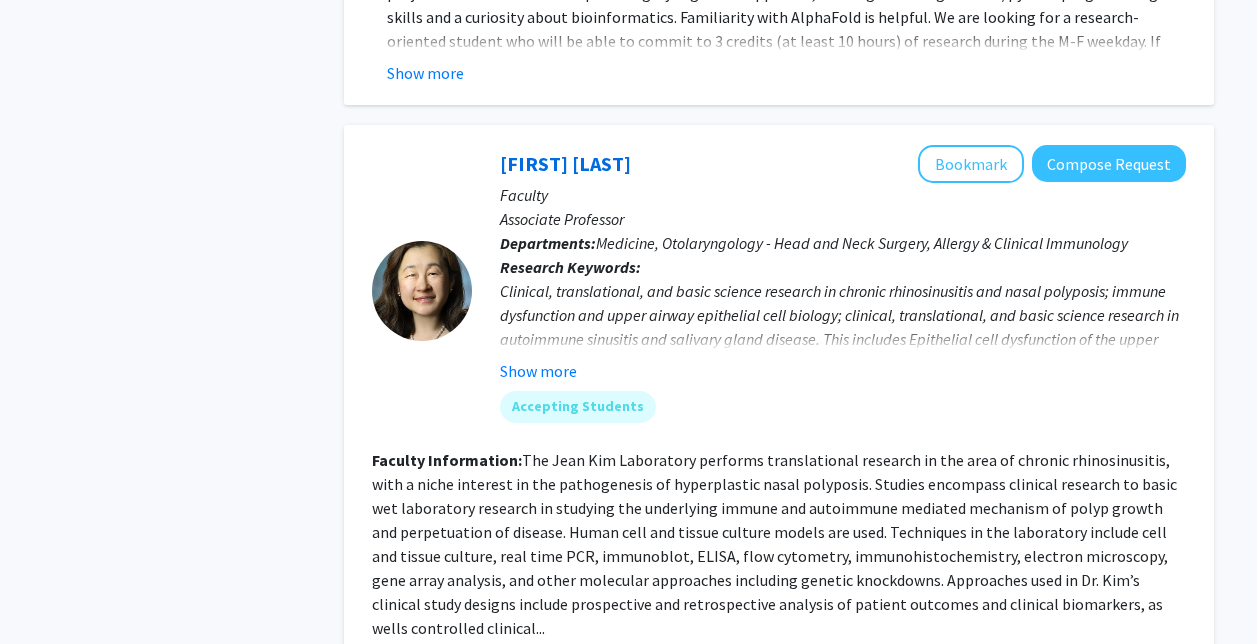 scroll, scrollTop: 7399, scrollLeft: 0, axis: vertical 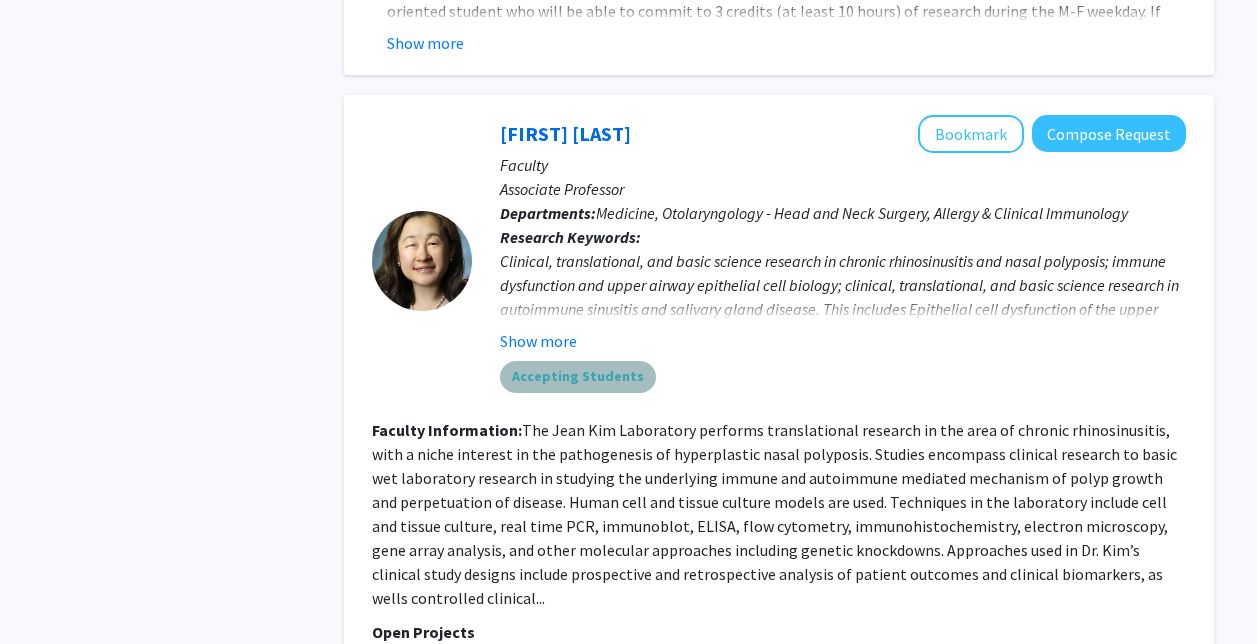 click on "Accepting Students" at bounding box center (578, 377) 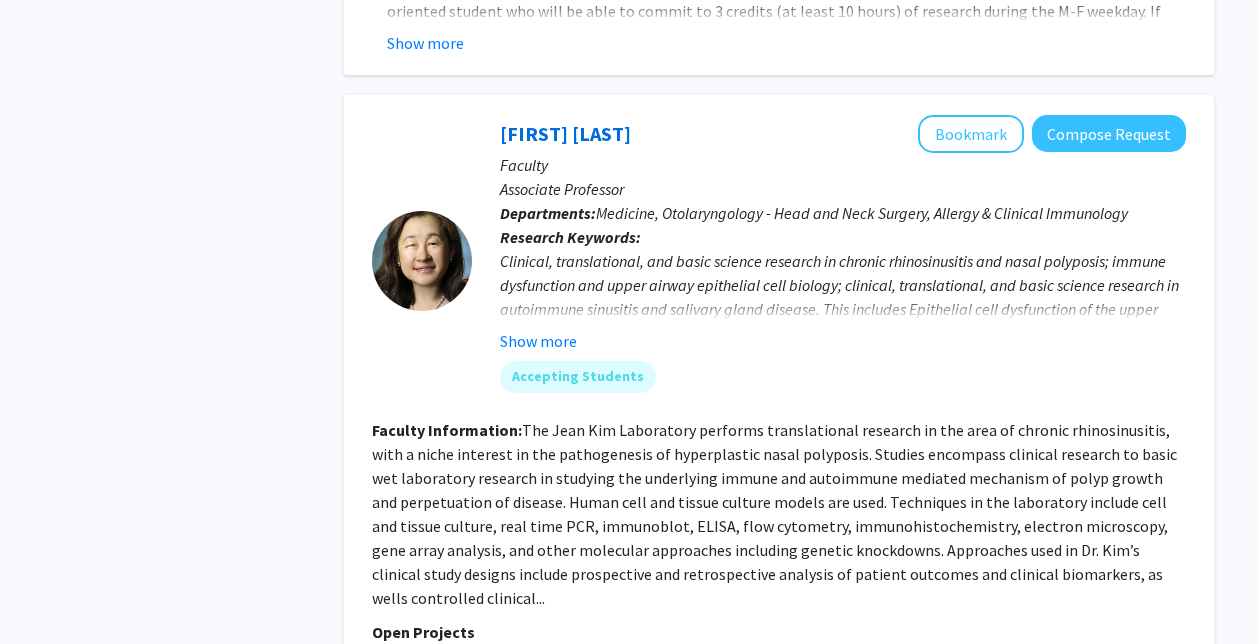 click on "The Jean Kim Laboratory performs translational research in the area of chronic rhinosinusitis, with a niche interest in the pathogenesis of hyperplastic nasal polyposis. Studies encompass clinical research to basic wet laboratory research in studying the underlying immune and autoimmune mediated mechanism of polyp growth and perpetuation of disease. Human cell and tissue culture models are used. Techniques in the laboratory include cell and tissue culture, real time PCR, immunoblot, ELISA, flow cytometry, immunohistochemistry, electron microscopy, gene array analysis, and other molecular approaches including genetic knockdowns. Approaches used in Dr. Kim’s clinical study designs include prospective and retrospective analysis of patient outcomes and clinical biomarkers, as wells controlled clinical..." 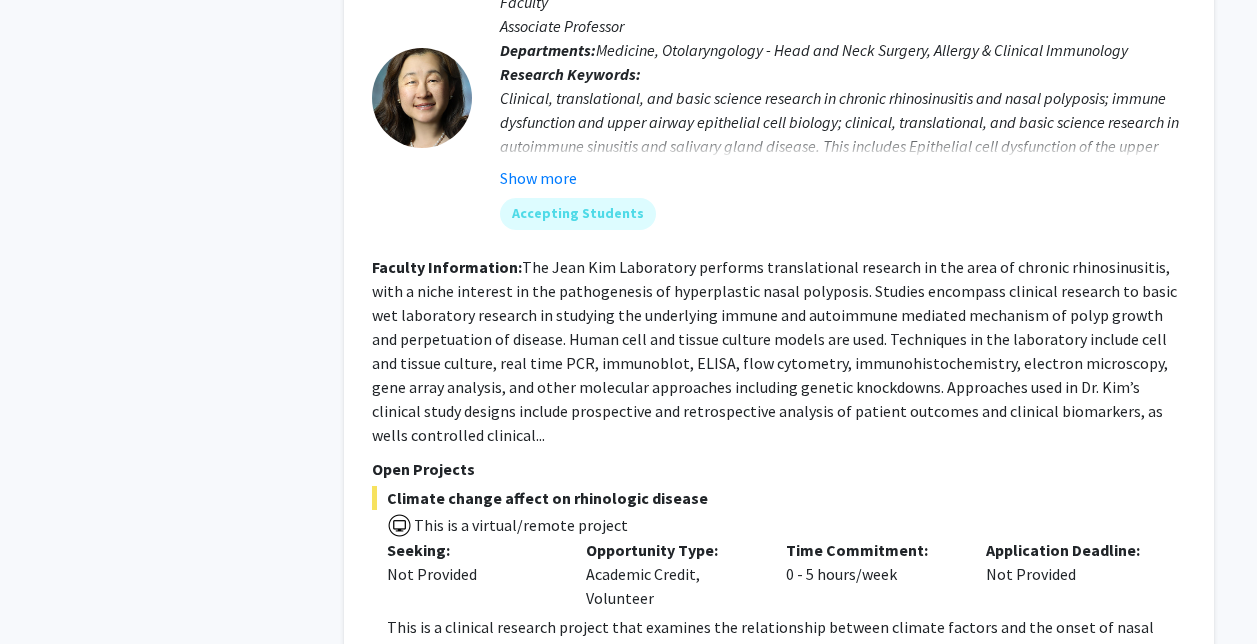 scroll, scrollTop: 7798, scrollLeft: 0, axis: vertical 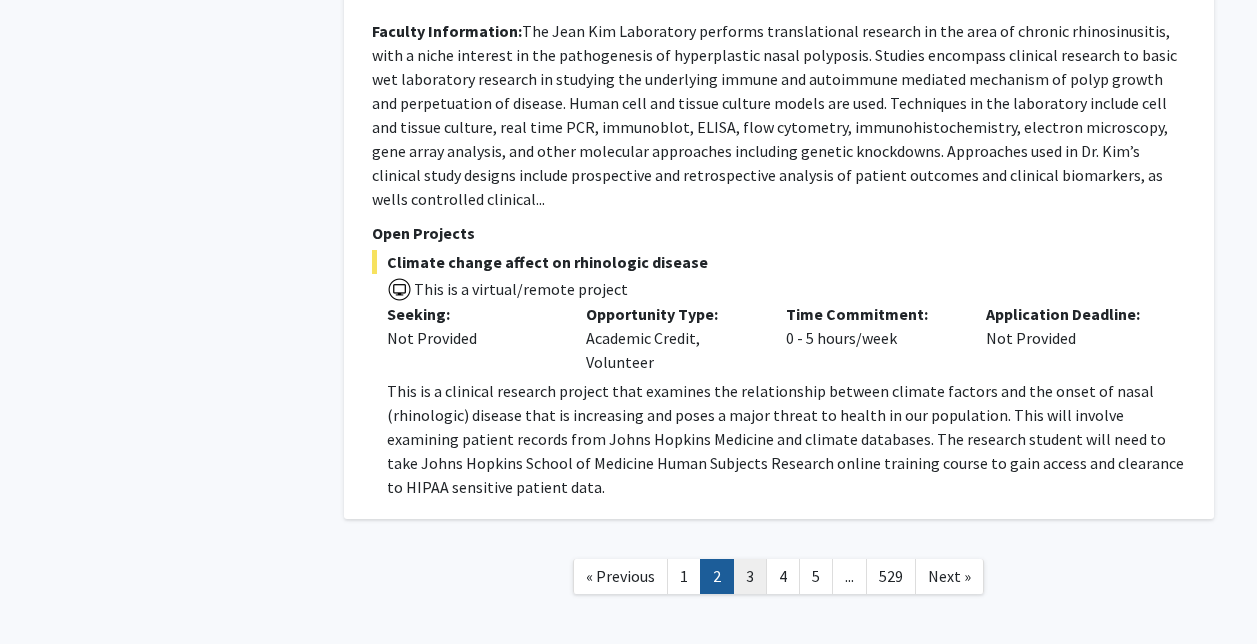 click on "3" 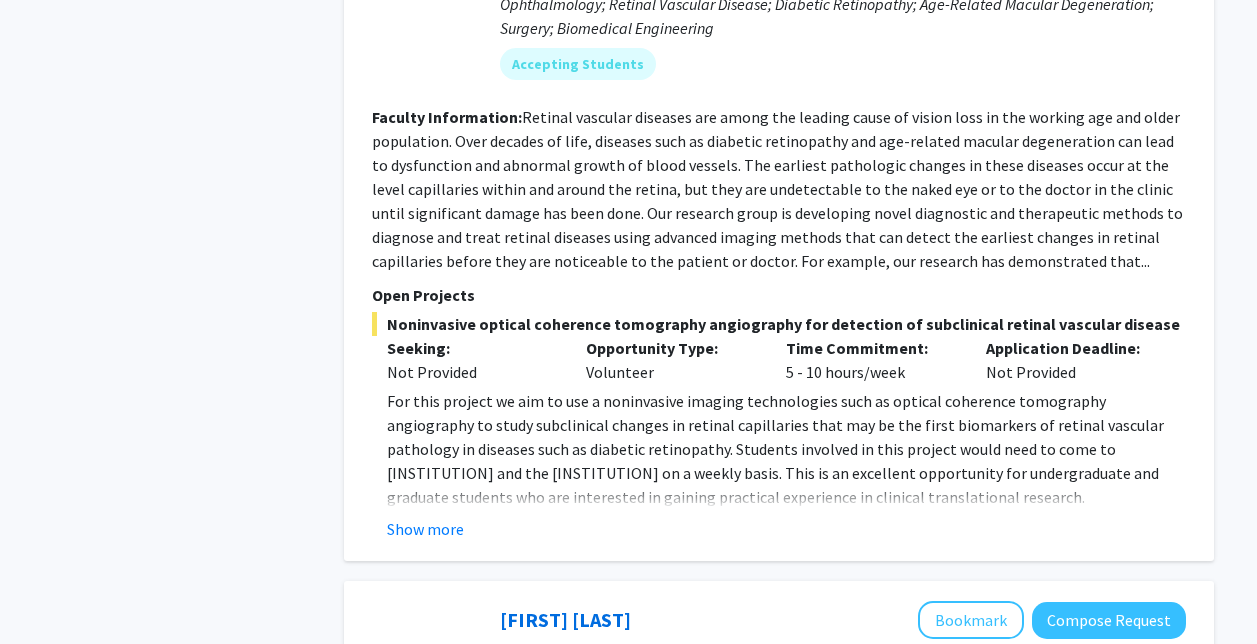 scroll, scrollTop: 1715, scrollLeft: 0, axis: vertical 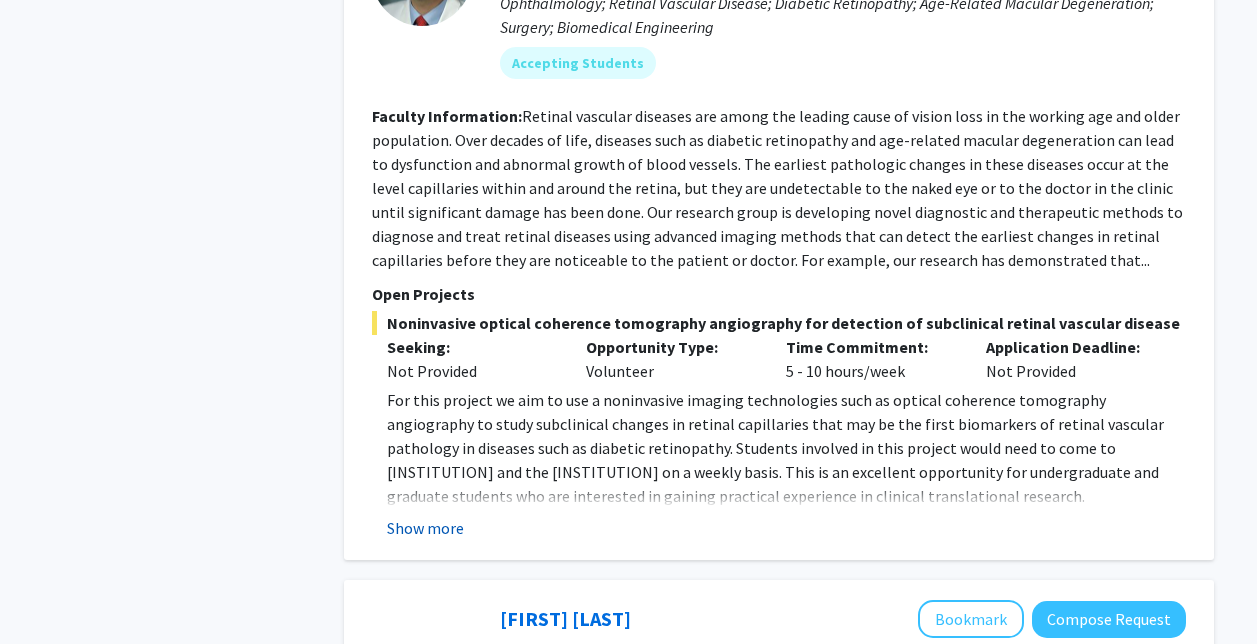 click on "Show more" 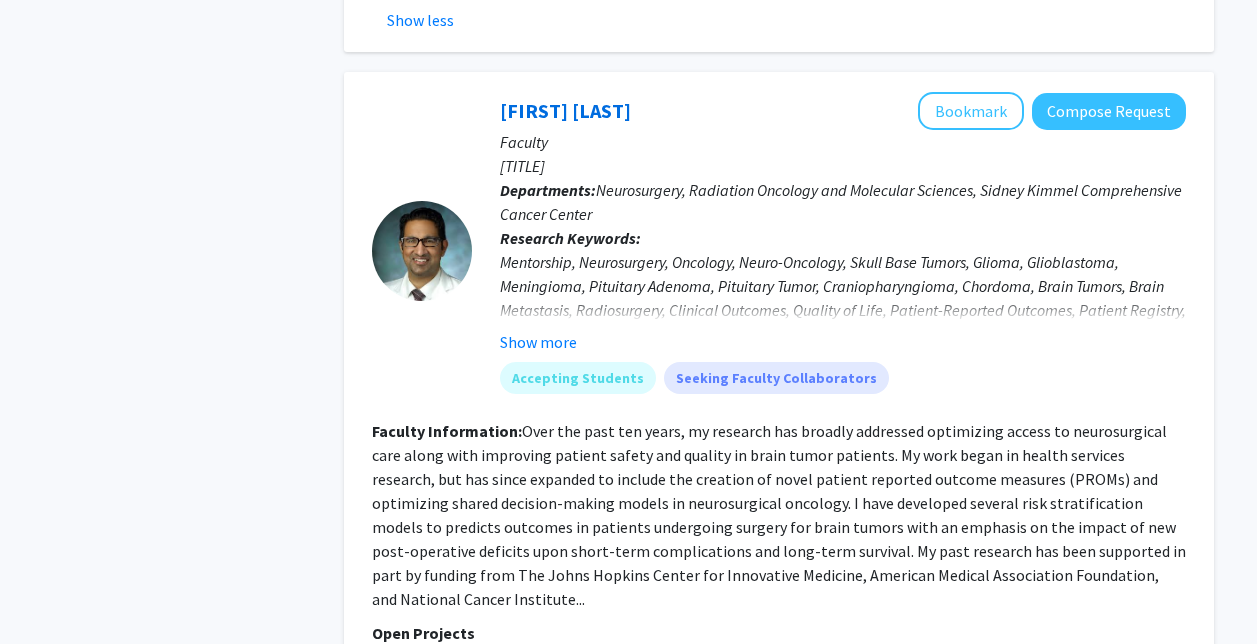 scroll, scrollTop: 2365, scrollLeft: 0, axis: vertical 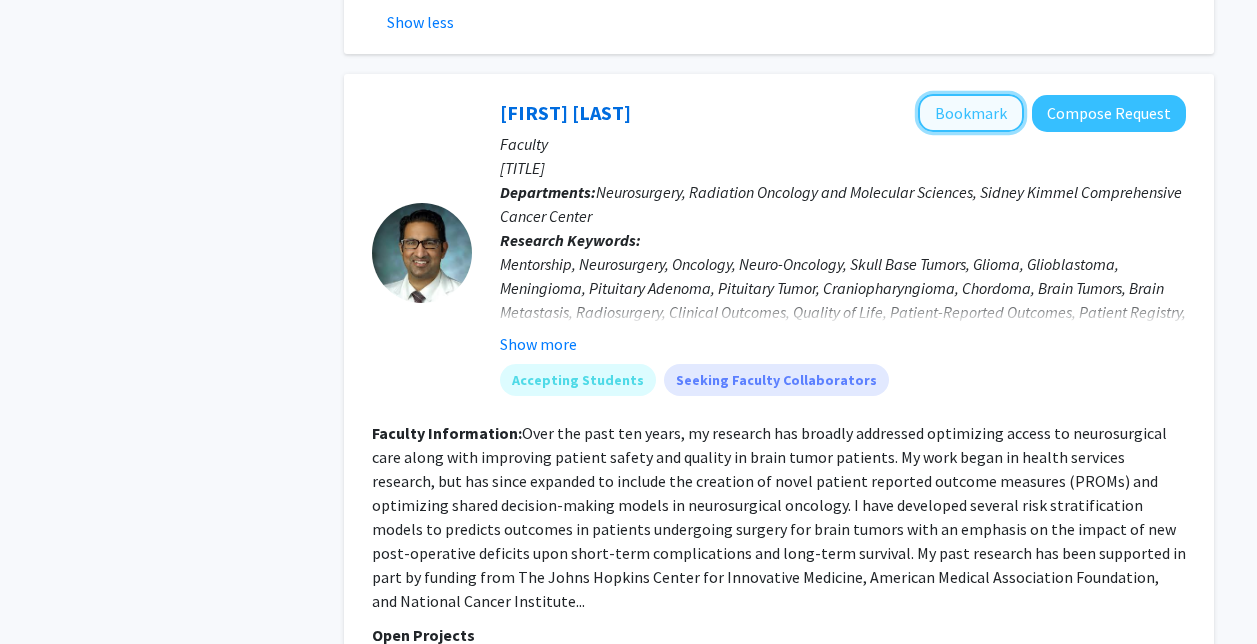 click on "Bookmark" 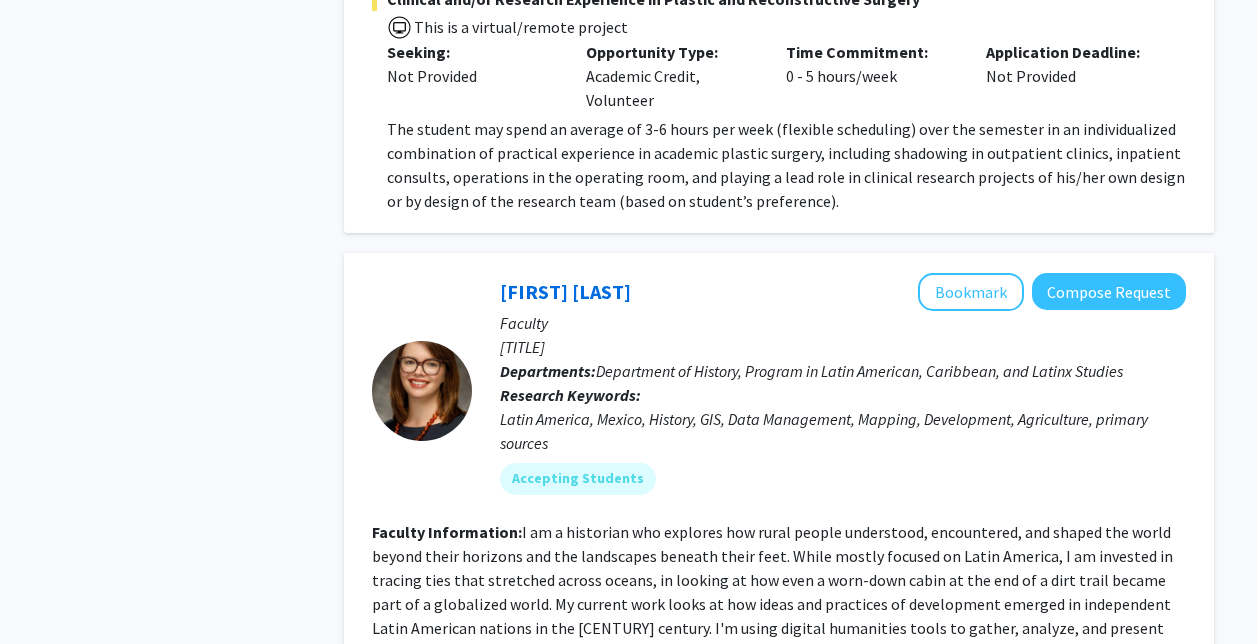 scroll, scrollTop: 4572, scrollLeft: 0, axis: vertical 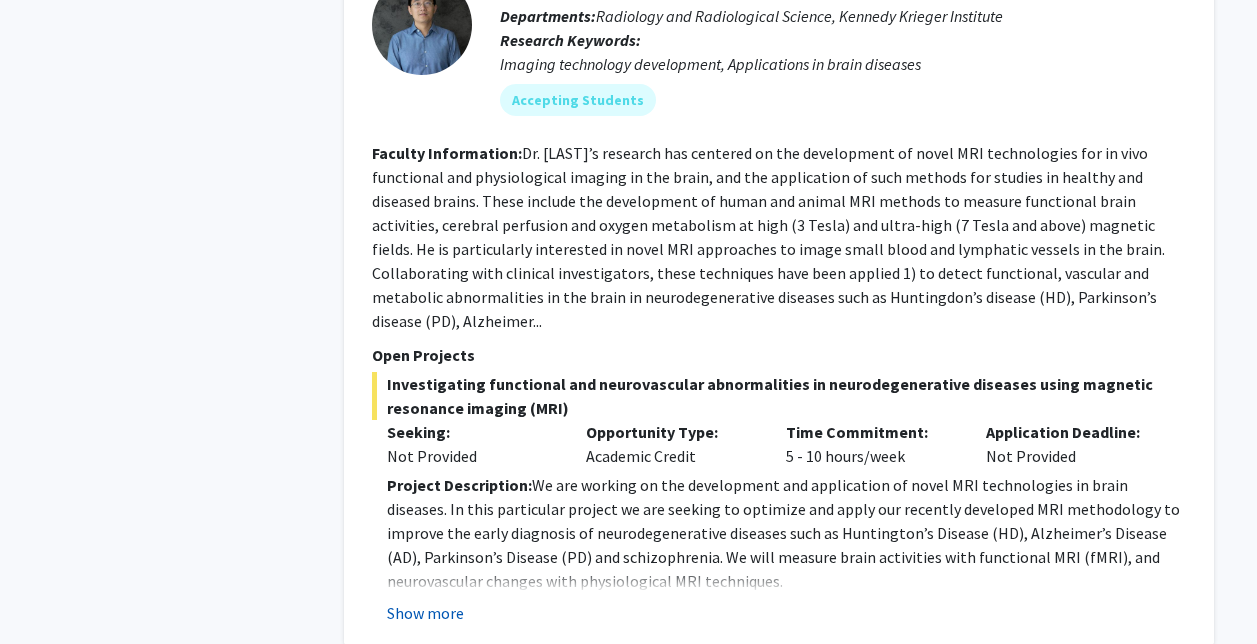 click on "Show more" 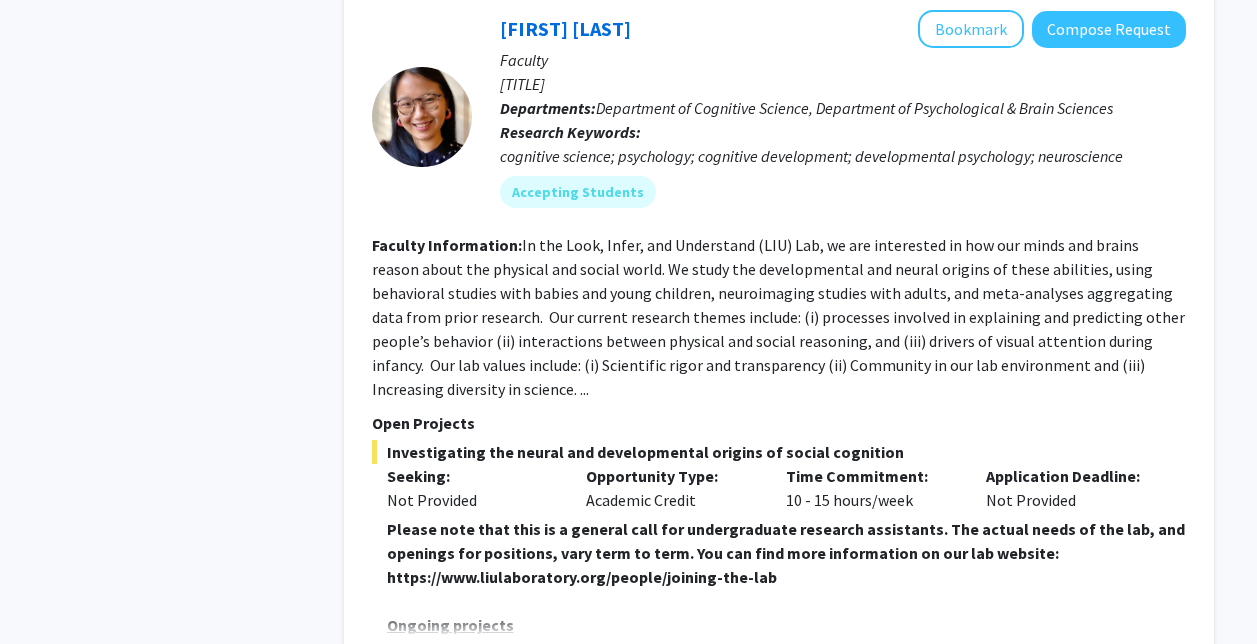 scroll, scrollTop: 7006, scrollLeft: 0, axis: vertical 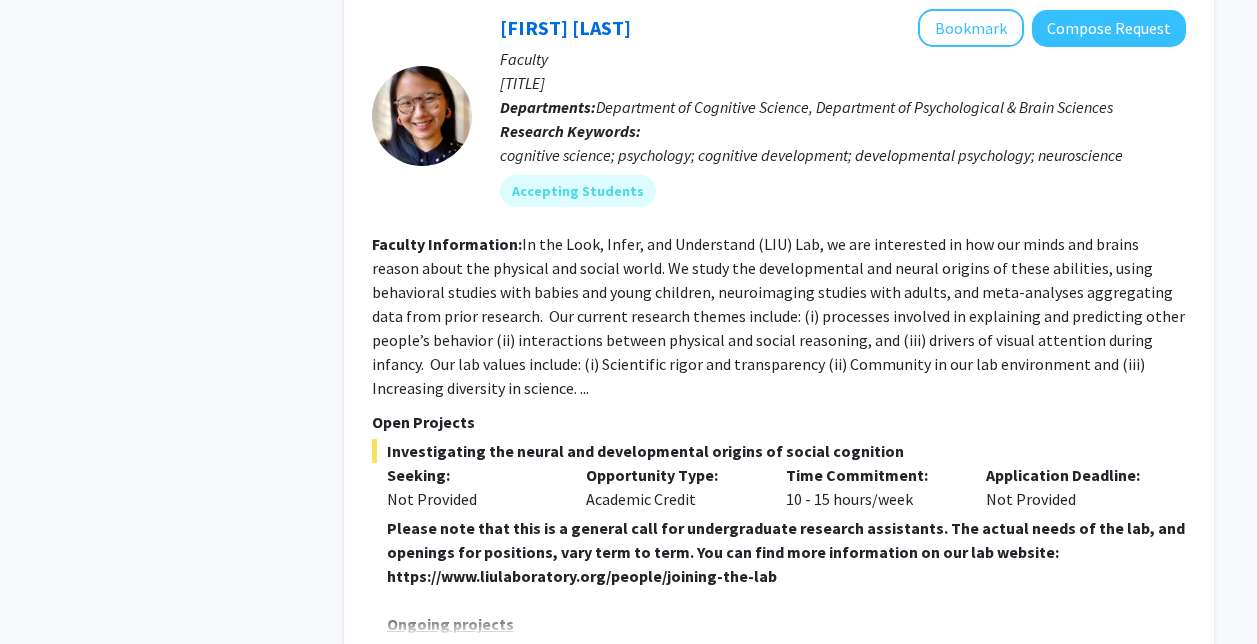 click on "Show more" 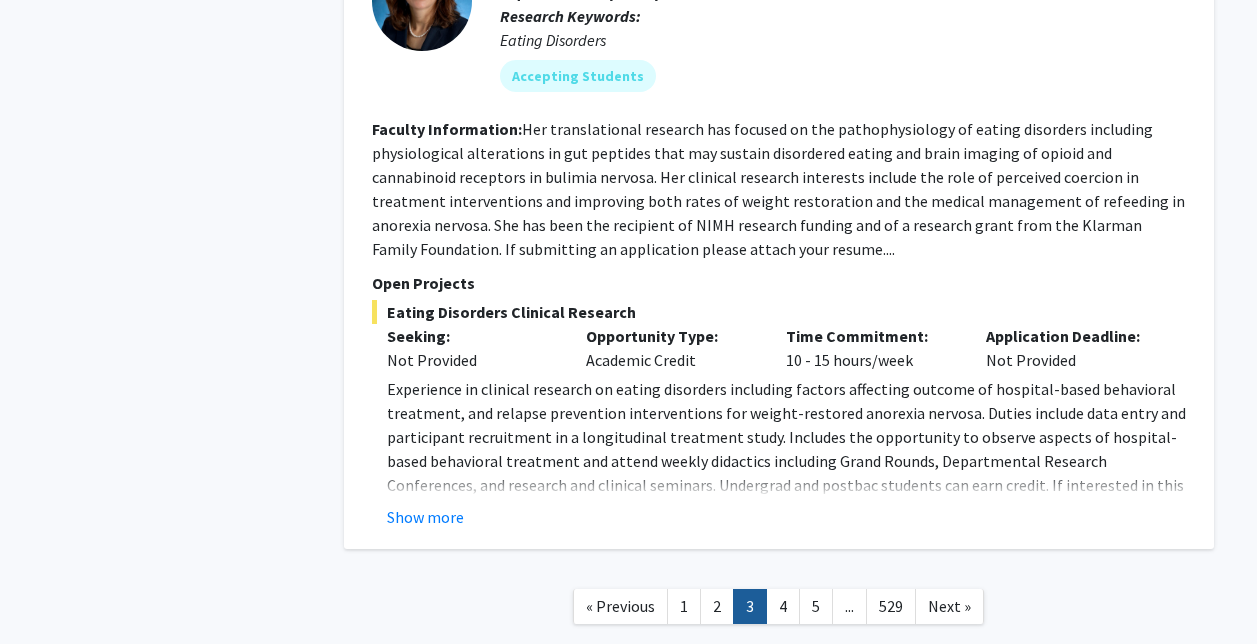 scroll, scrollTop: 8440, scrollLeft: 0, axis: vertical 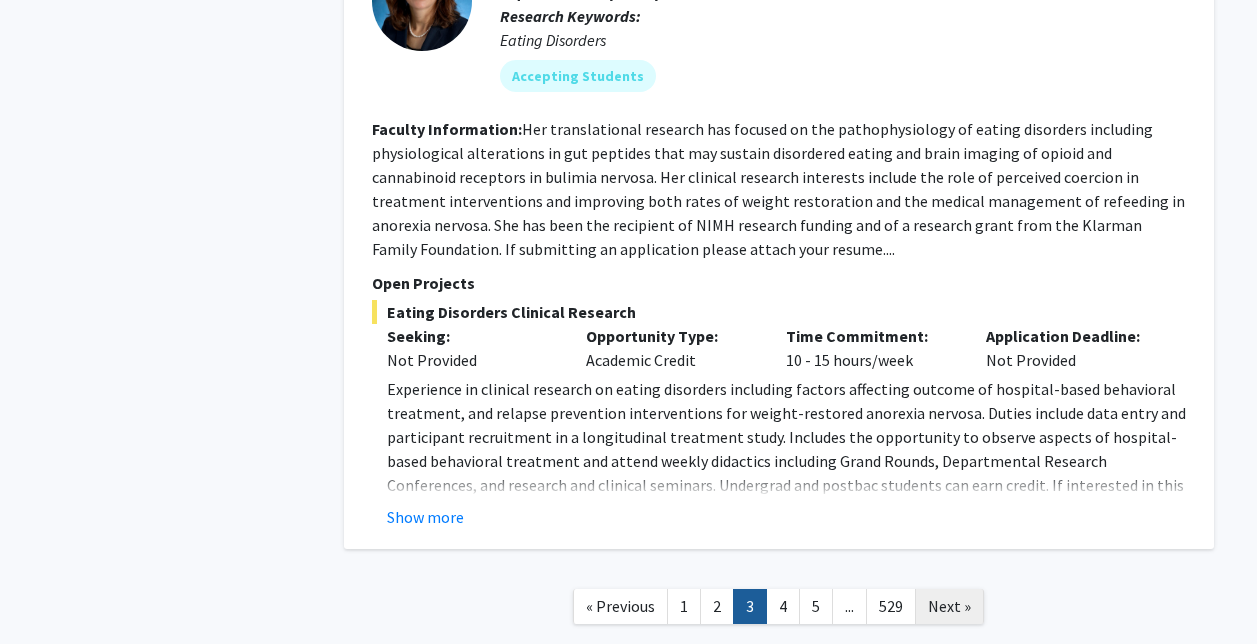 click on "Next »" 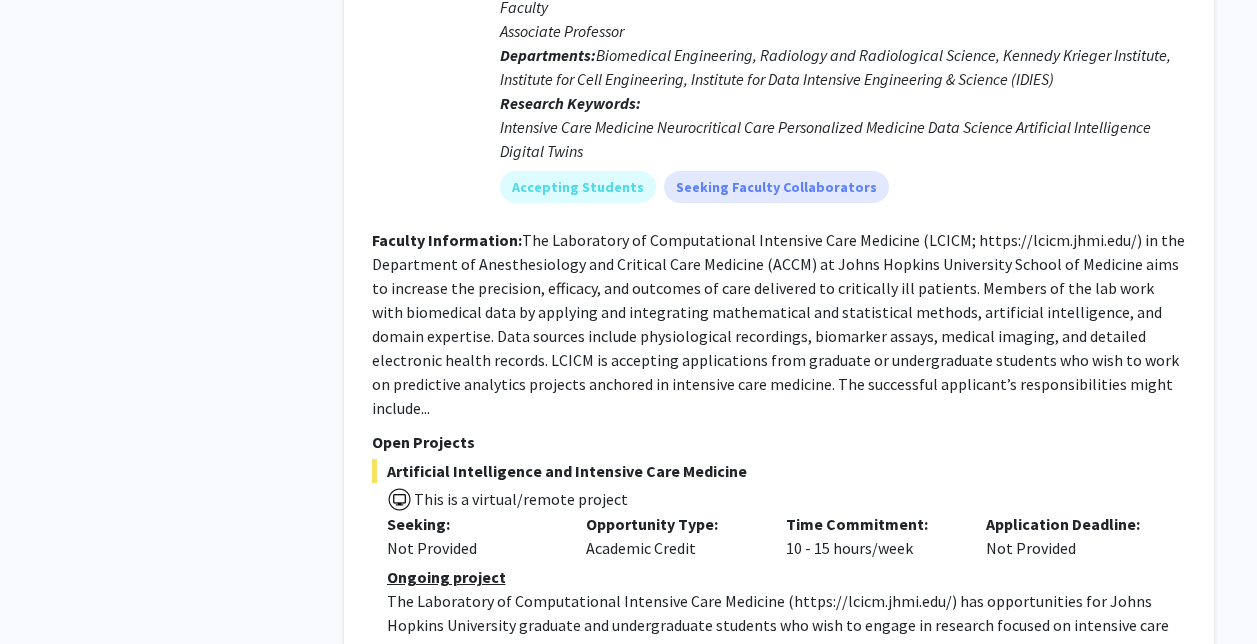 scroll, scrollTop: 7400, scrollLeft: 0, axis: vertical 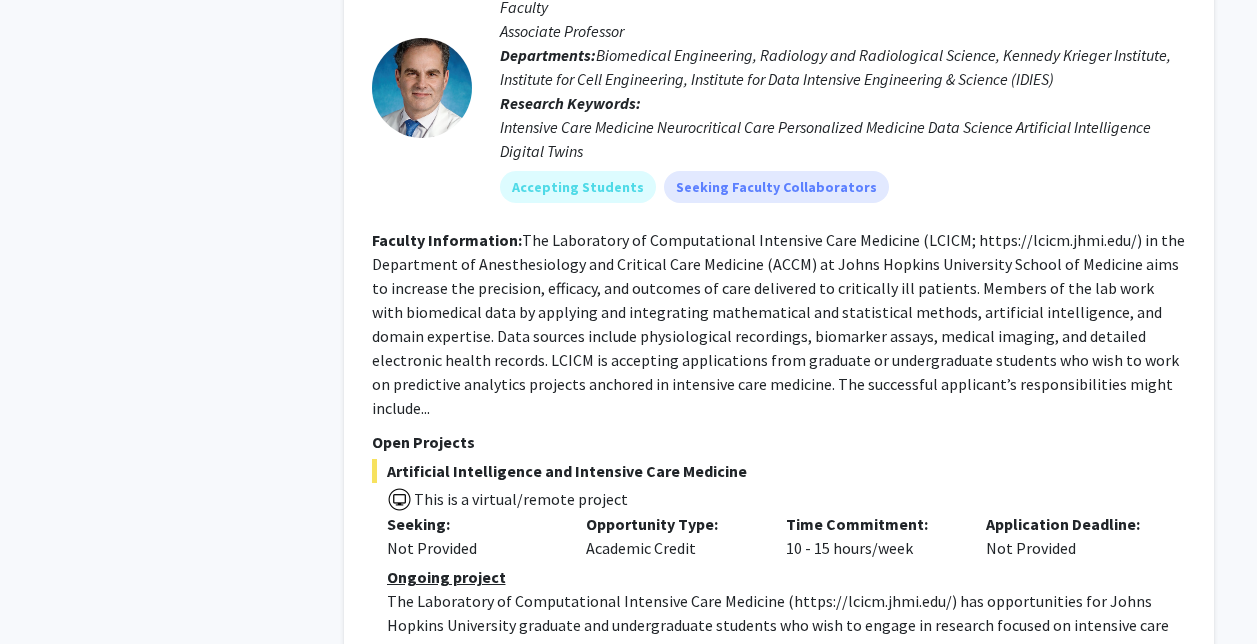 click on "Show more" 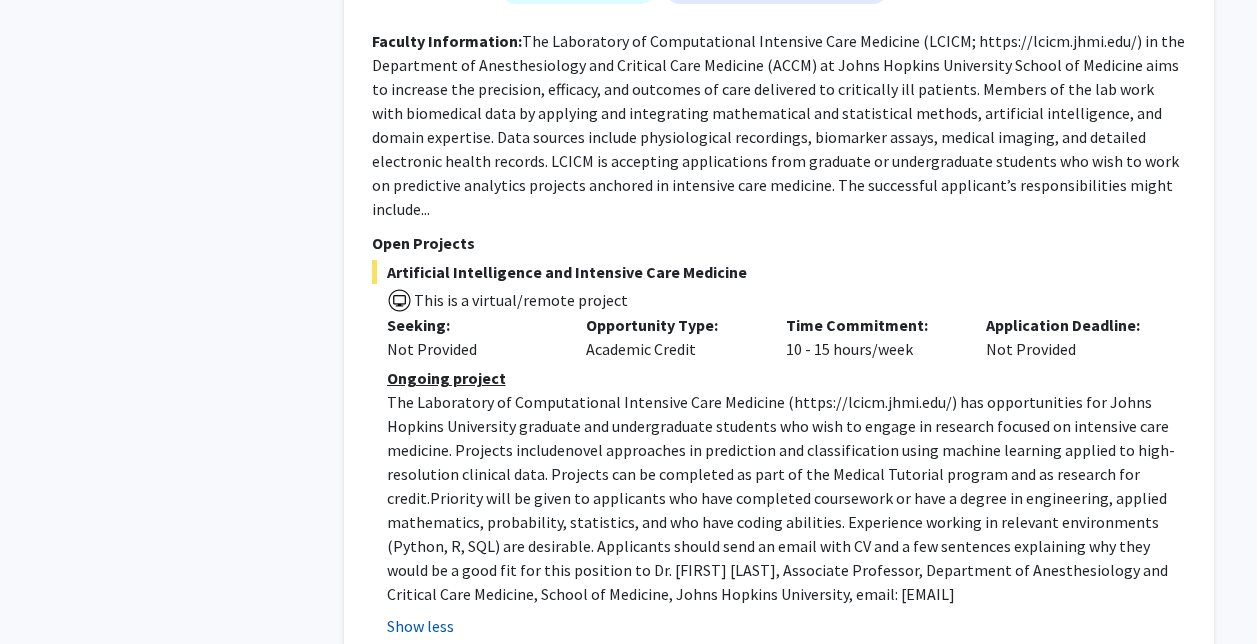 scroll, scrollTop: 7613, scrollLeft: 0, axis: vertical 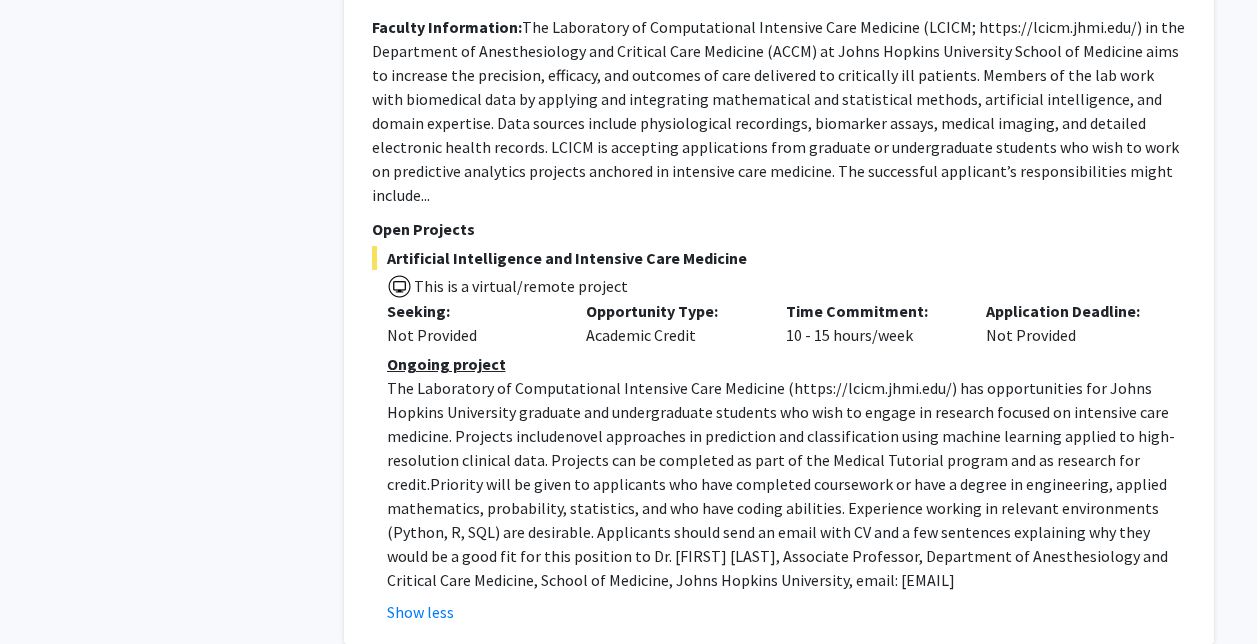 click on "Next »" 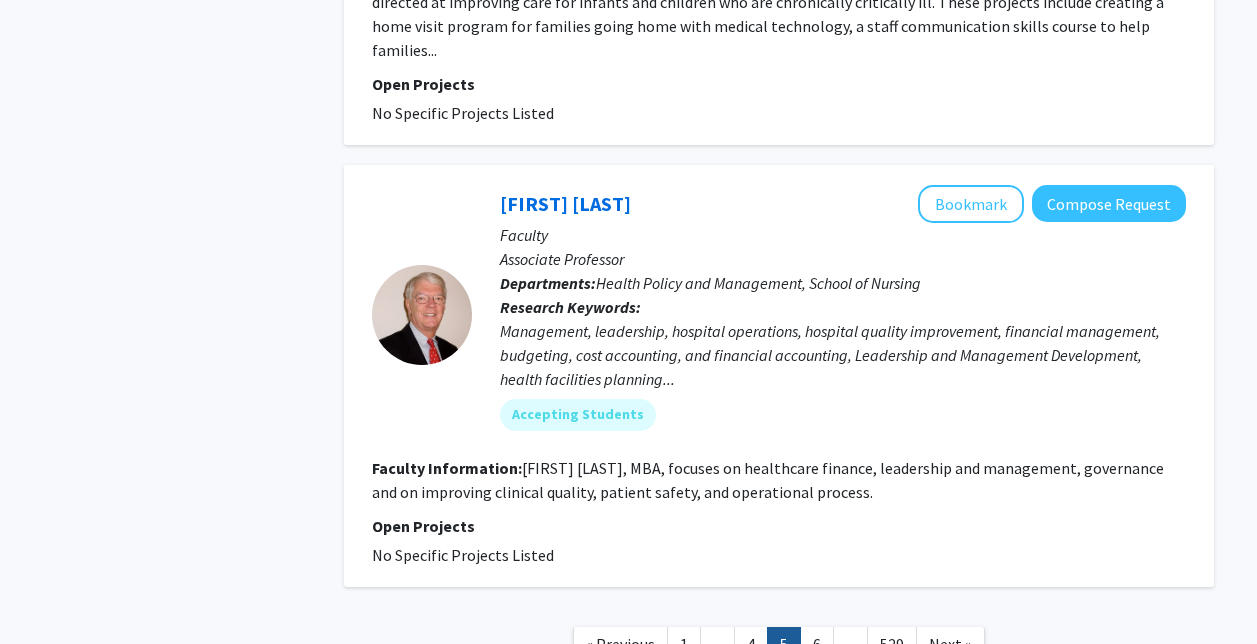 scroll, scrollTop: 5065, scrollLeft: 0, axis: vertical 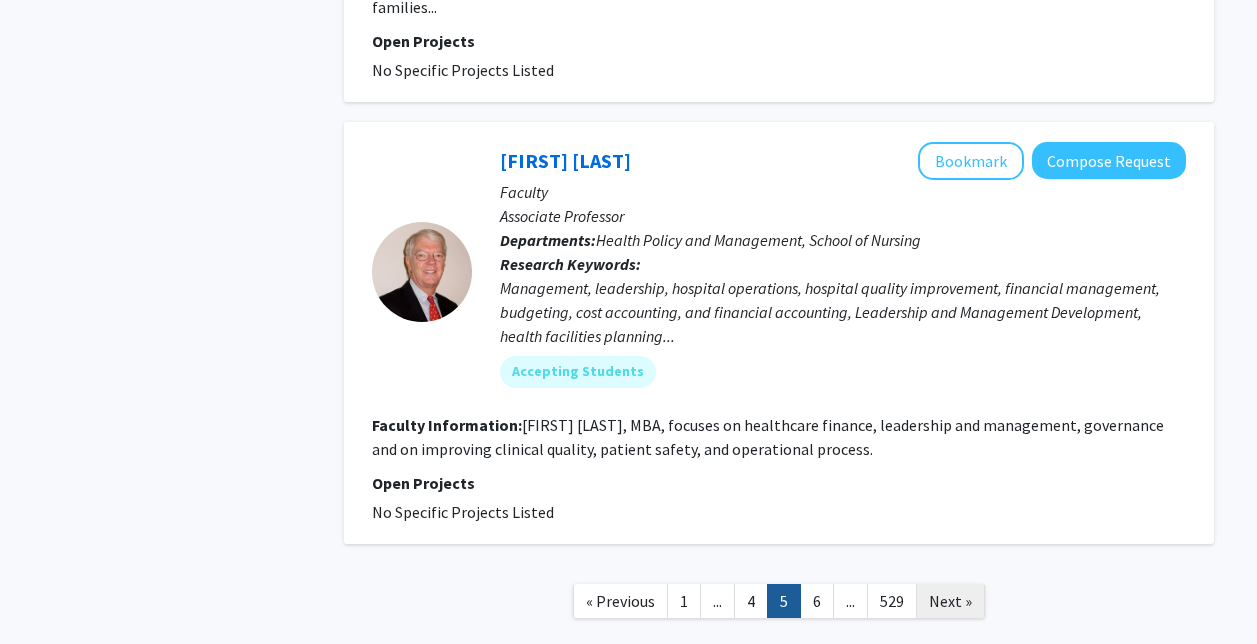 click on "Next »" 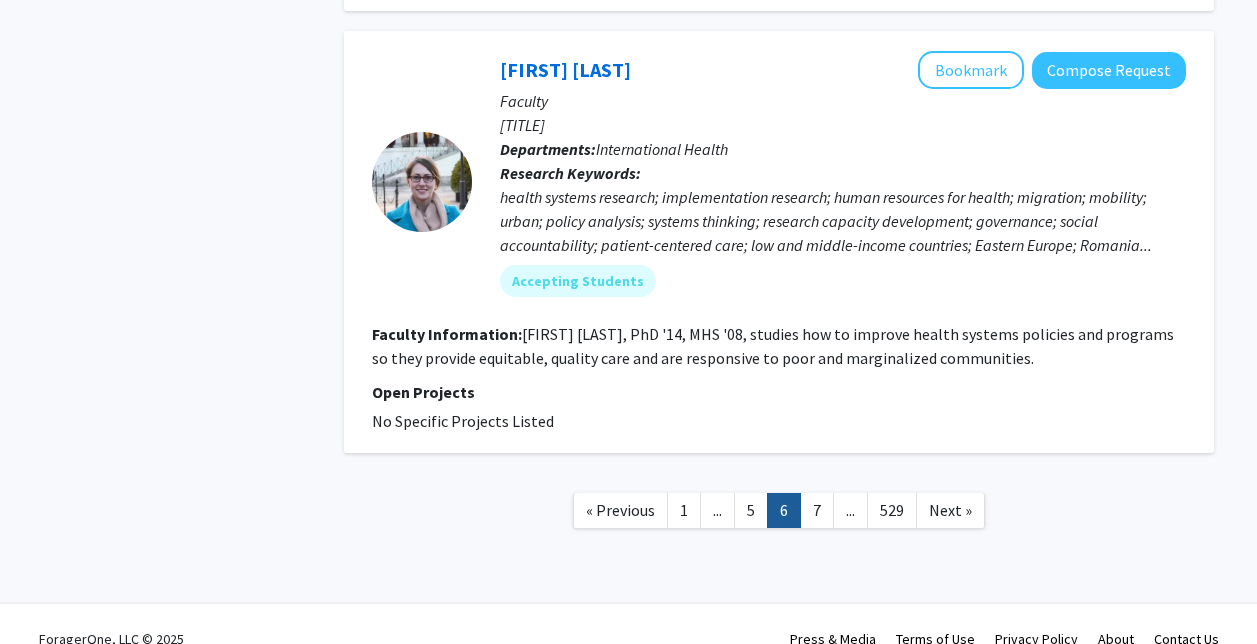 scroll, scrollTop: 4925, scrollLeft: 0, axis: vertical 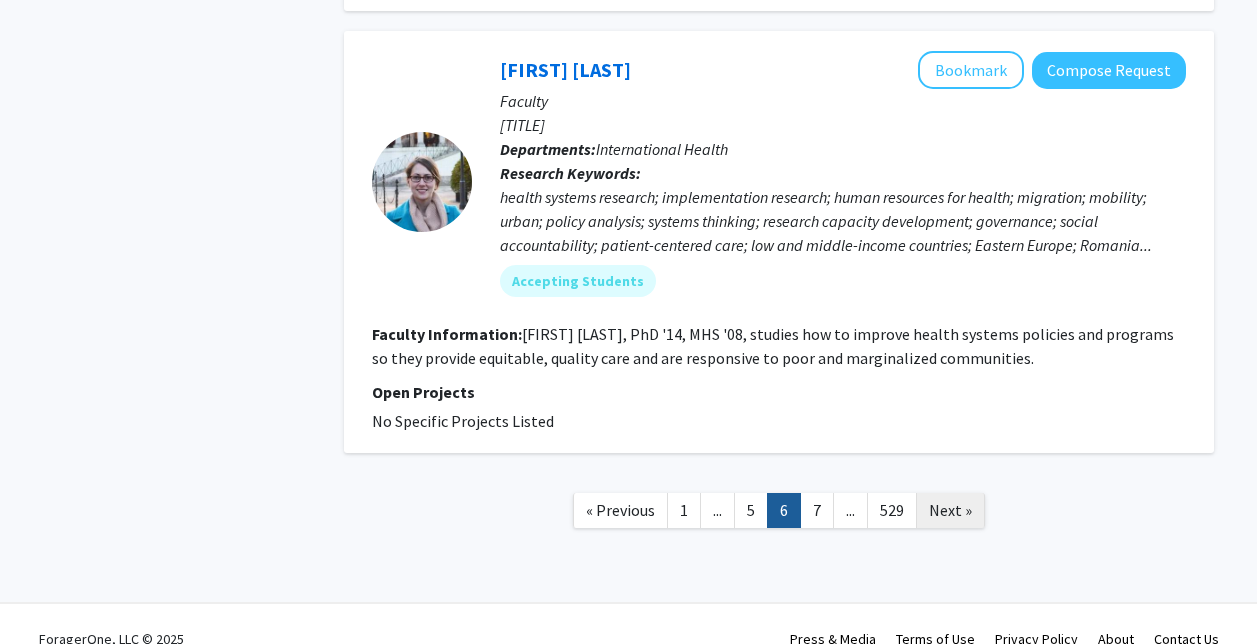 click on "Next »" 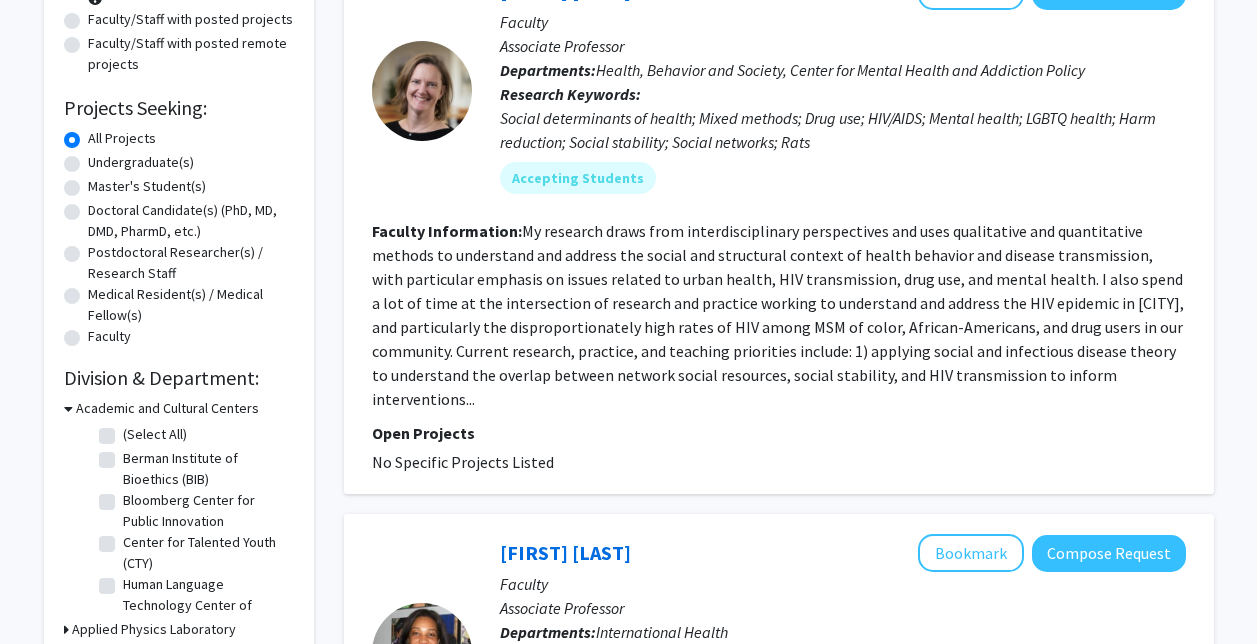scroll, scrollTop: 0, scrollLeft: 0, axis: both 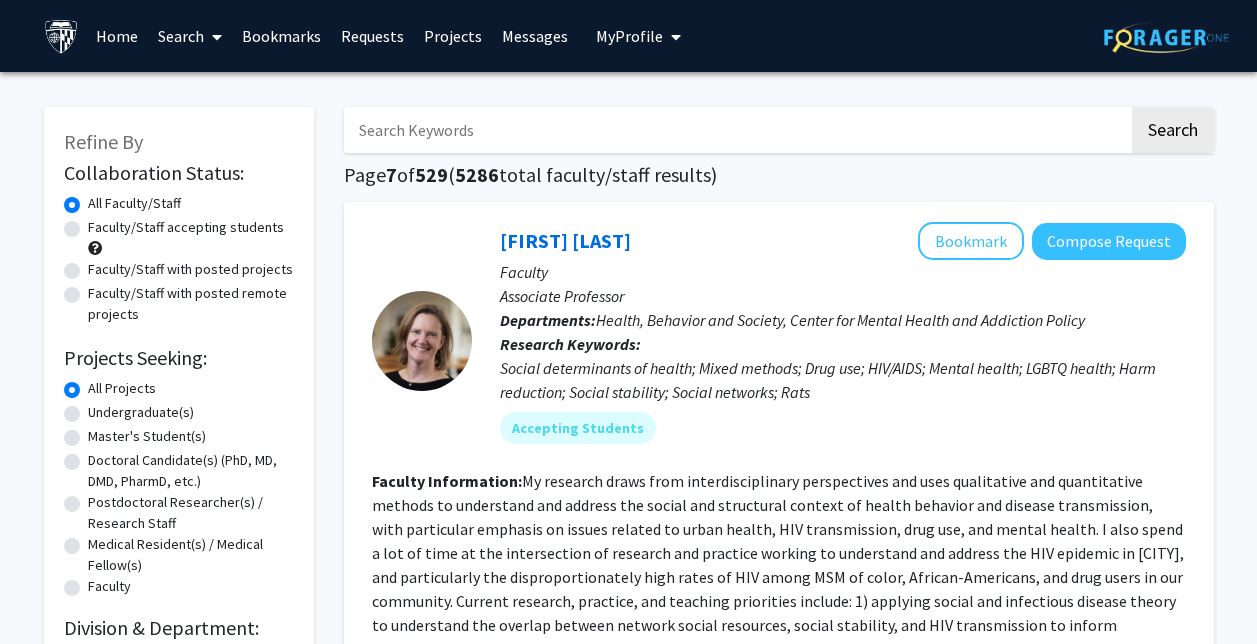 click on "Bookmarks" at bounding box center (281, 36) 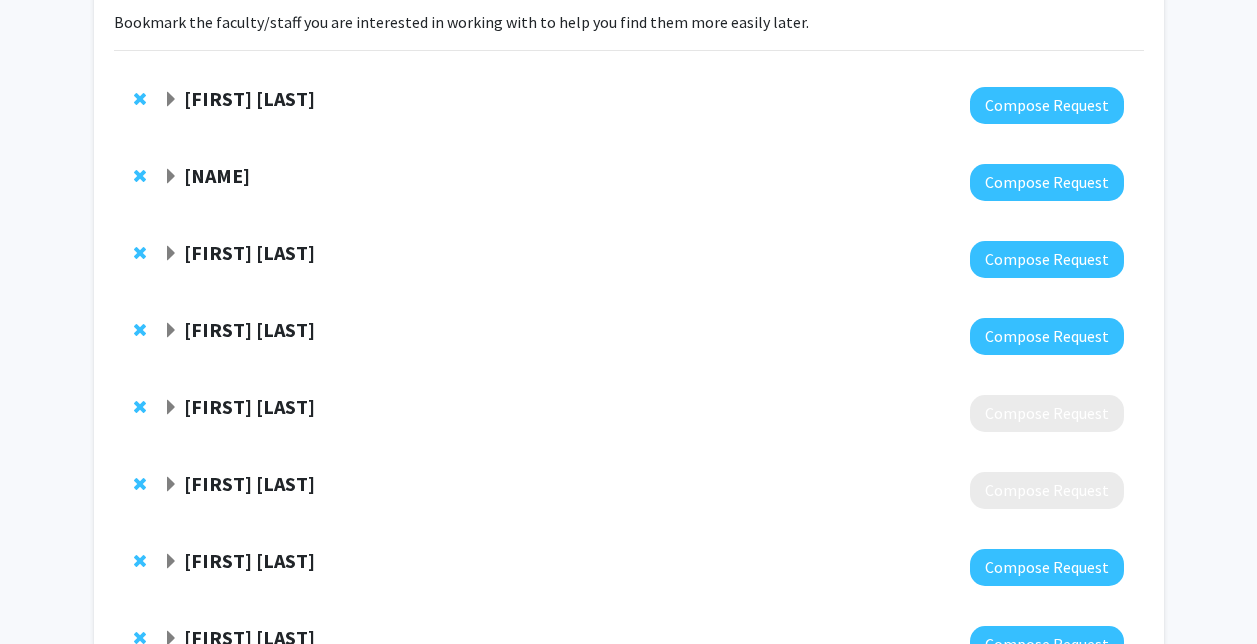 scroll, scrollTop: 156, scrollLeft: 0, axis: vertical 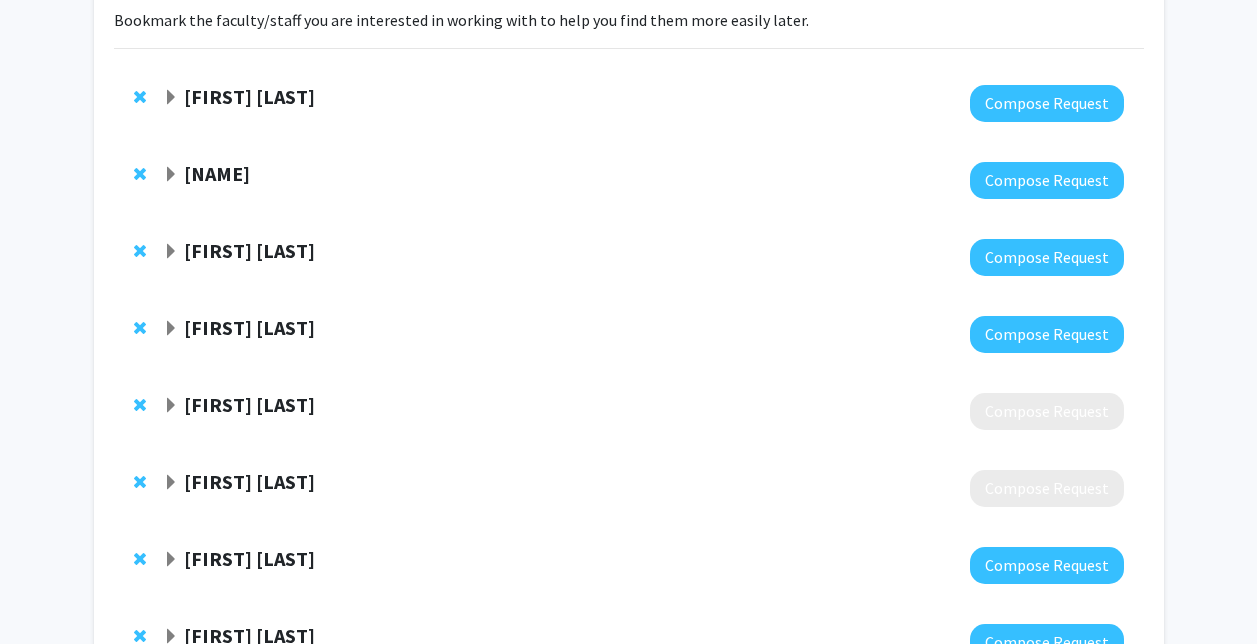 click on "Daniel Lubelski" 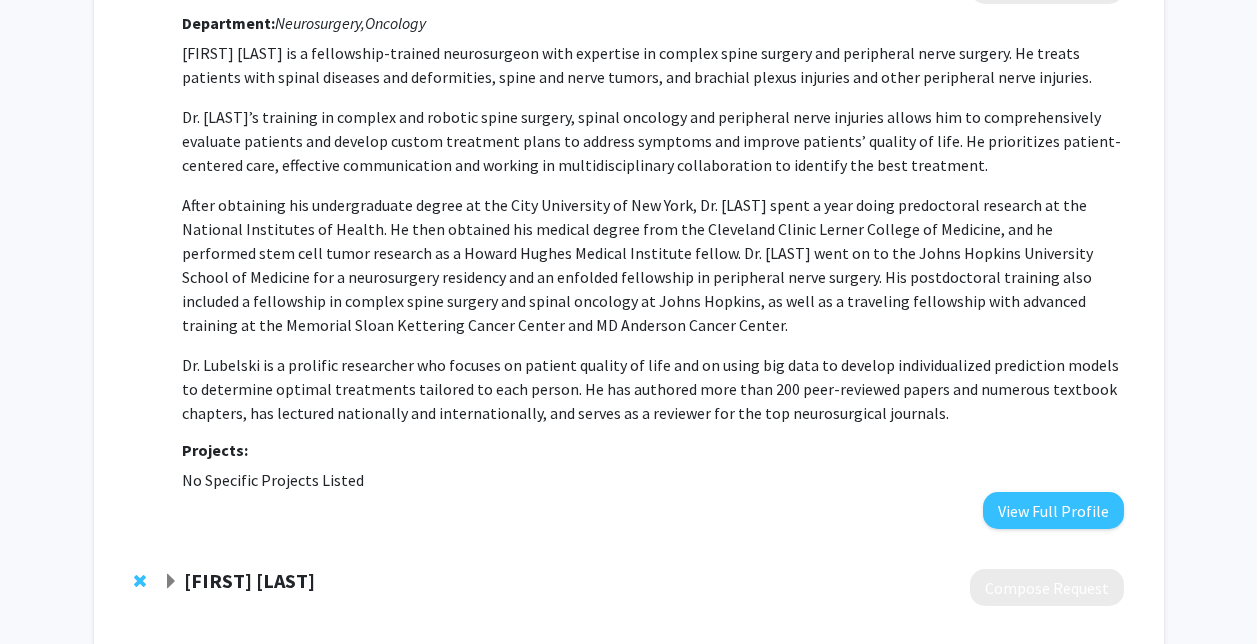 scroll, scrollTop: 529, scrollLeft: 0, axis: vertical 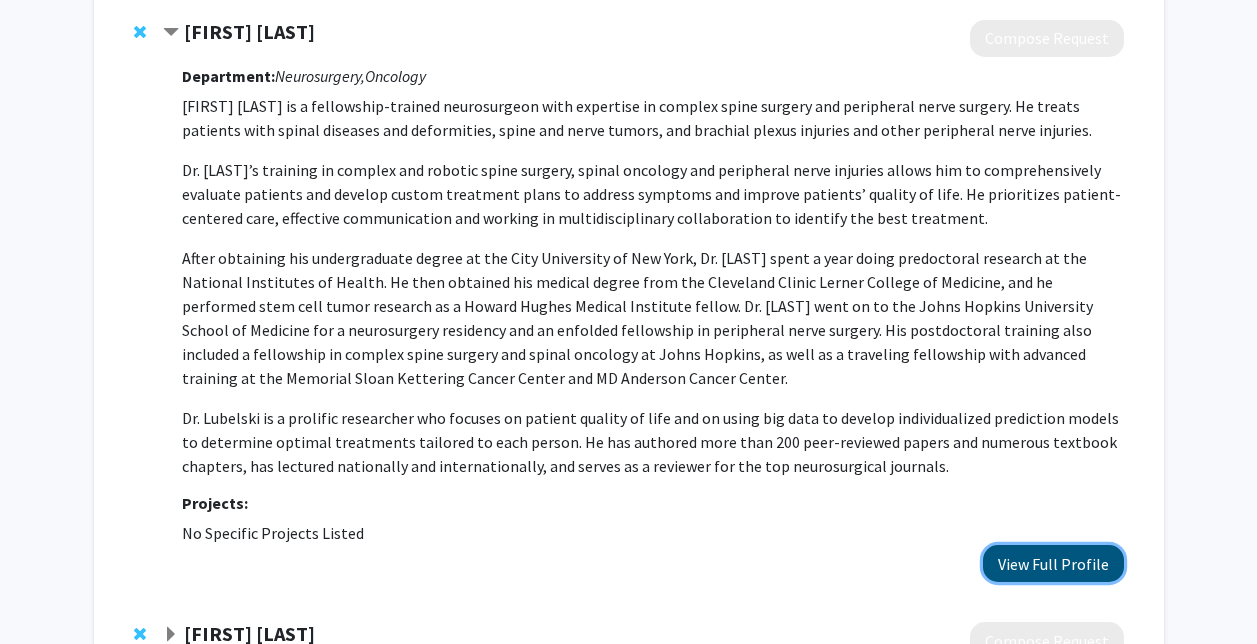 click on "View Full Profile" at bounding box center [1053, 563] 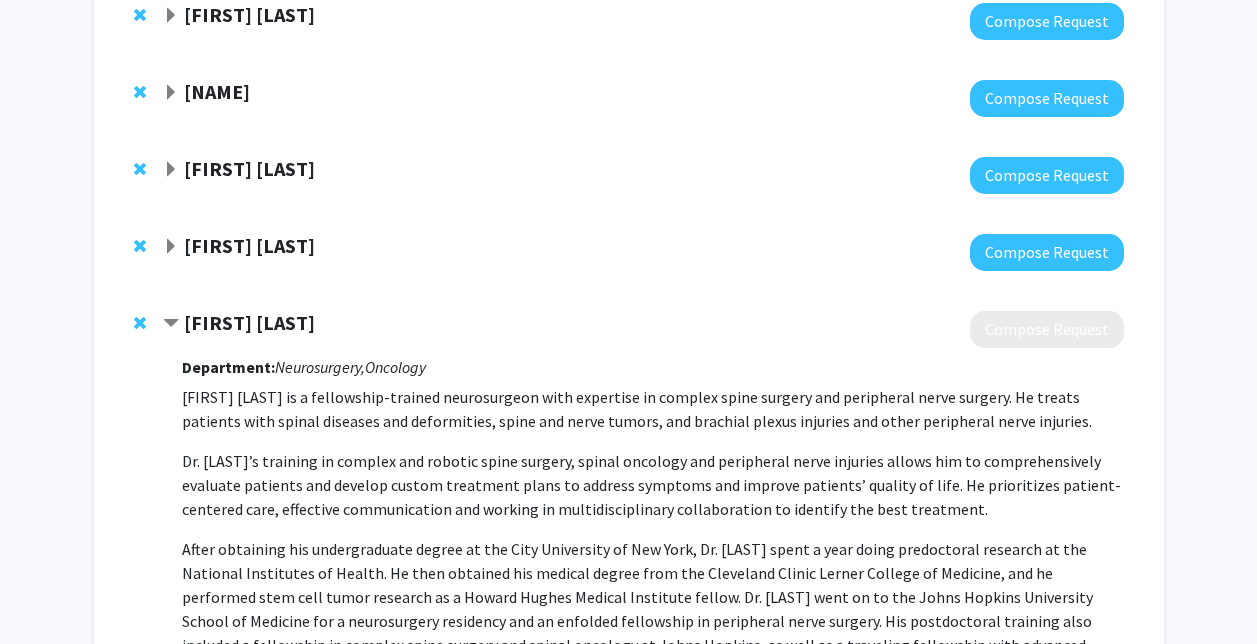 scroll, scrollTop: 0, scrollLeft: 0, axis: both 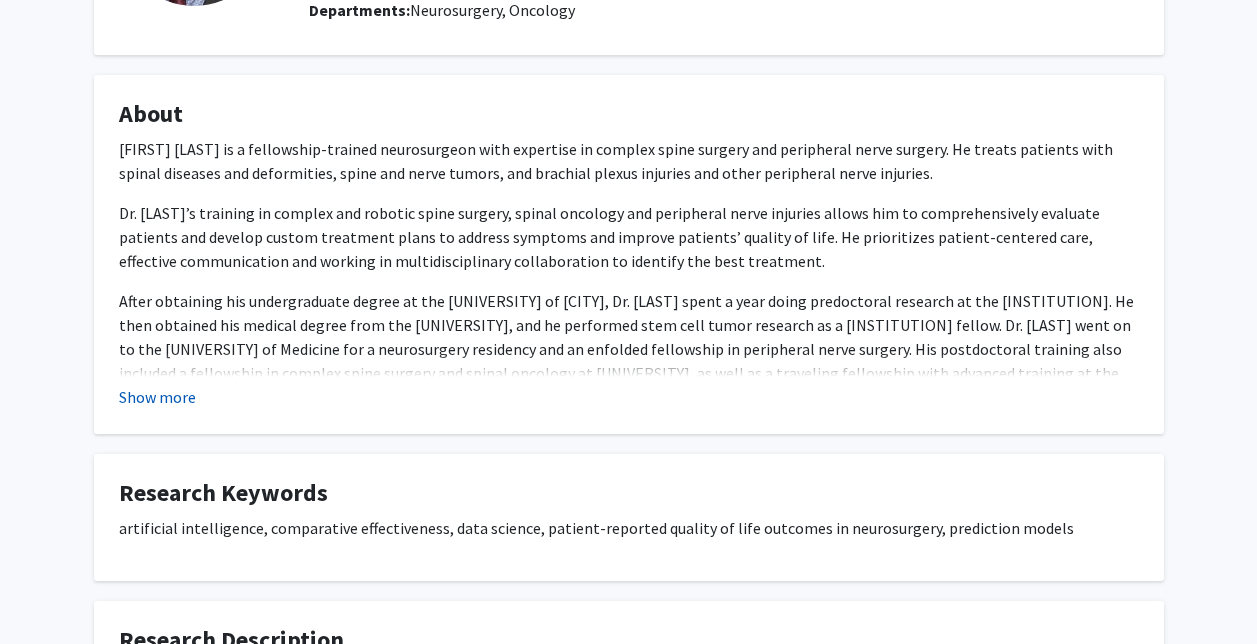 click on "Show more" 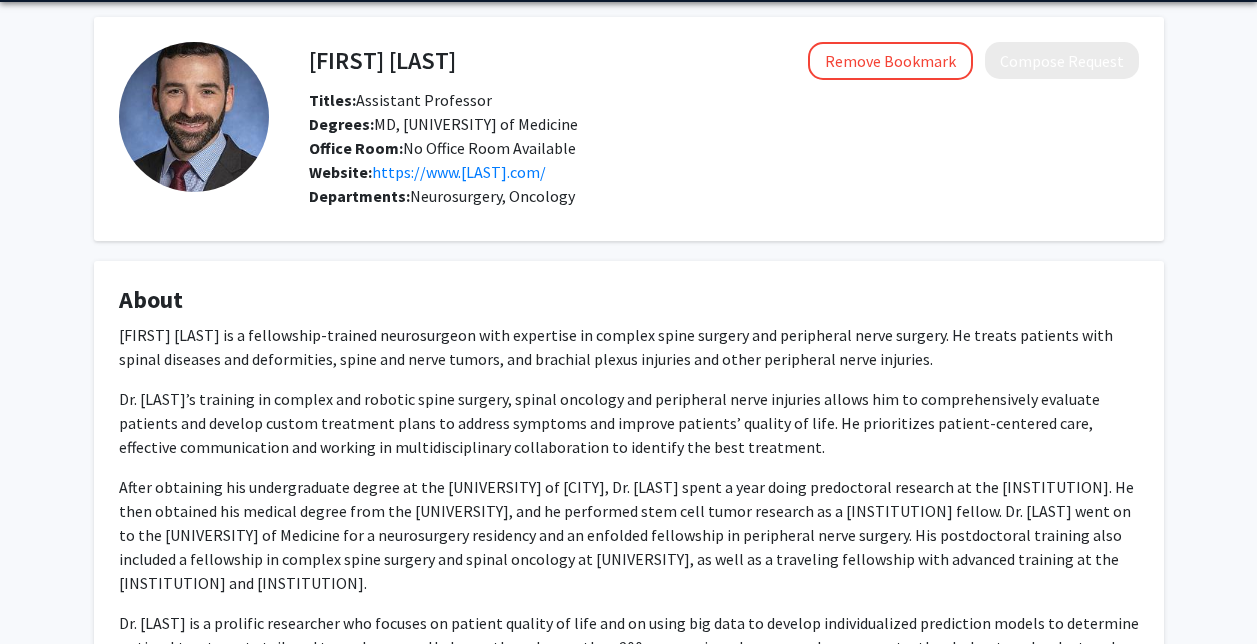 scroll, scrollTop: 0, scrollLeft: 0, axis: both 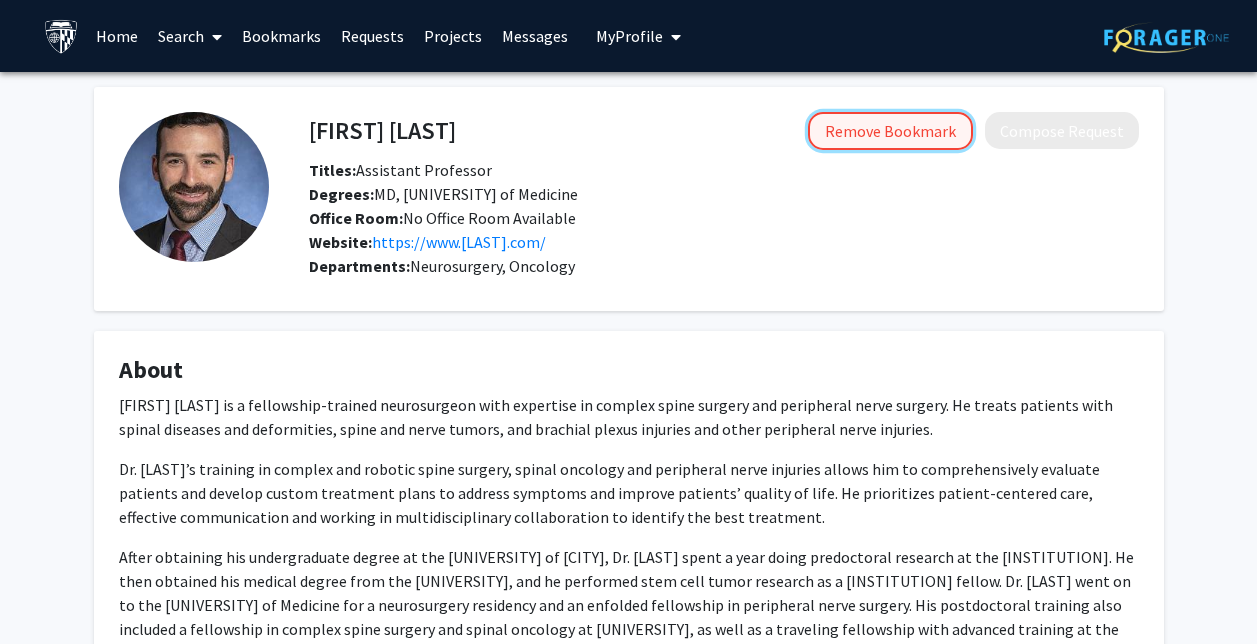 click on "Remove Bookmark" 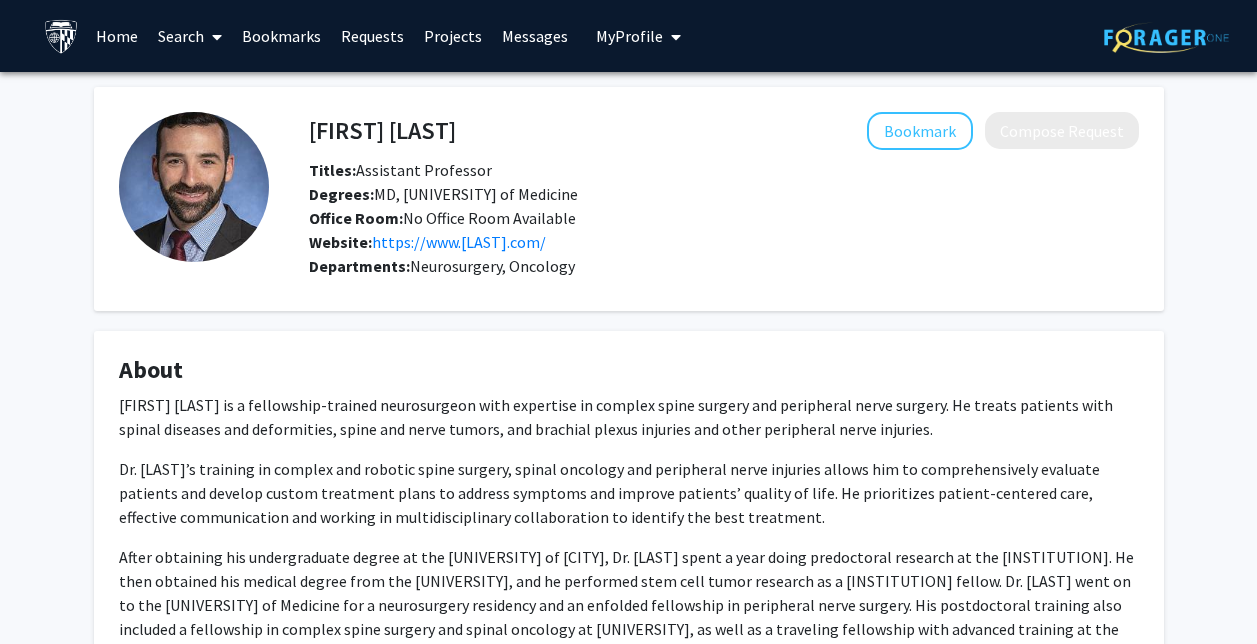 click on "Bookmarks" at bounding box center (281, 36) 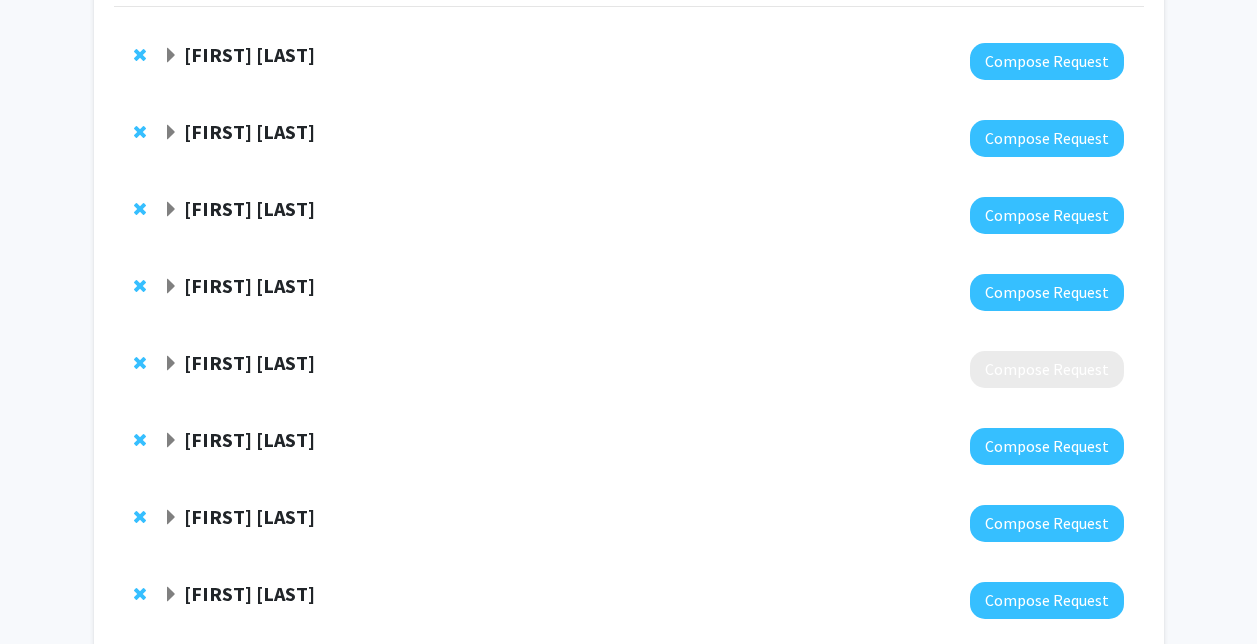 scroll, scrollTop: 199, scrollLeft: 0, axis: vertical 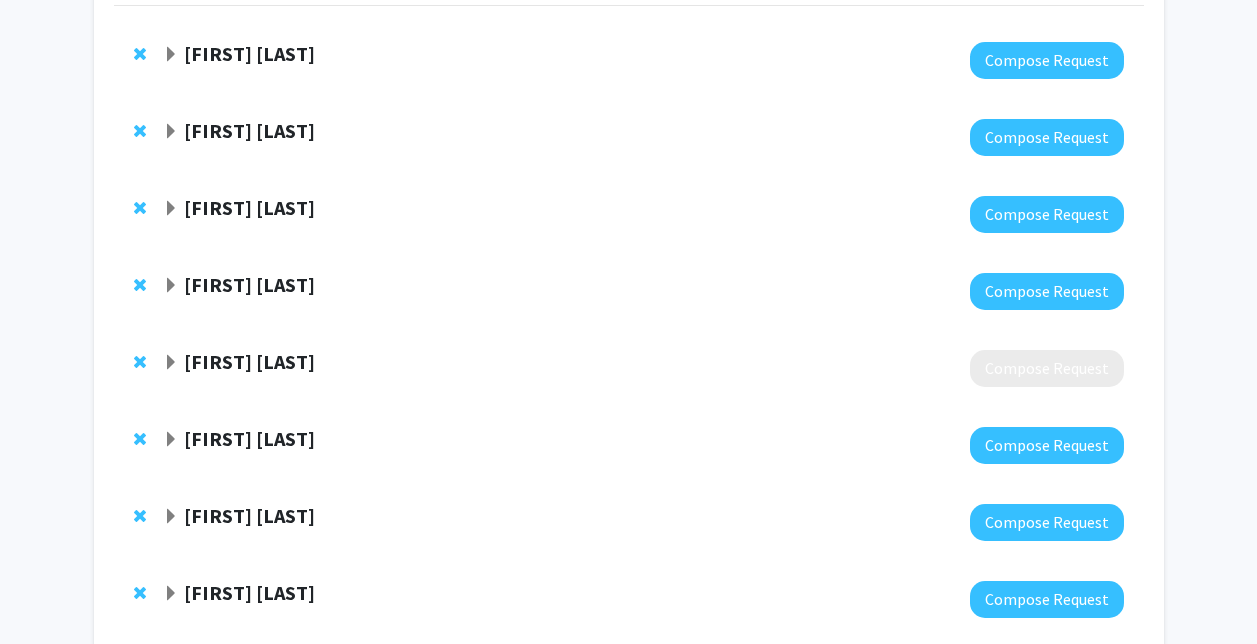 click on "Kostas Konstantopoulos" 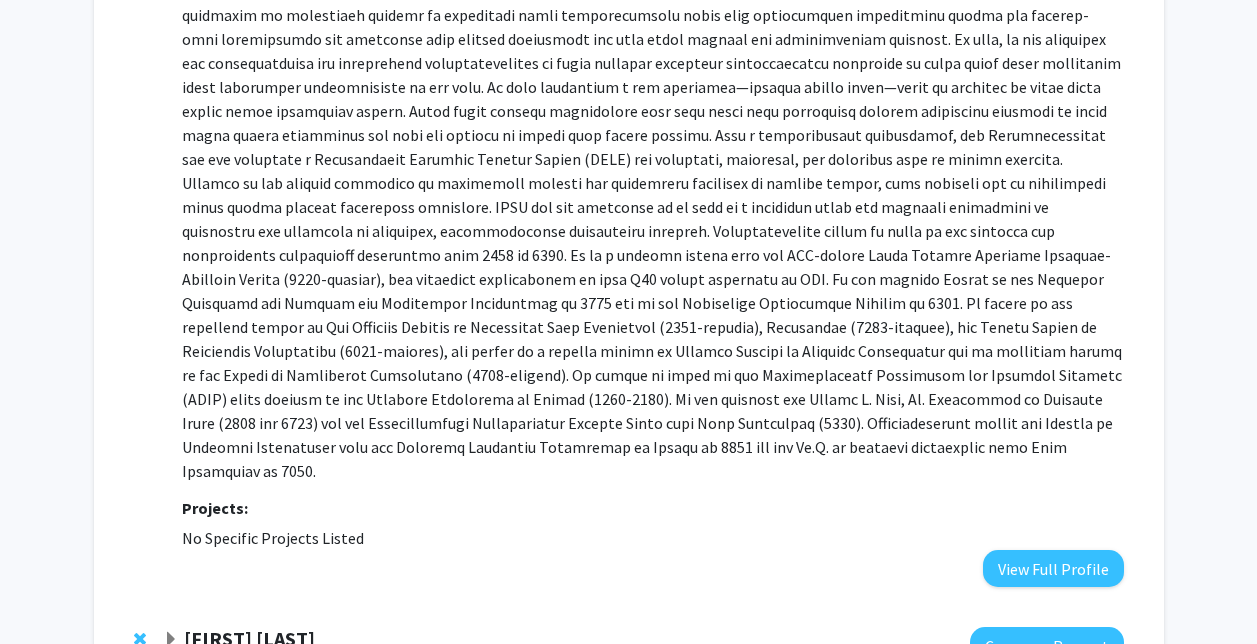 scroll, scrollTop: 764, scrollLeft: 0, axis: vertical 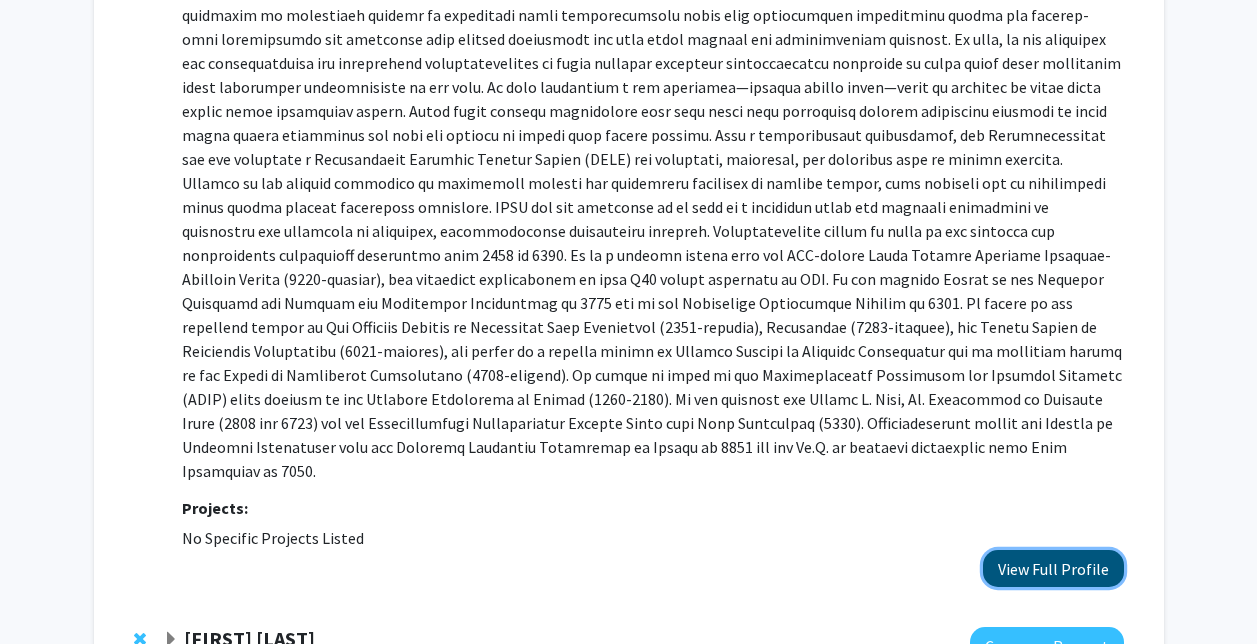 click on "View Full Profile" at bounding box center [1053, 568] 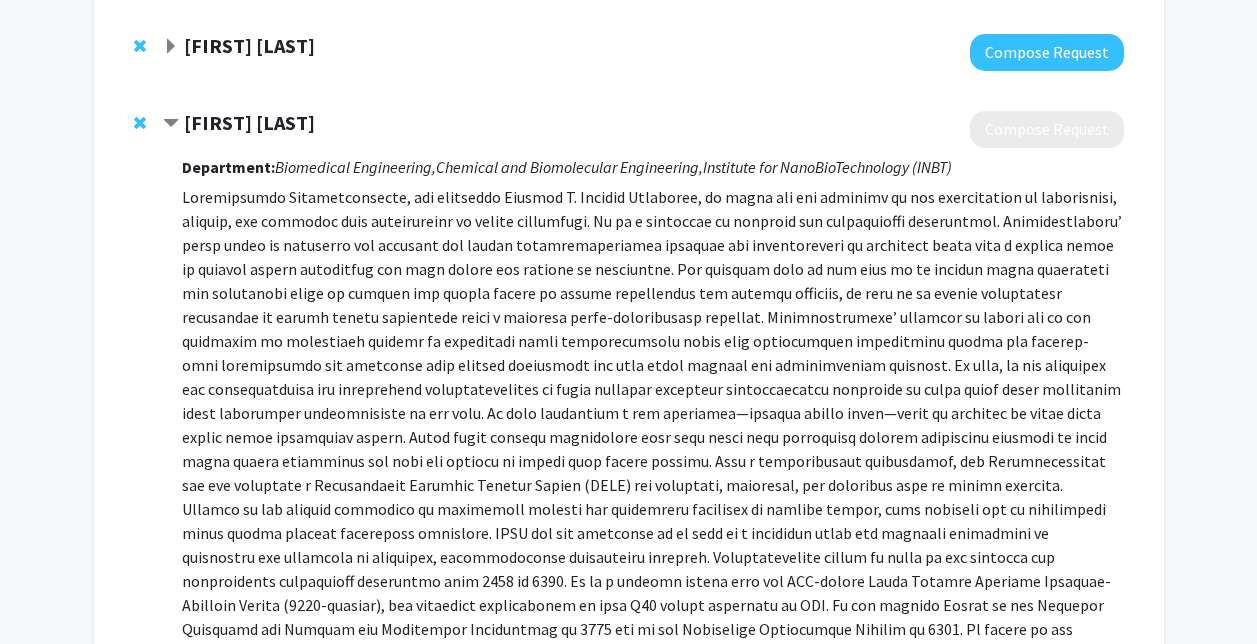 scroll, scrollTop: 0, scrollLeft: 0, axis: both 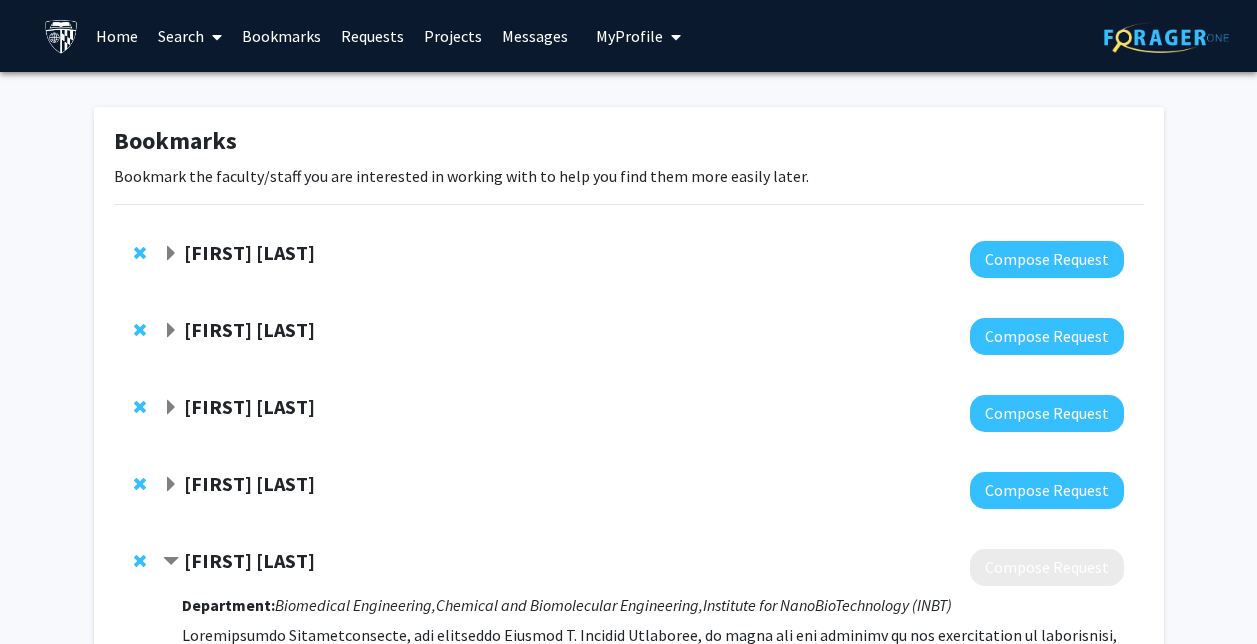 click on "Bookmarks" at bounding box center [281, 36] 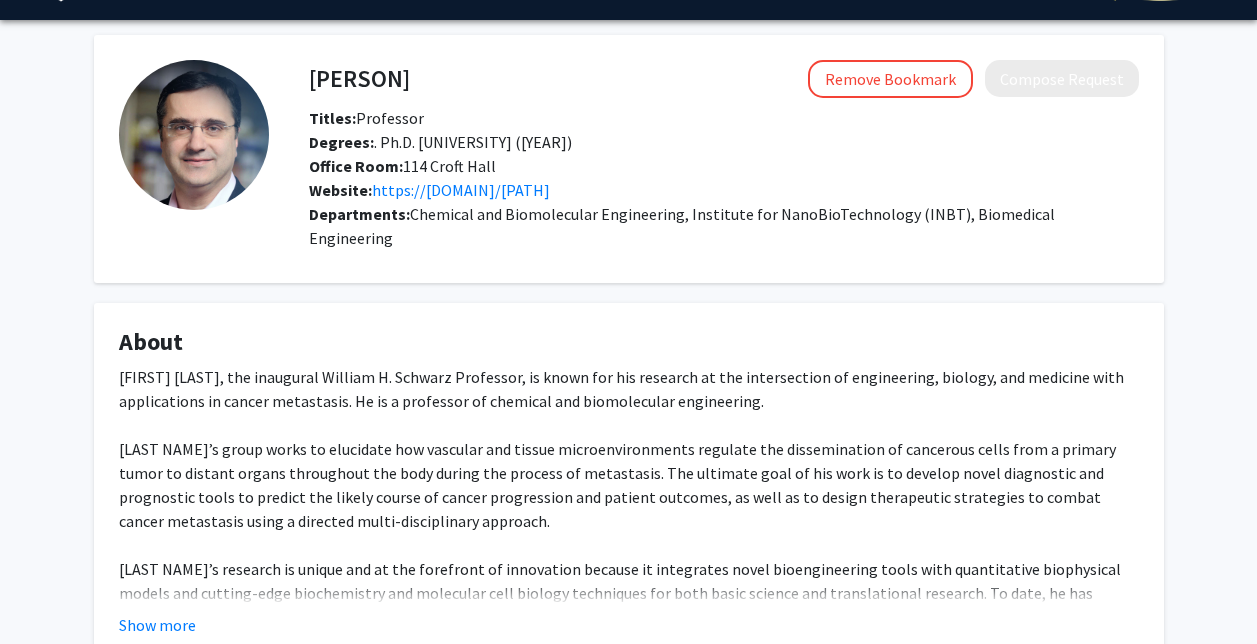 scroll, scrollTop: 0, scrollLeft: 0, axis: both 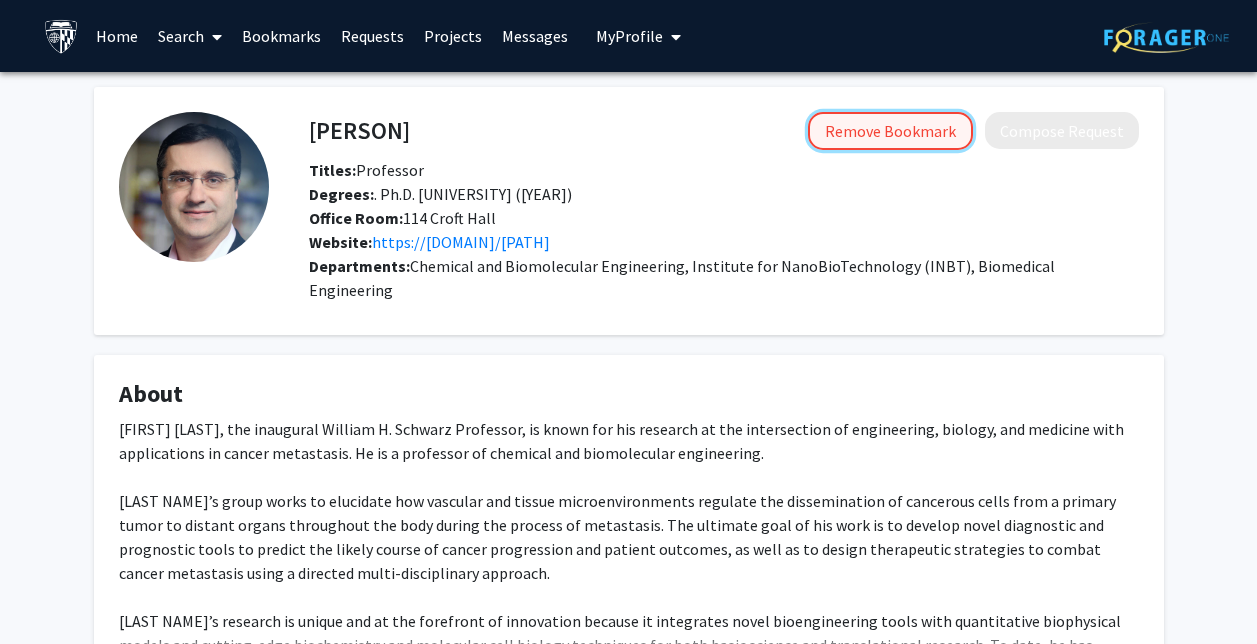 click on "Remove Bookmark" 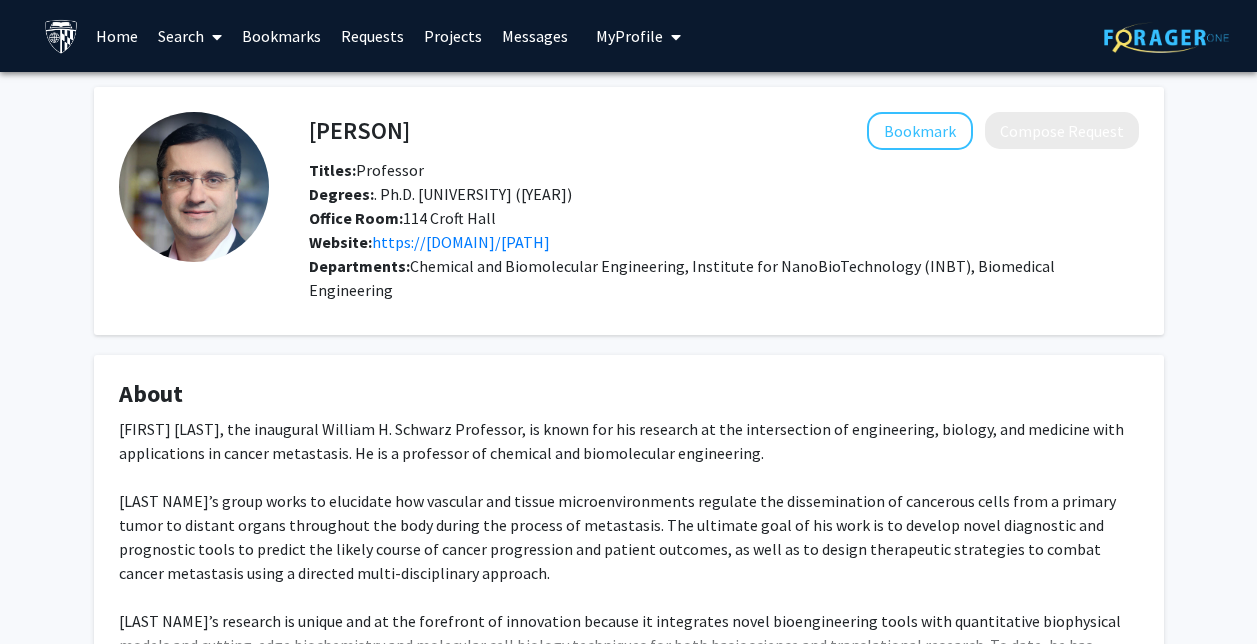click on "Home" at bounding box center [117, 36] 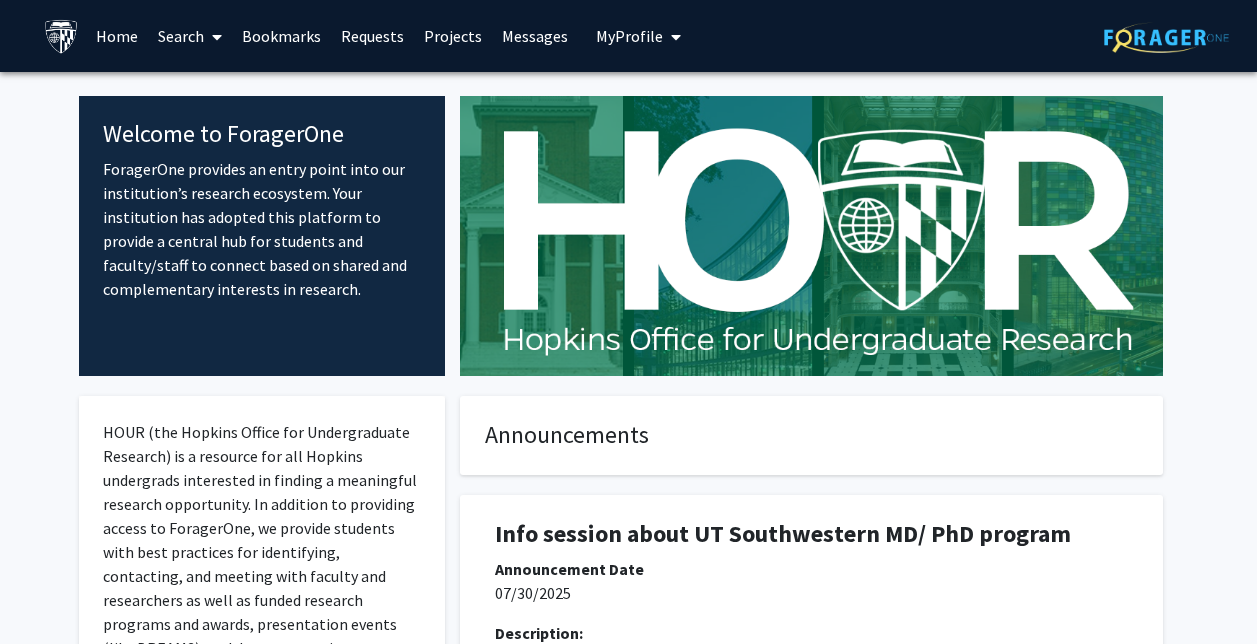 click on "Search" at bounding box center (190, 36) 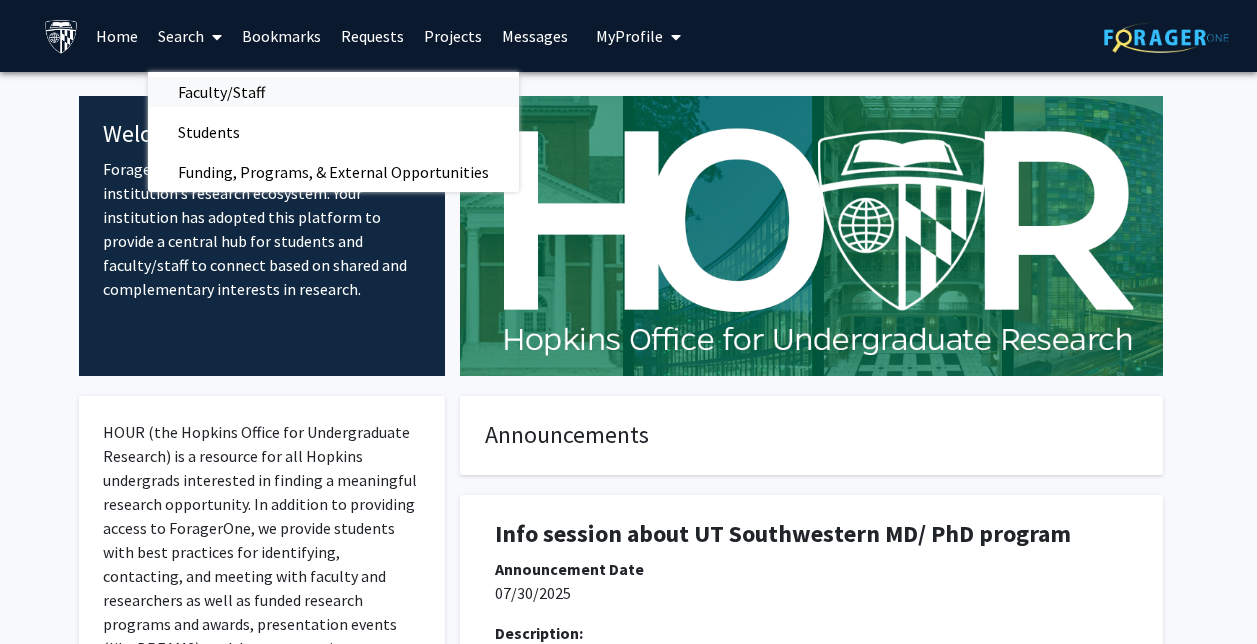 click on "Faculty/Staff" at bounding box center (221, 92) 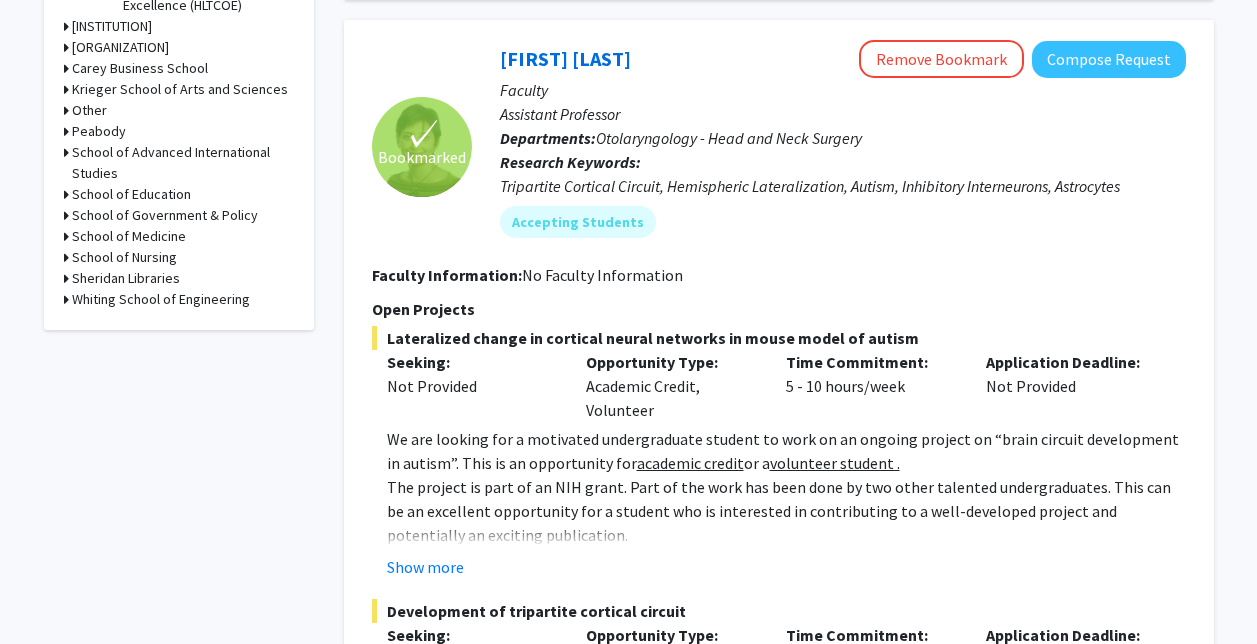 scroll, scrollTop: 852, scrollLeft: 0, axis: vertical 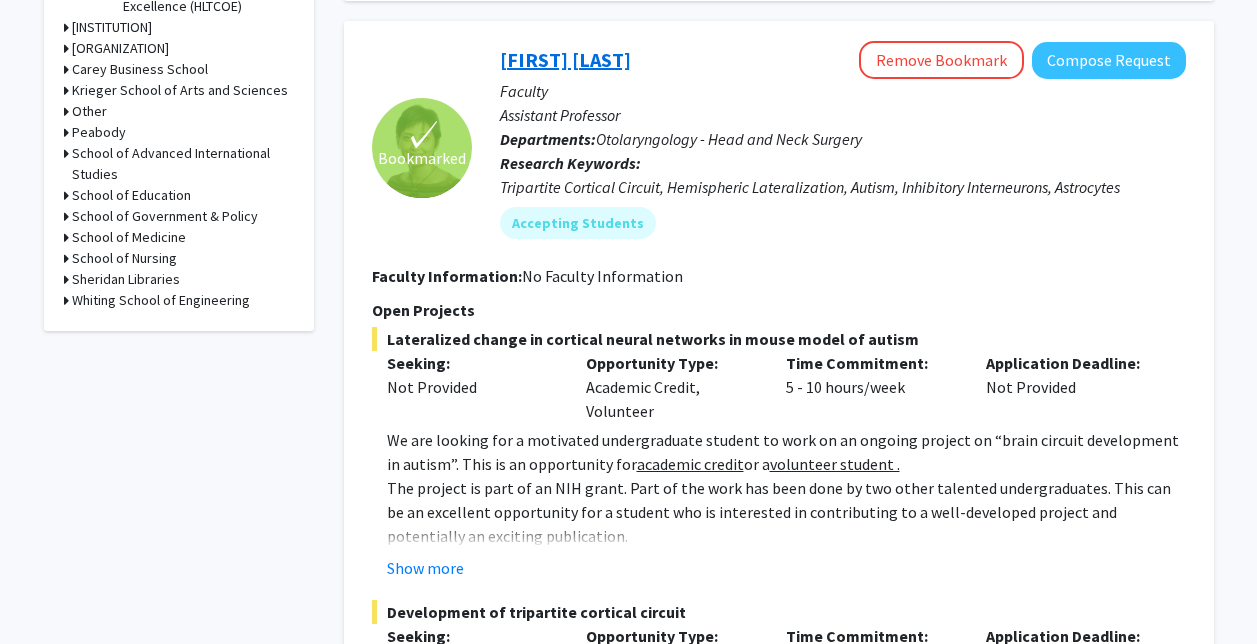 click on "[FIRST] [LAST]" 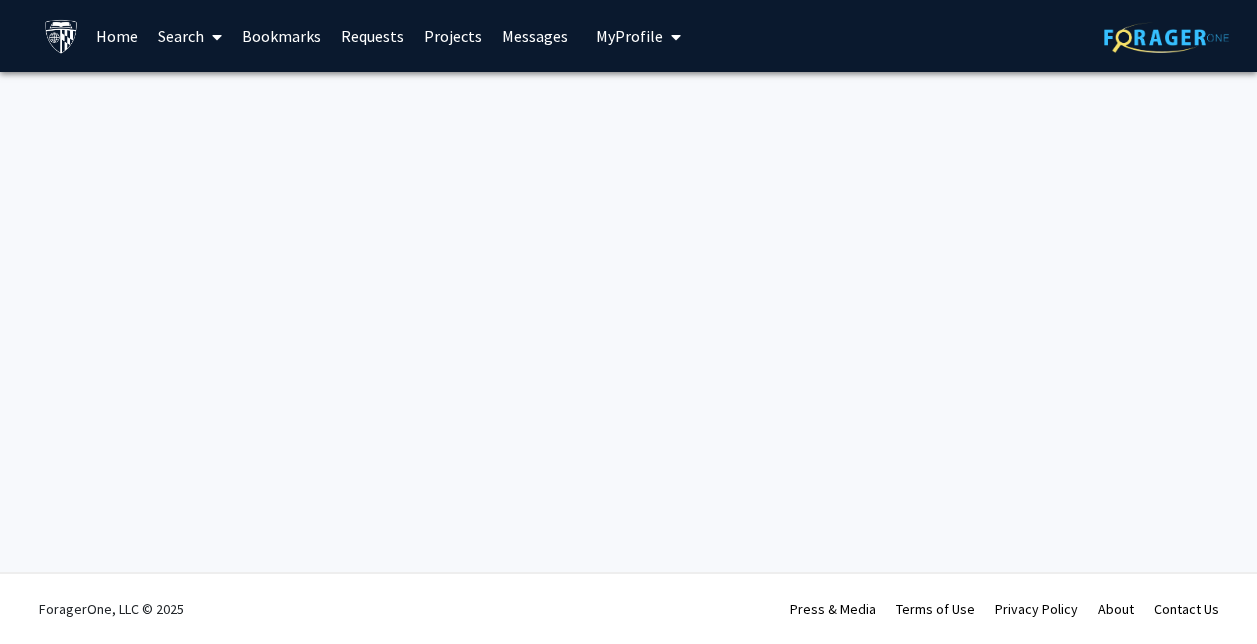 scroll, scrollTop: 0, scrollLeft: 0, axis: both 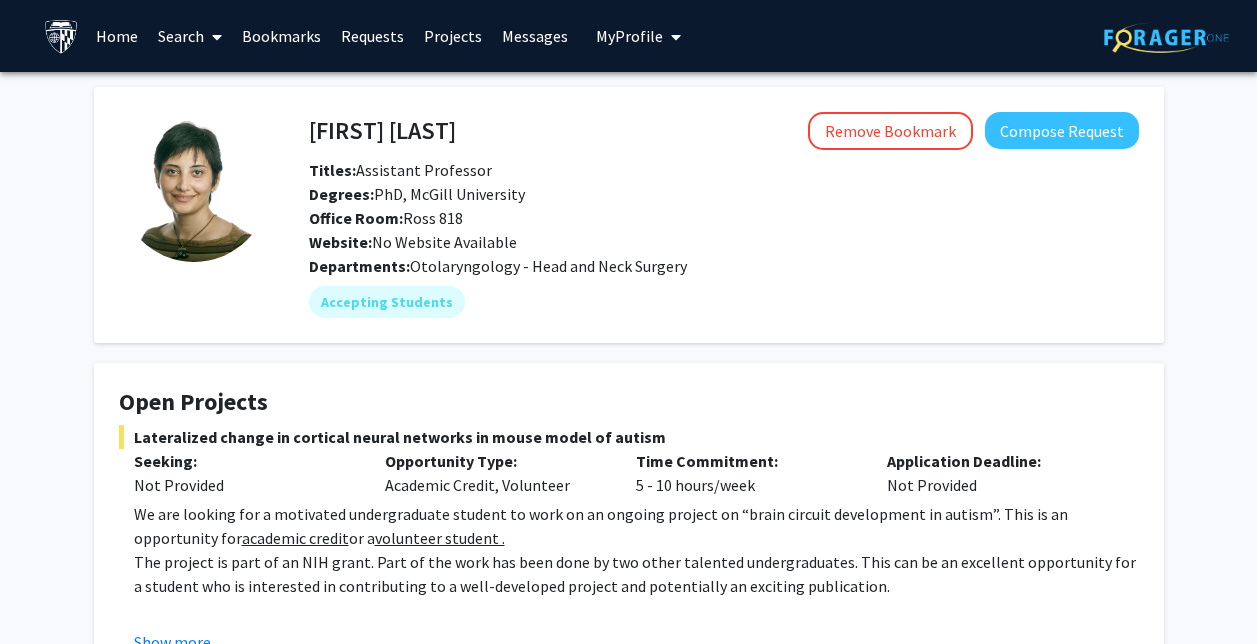 click on "Tara Deemyad  Remove Bookmark  Compose Request  Titles:   Assistant Professor  Degrees:   PhD, McGill University  Office Room:   Ross 818  Website:   No Website Available  Departments:   Otolaryngology - Head and Neck Surgery  Accepting Students  Open Projects   Lateralized change in cortical neural networks in mouse model of autism   Seeking: Not Provided Opportunity Type:  Academic Credit, Volunteer  Time Commitment:  5 - 10 hours/week  Application Deadline:  Not Provided  We are looking for a motivated undergraduate student to work on an ongoing project on “brain circuit development in autism”. This is an opportunity for  academic credit  or a  volunteer student . The project is part of an NIH grant. Part of the work has been done by two other talented undergraduates. This can be an excellent opportunity for a student who is interested in contributing to a well-developed project and potentially an exciting publication.  Description of Current Projects: Specific Duties and Responsibilities*: Show more" 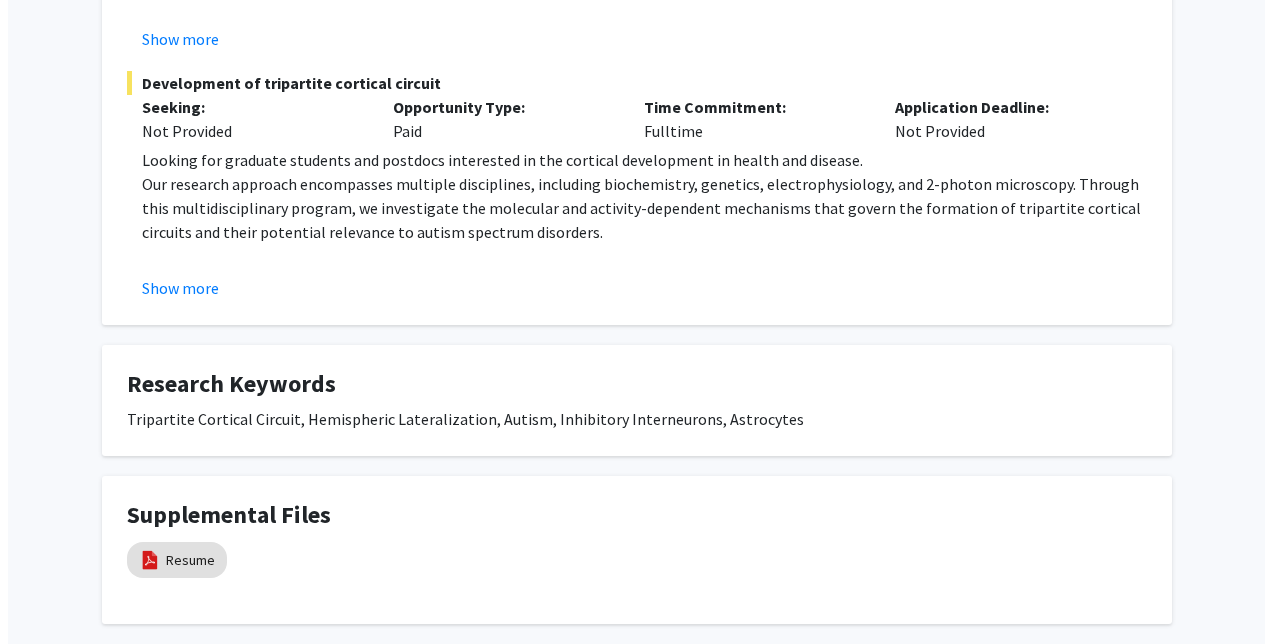 scroll, scrollTop: 708, scrollLeft: 0, axis: vertical 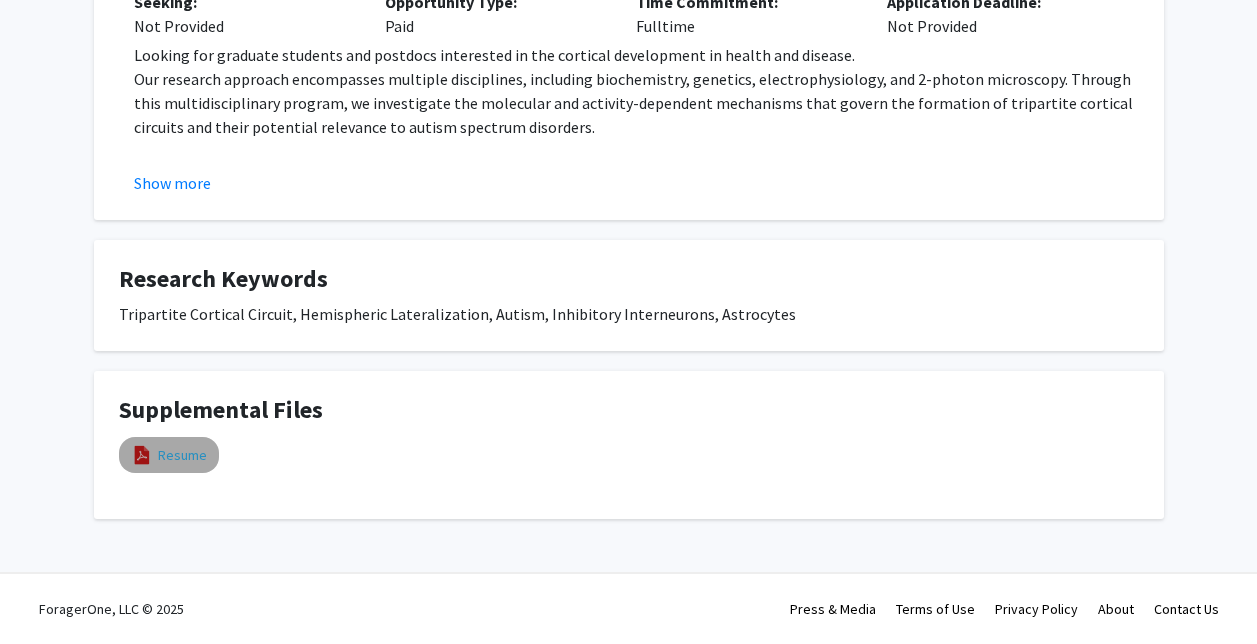 click on "Resume" at bounding box center [182, 455] 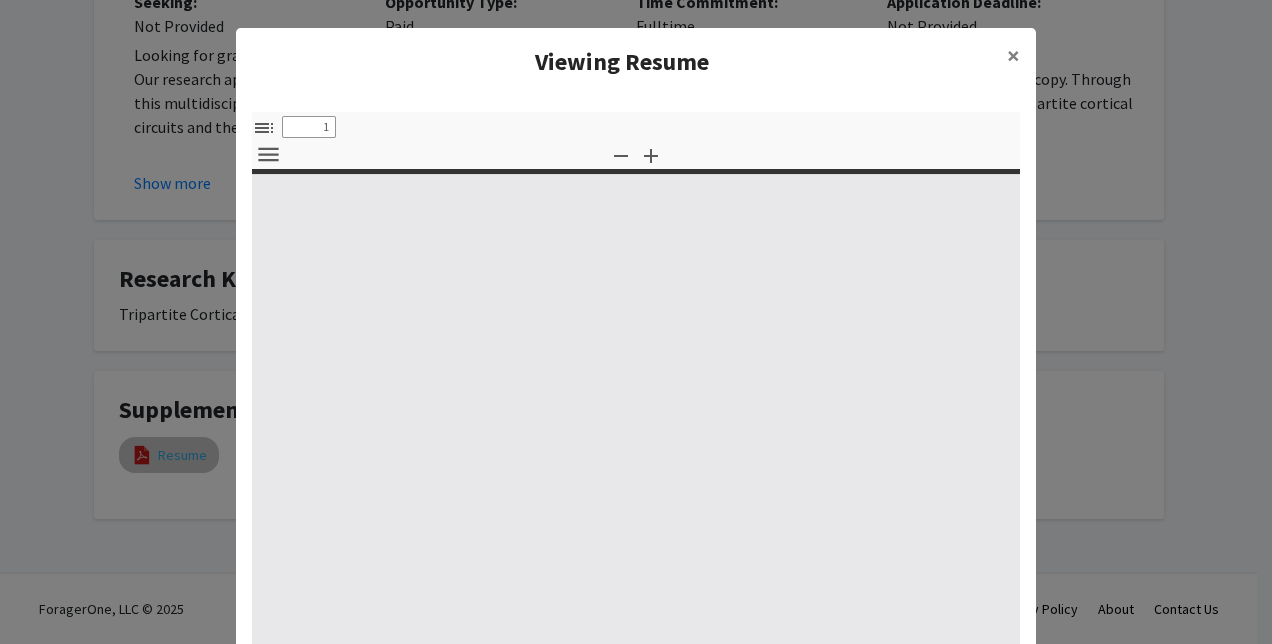 select on "custom" 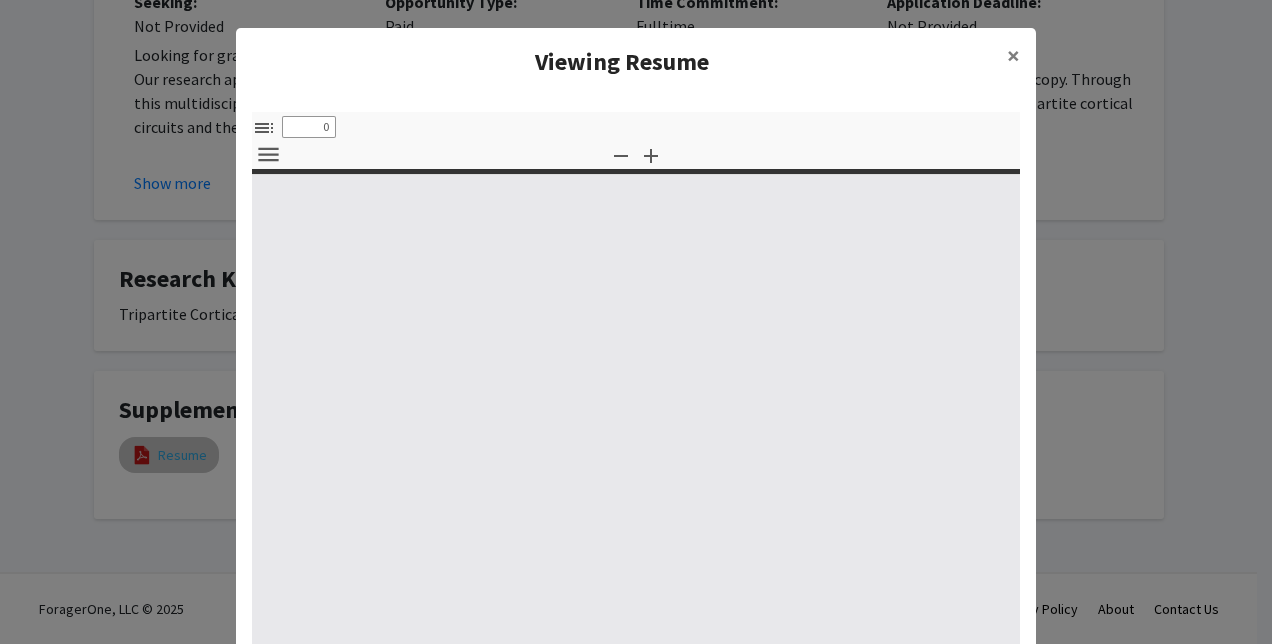 select on "custom" 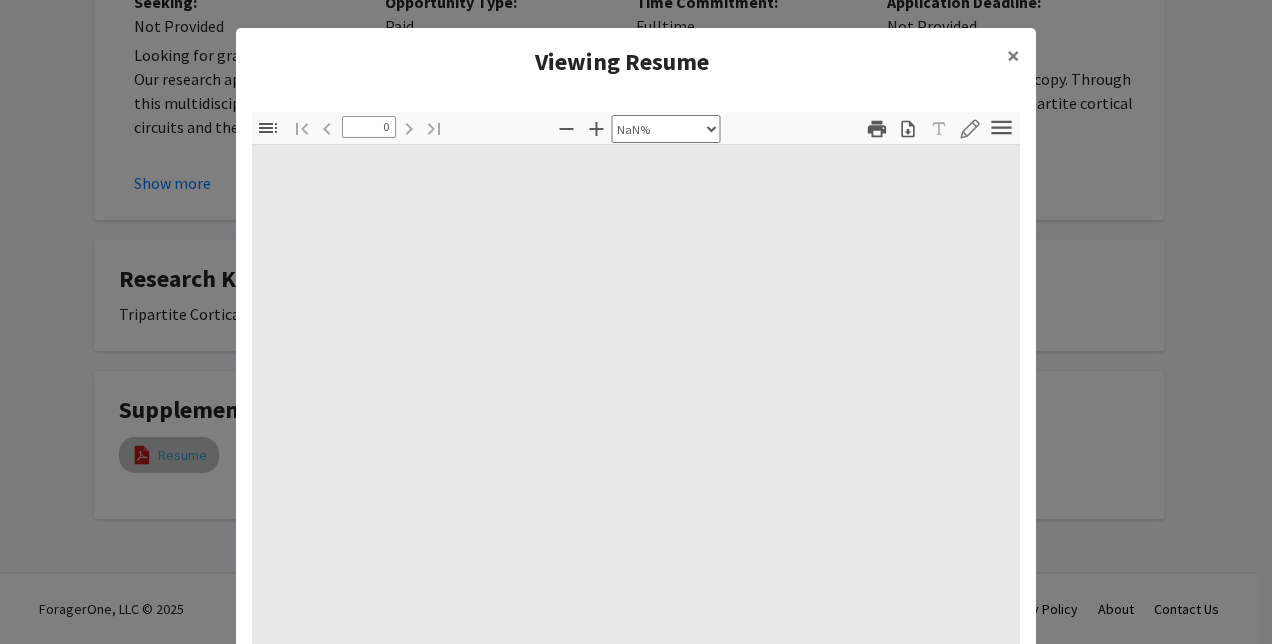 type on "1" 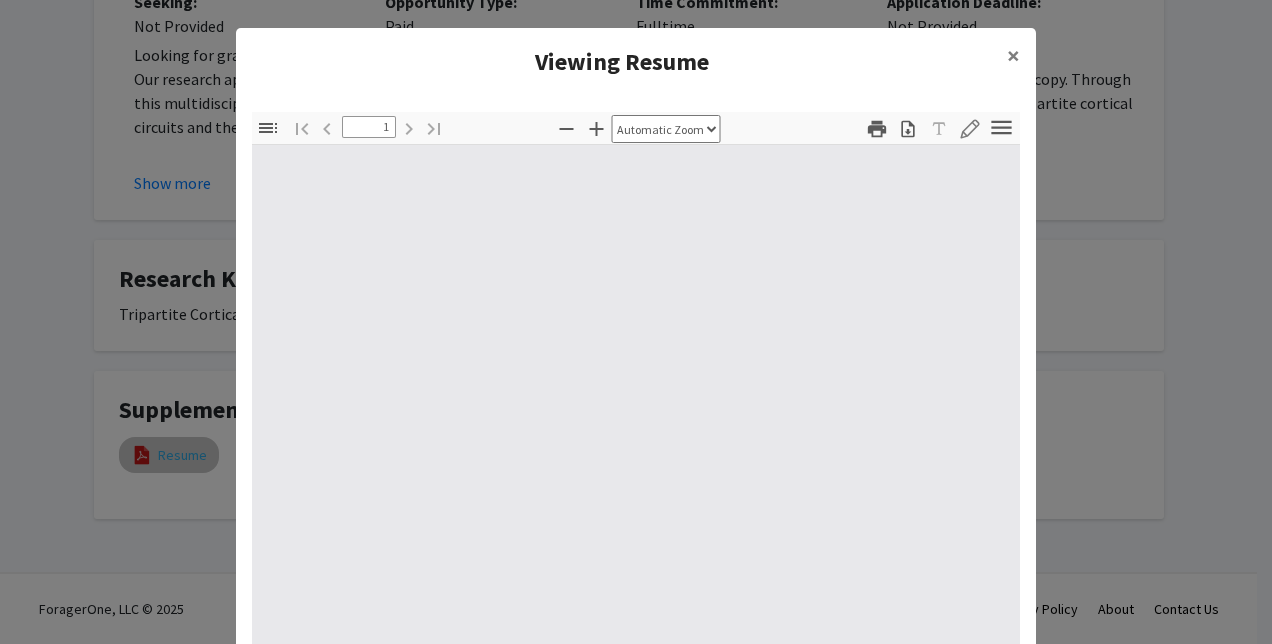 select on "auto" 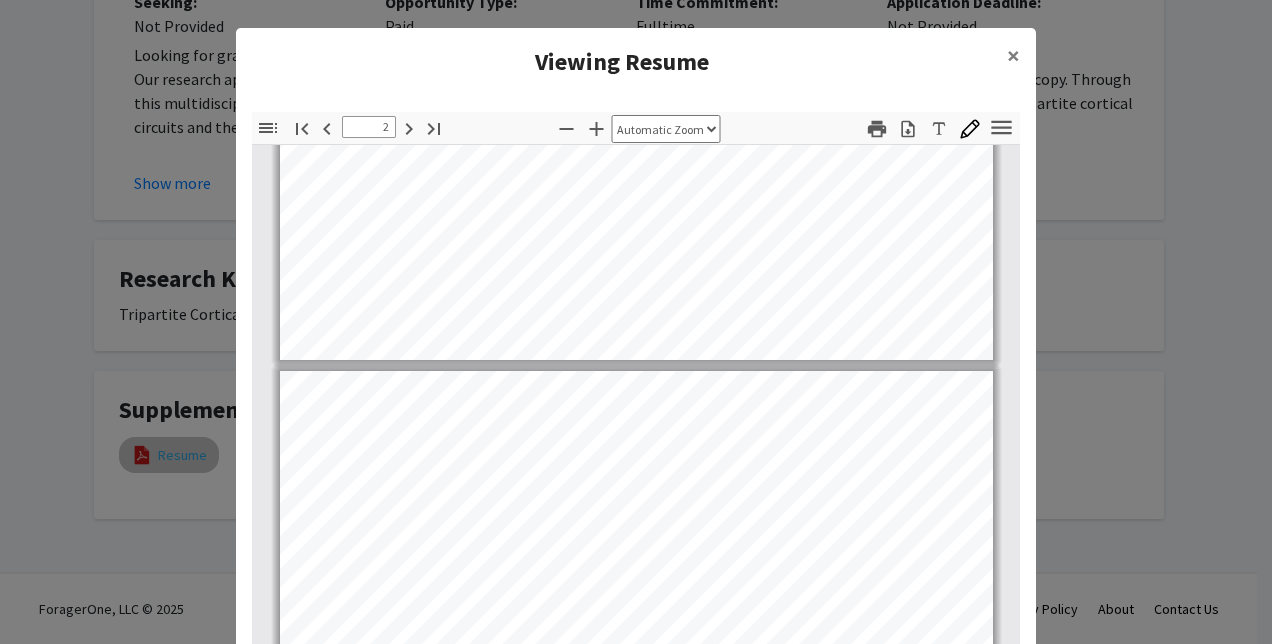 scroll, scrollTop: 722, scrollLeft: 0, axis: vertical 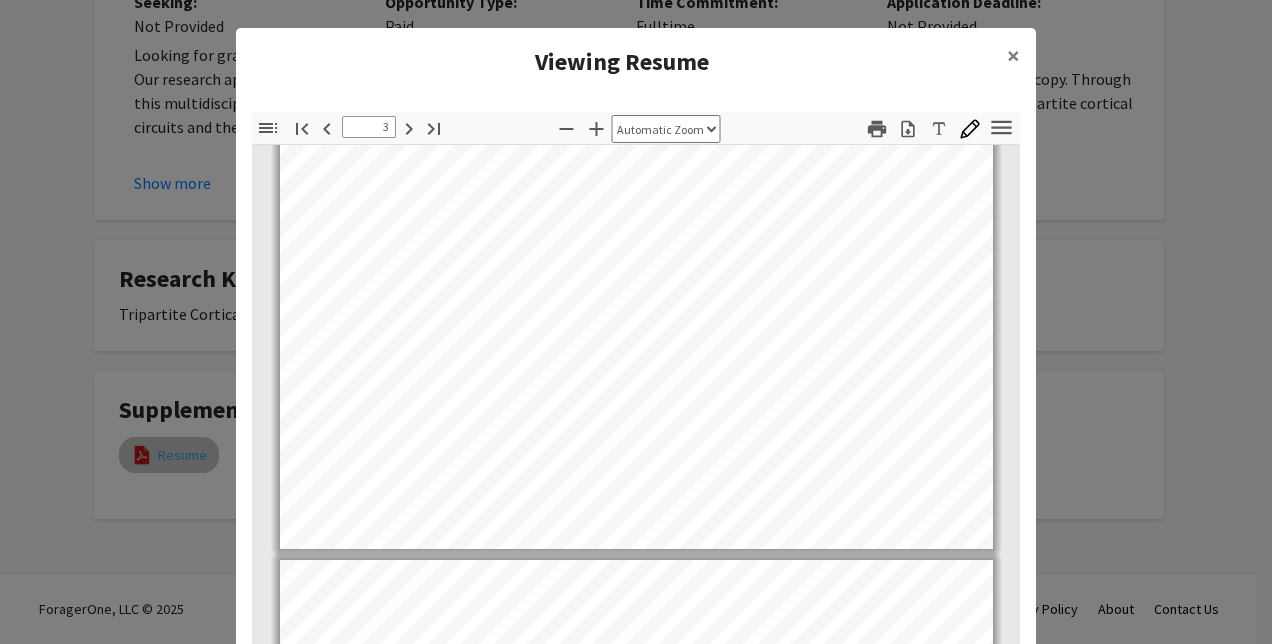 type on "4" 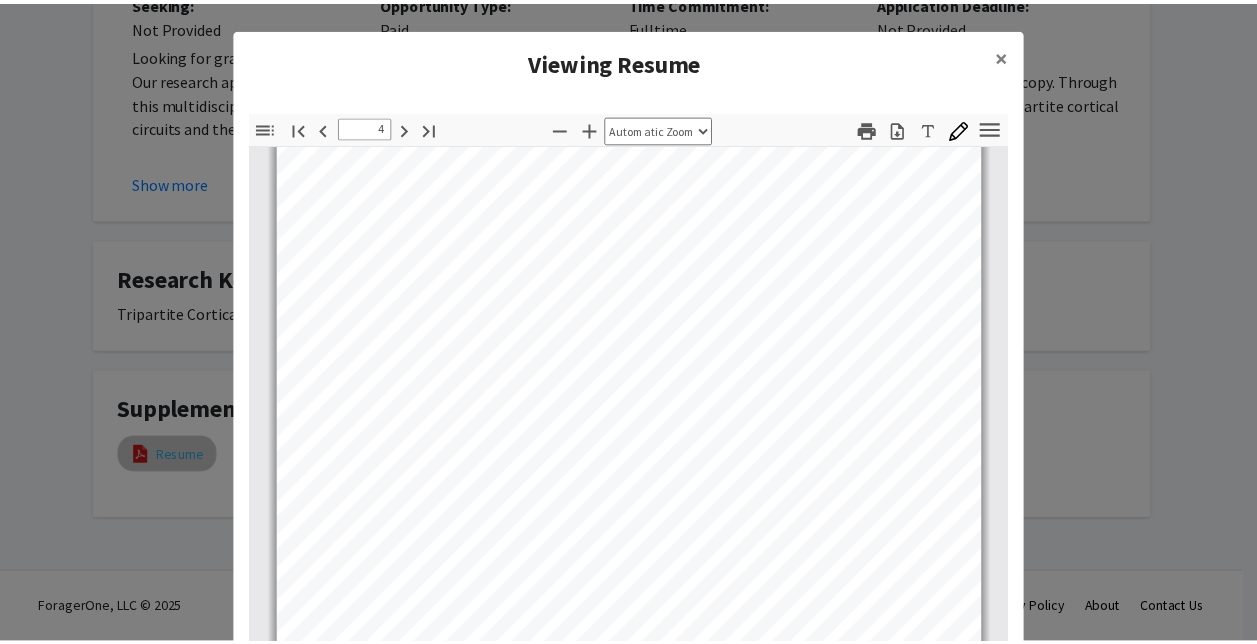 scroll, scrollTop: 3171, scrollLeft: 0, axis: vertical 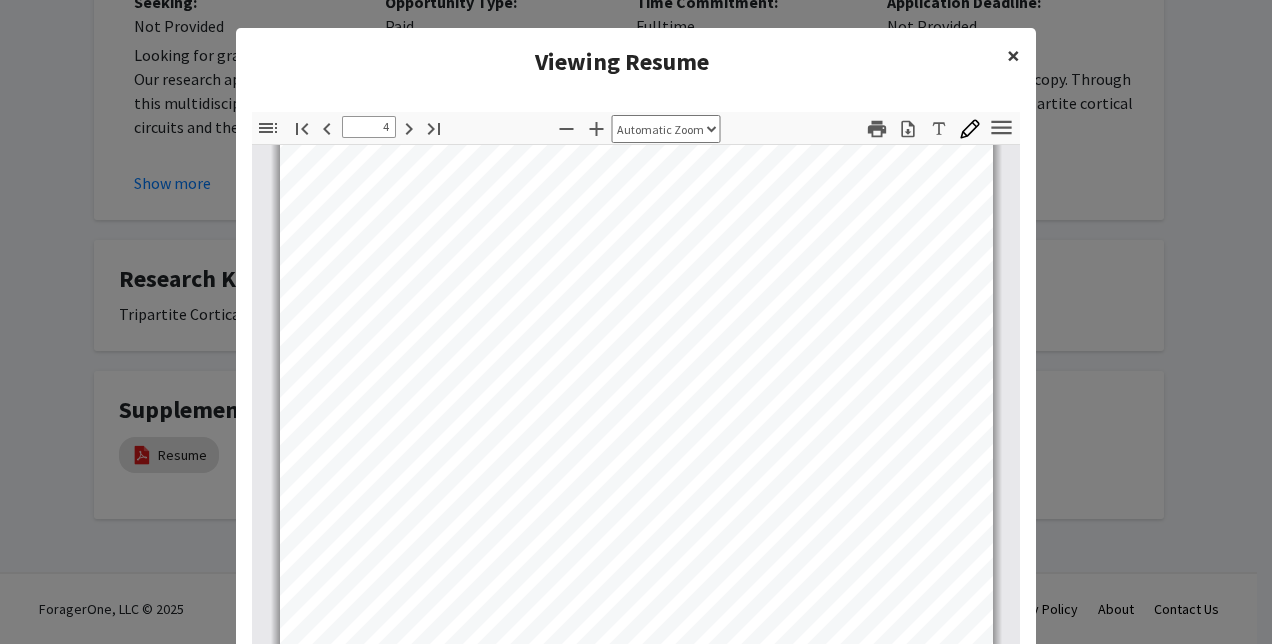click on "×" 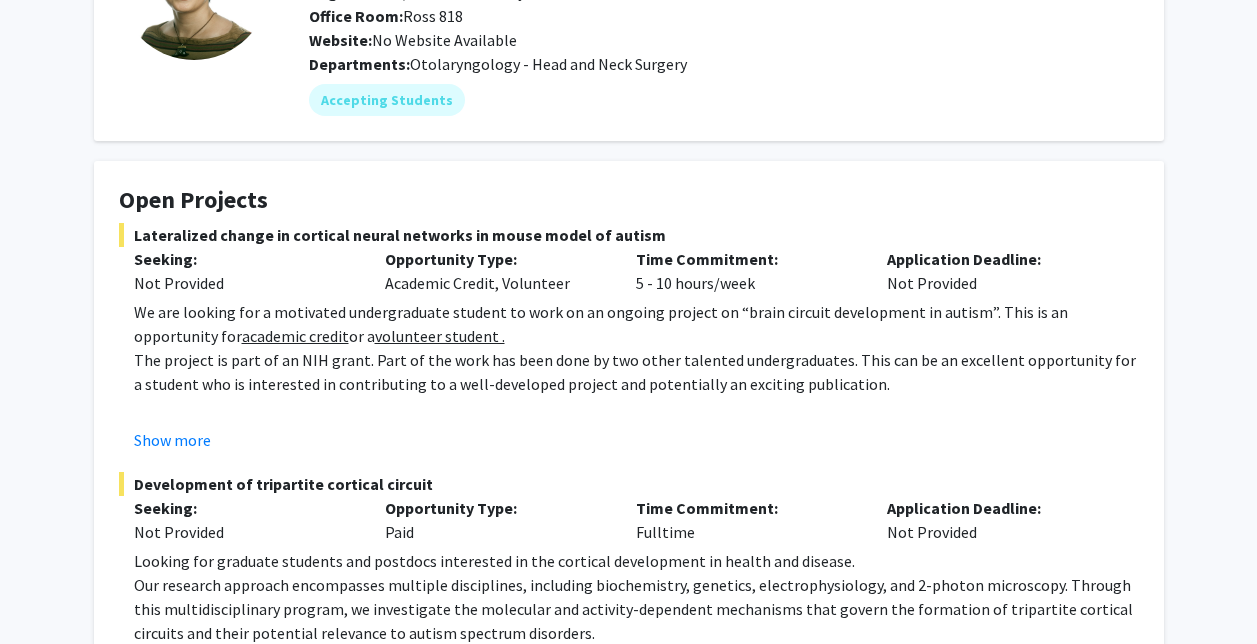 scroll, scrollTop: 191, scrollLeft: 0, axis: vertical 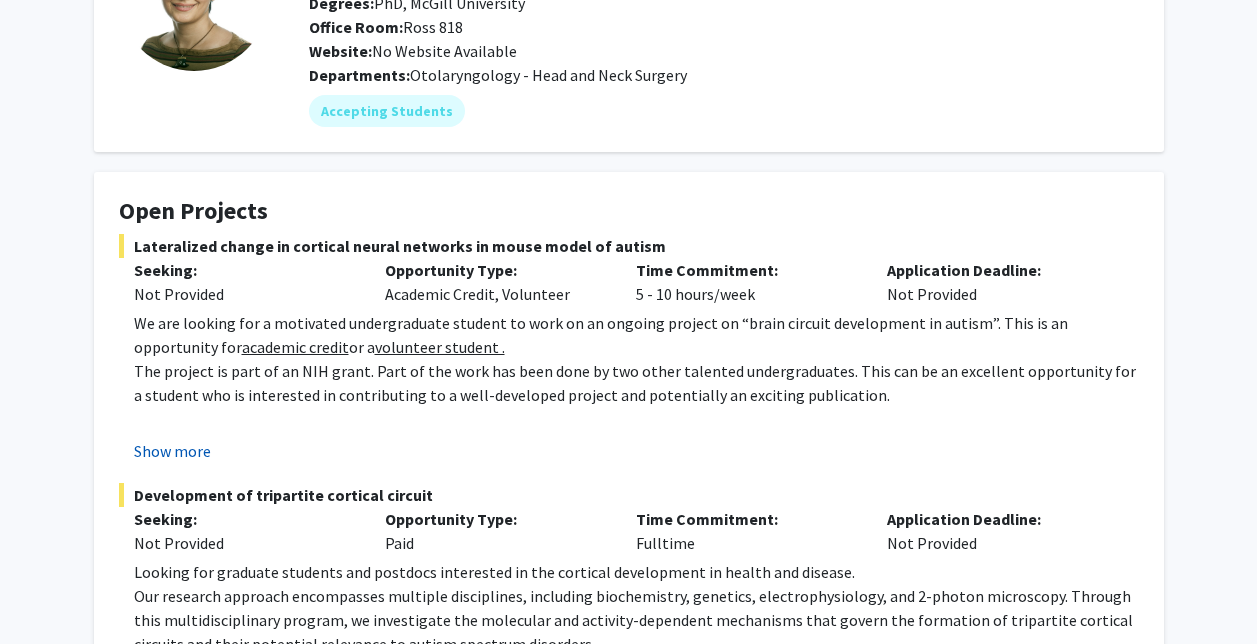 click on "Show more" 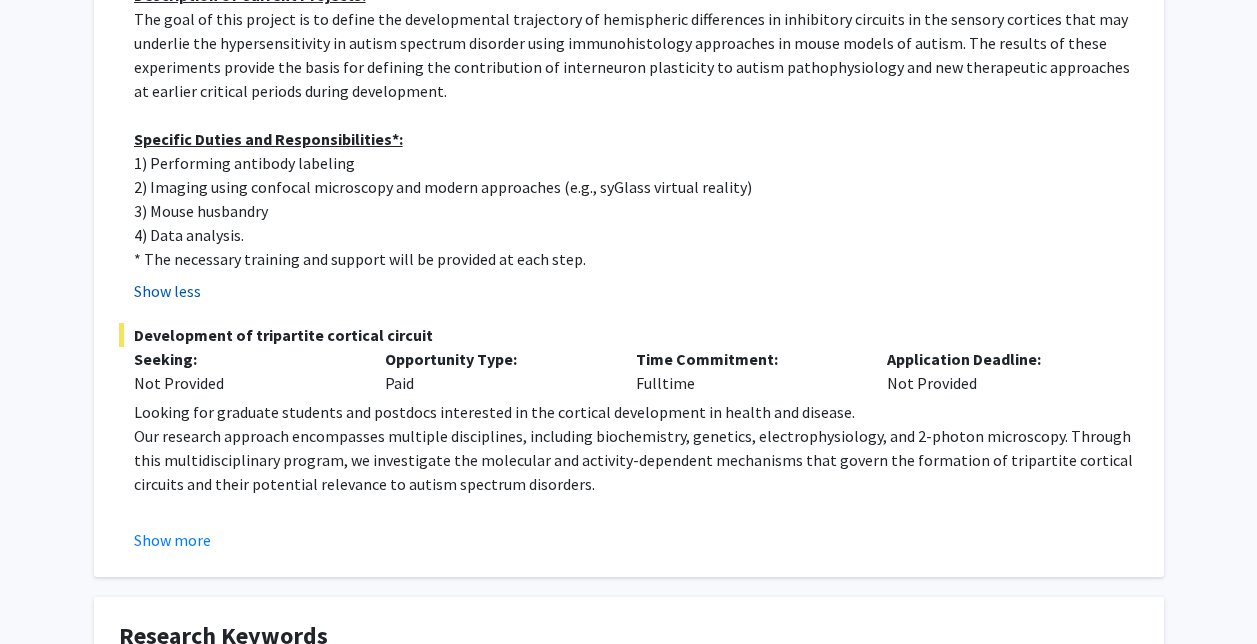 scroll, scrollTop: 640, scrollLeft: 0, axis: vertical 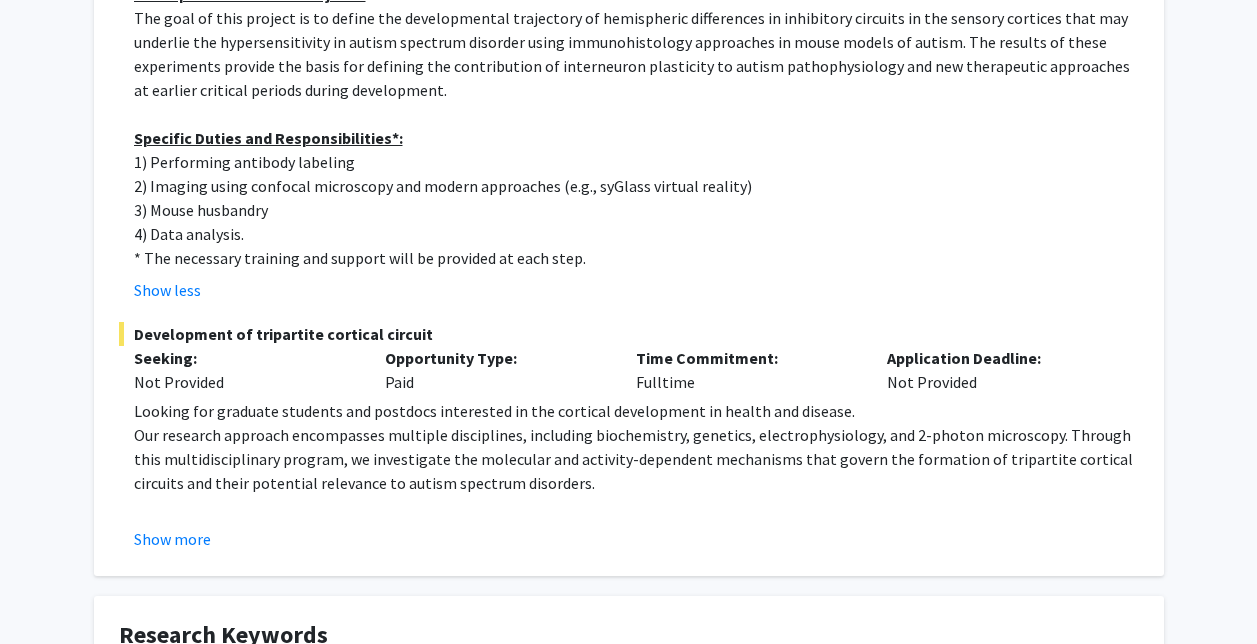 click on "Open Projects   Lateralized change in cortical neural networks in mouse model of autism   Seeking: Not Provided Opportunity Type:  Academic Credit, Volunteer  Time Commitment:  5 - 10 hours/week  Application Deadline:  Not Provided  We are looking for a motivated undergraduate student to work on an ongoing project on “brain circuit development in autism”. This is an opportunity for  academic credit  or a  volunteer student . The project is part of an NIH grant. Part of the work has been done by two other talented undergraduates. This can be an excellent opportunity for a student who is interested in contributing to a well-developed project and potentially an exciting publication.  Description of Current Projects: Specific Duties and Responsibilities*: 1) Performing antibody labeling 2) Imaging using confocal microscopy and modern approaches (e.g., syGlass virtual reality) 3) Mouse husbandry  4) Data analysis. * The necessary training and support will be provided at each step.  Show less Seeking:  Paid" 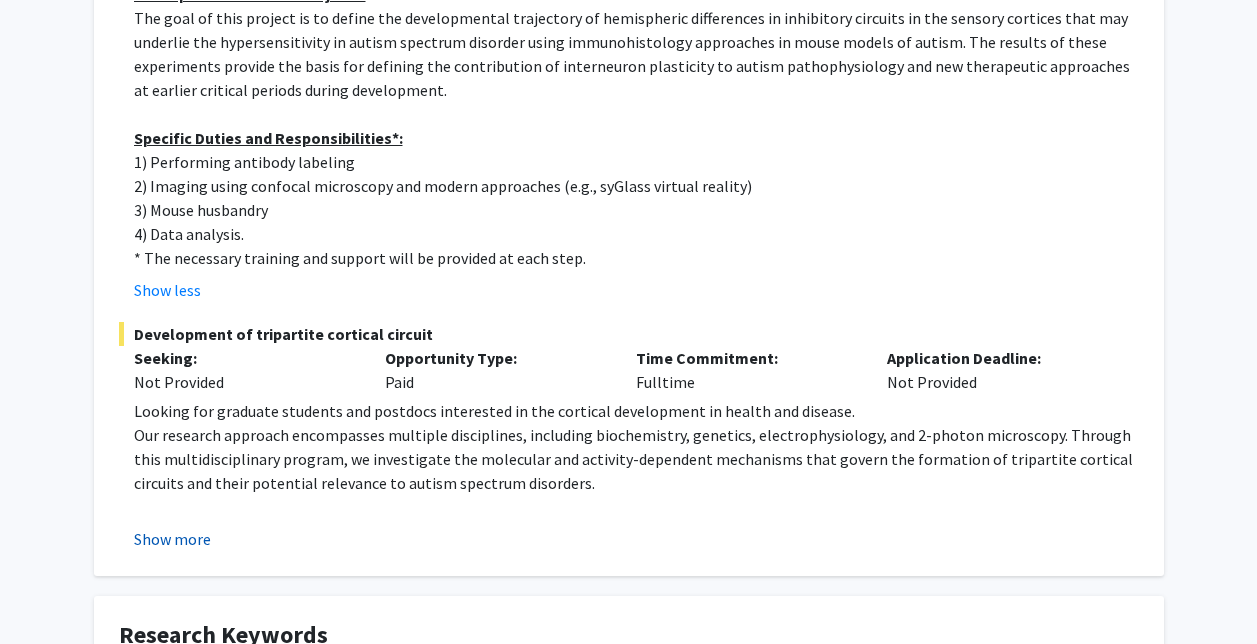 click on "Show more" 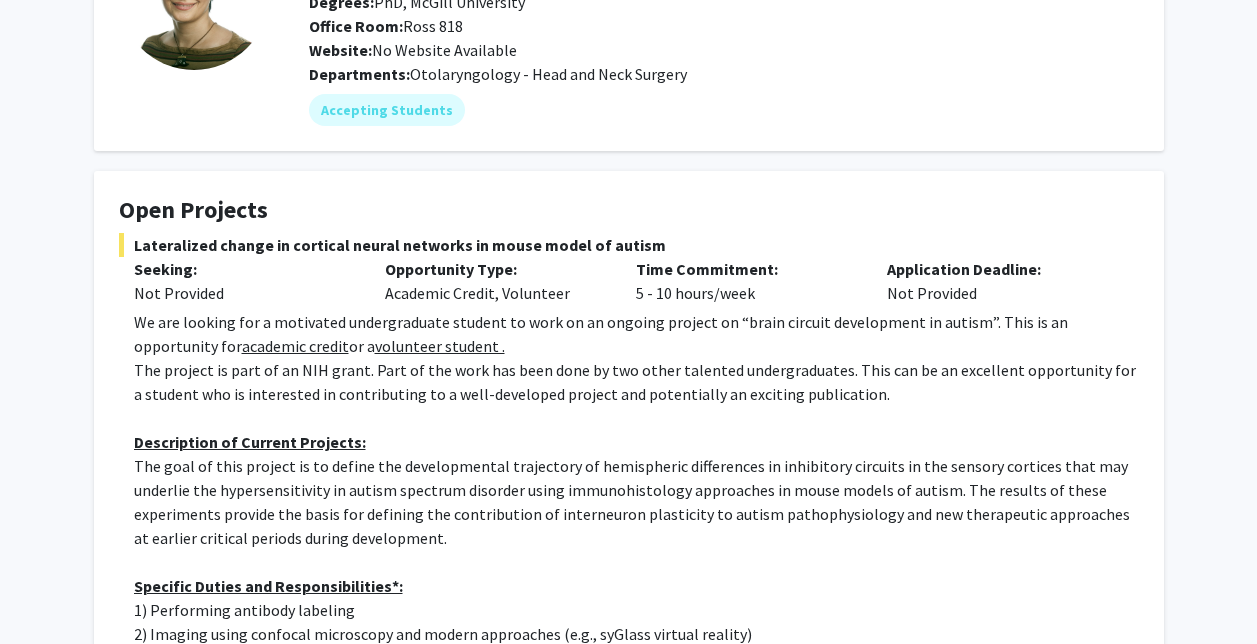 scroll, scrollTop: 0, scrollLeft: 0, axis: both 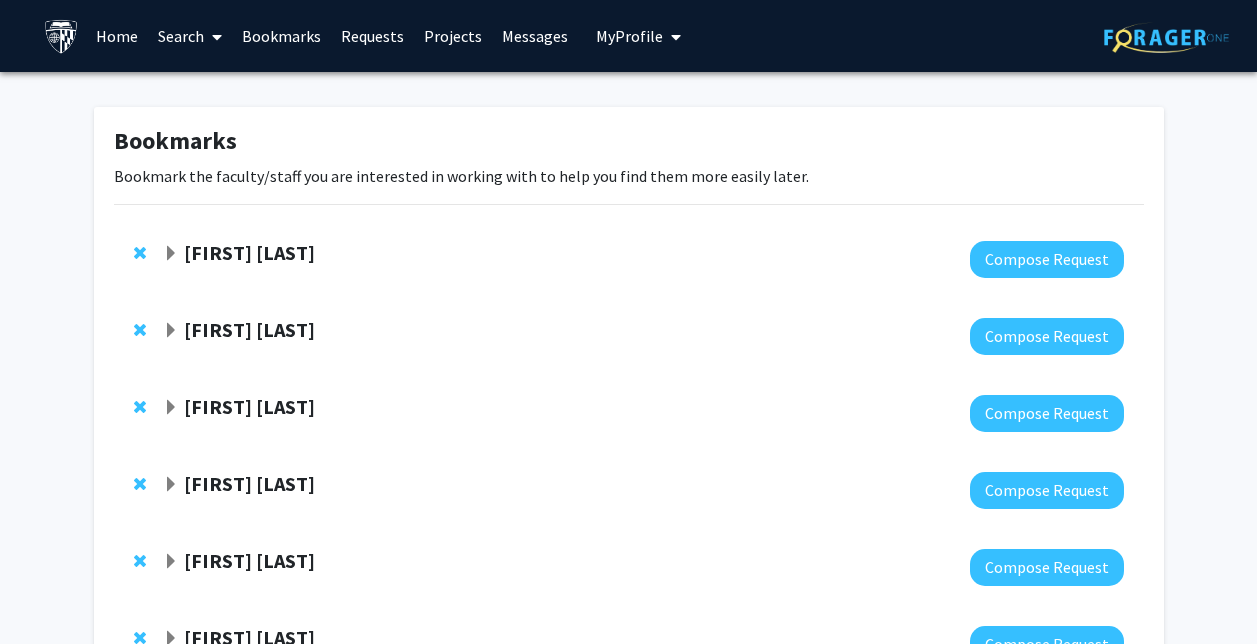 click on "[FIRST] [LAST]" 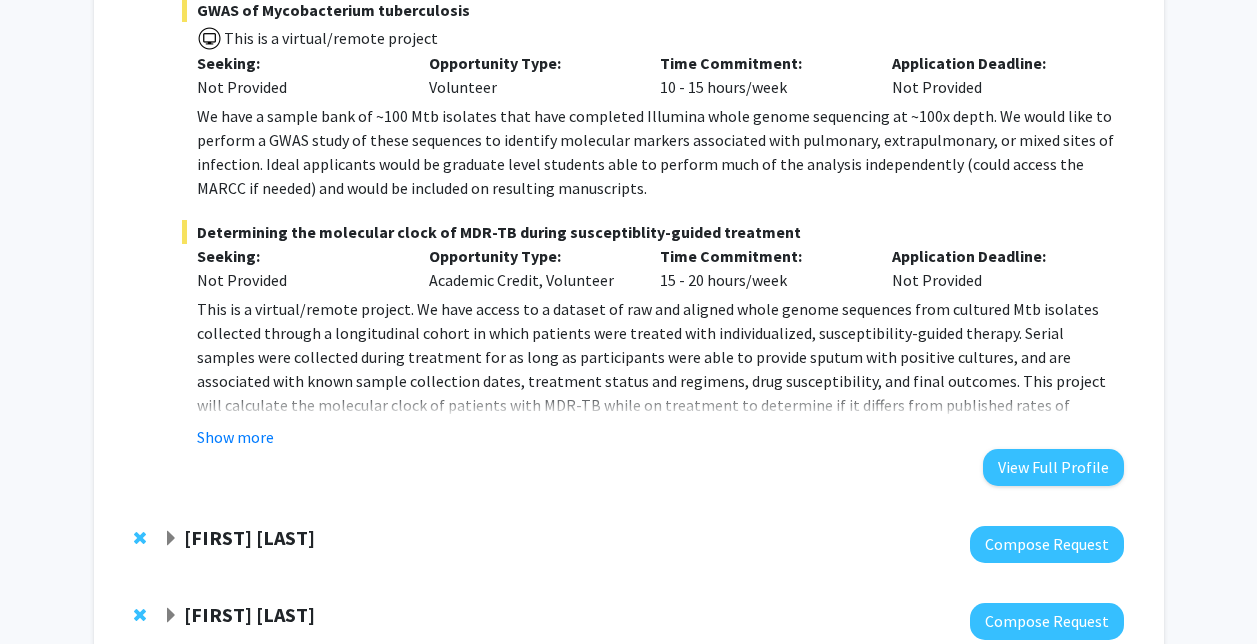 scroll, scrollTop: 845, scrollLeft: 0, axis: vertical 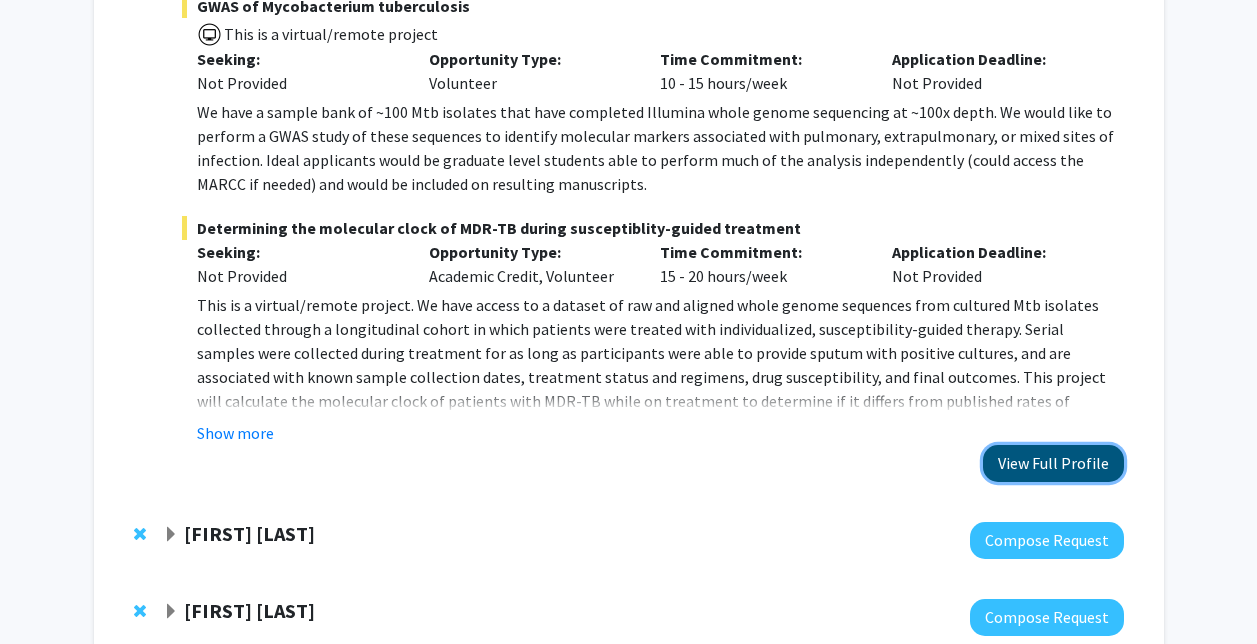 click on "View Full Profile" at bounding box center [1053, 463] 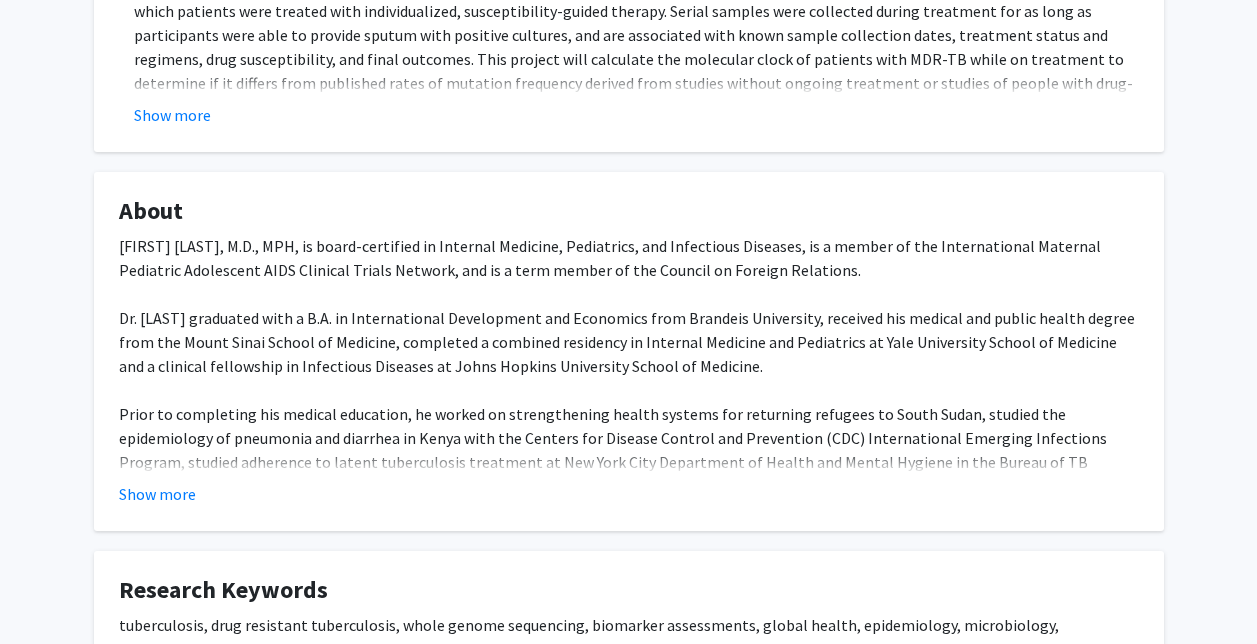 scroll, scrollTop: 942, scrollLeft: 0, axis: vertical 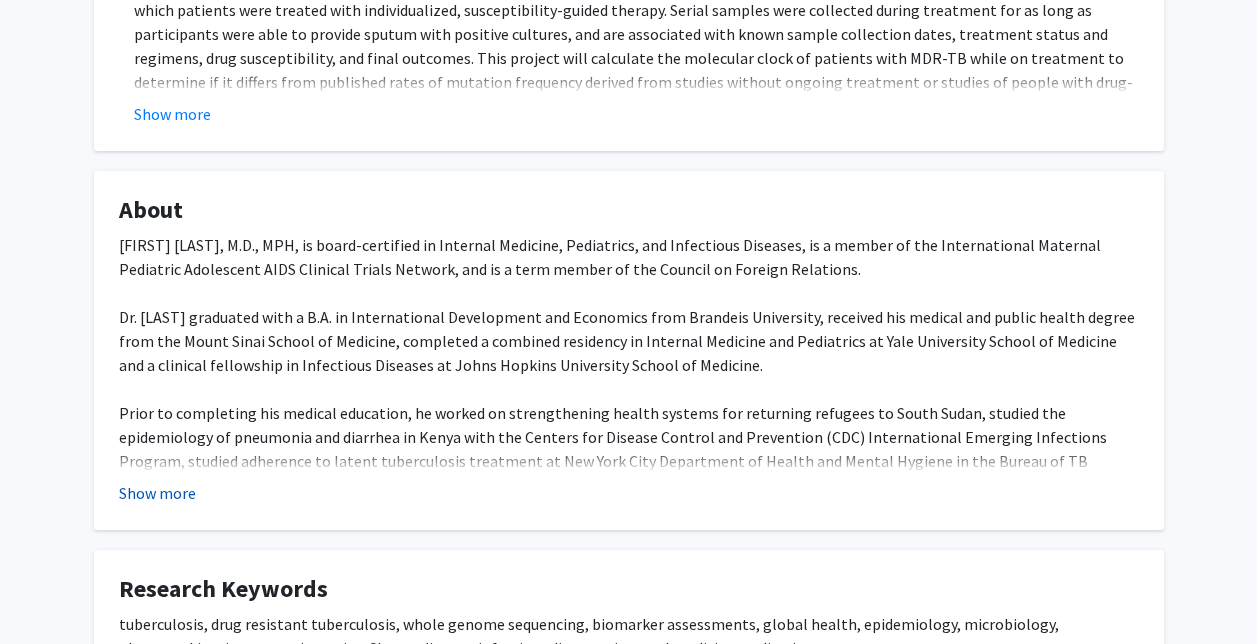 click on "Show more" 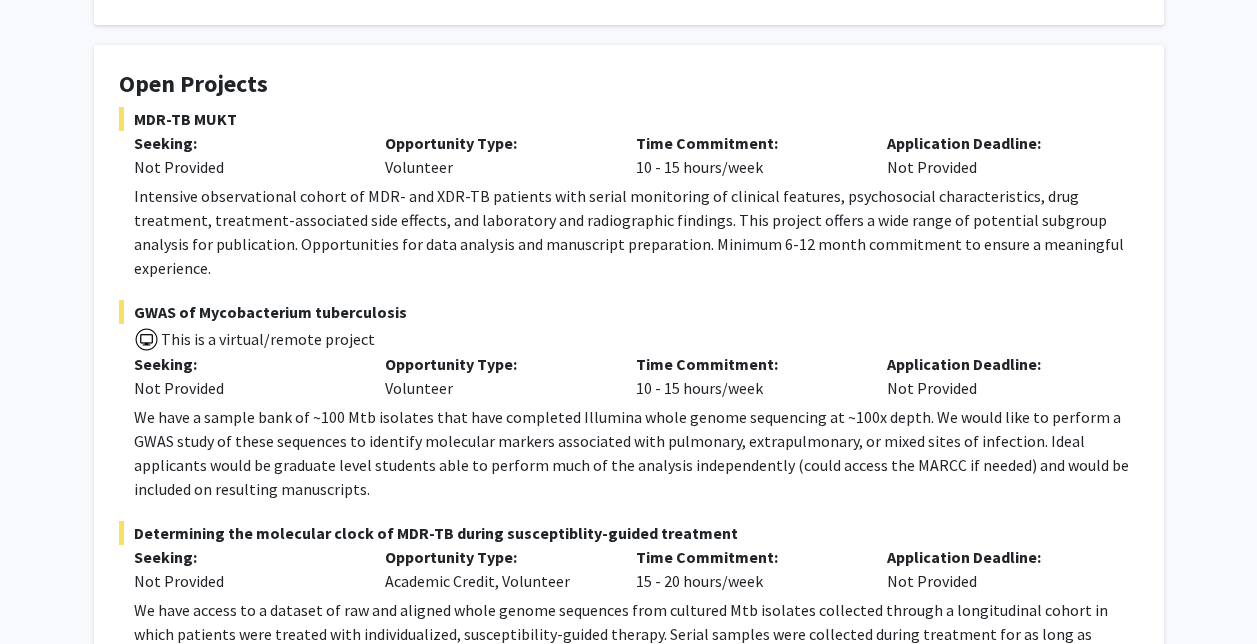 scroll, scrollTop: 0, scrollLeft: 0, axis: both 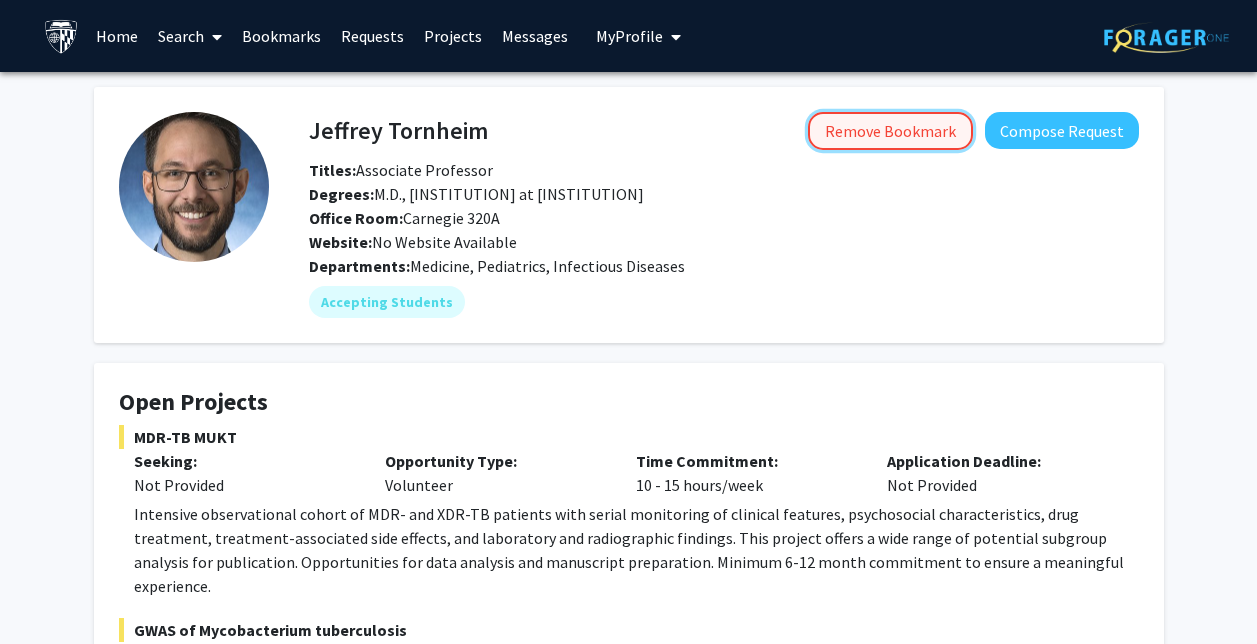 click on "Remove Bookmark" 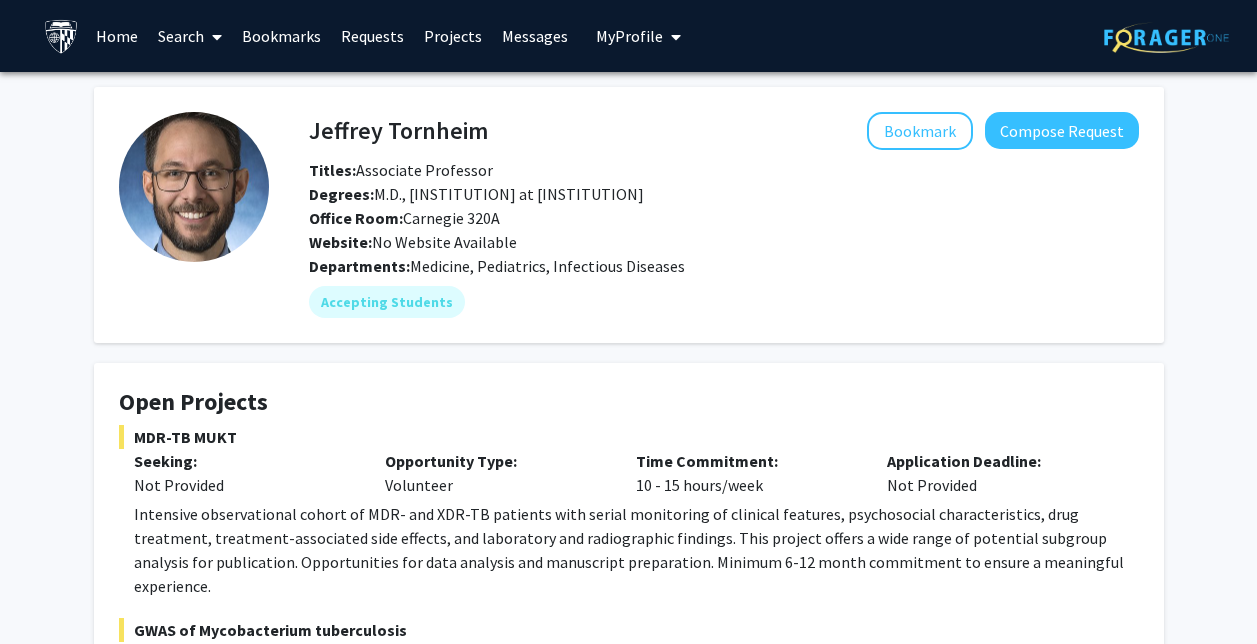 click on "Bookmarks" at bounding box center (281, 36) 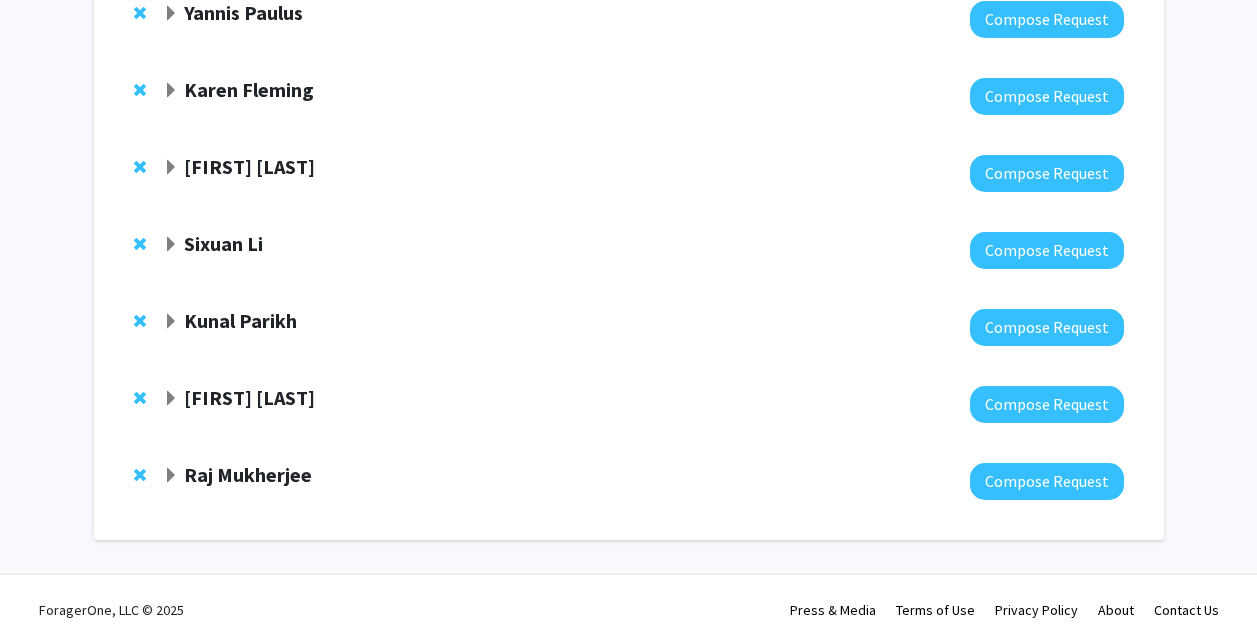 scroll, scrollTop: 0, scrollLeft: 0, axis: both 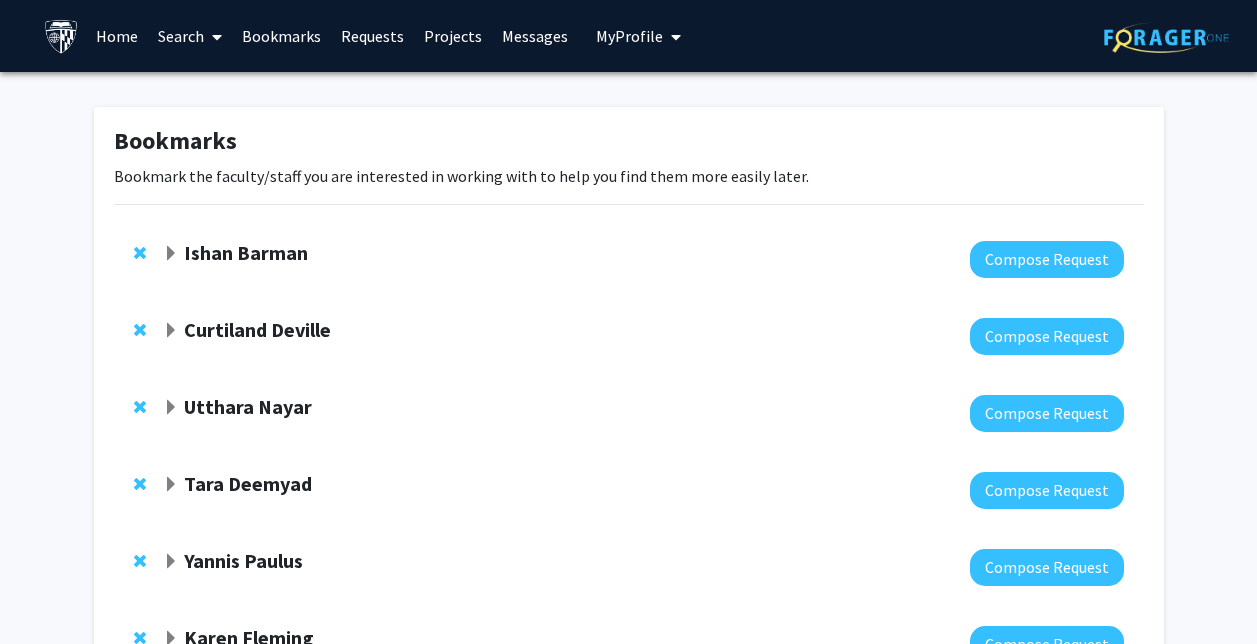 click on "Ishan Barman" 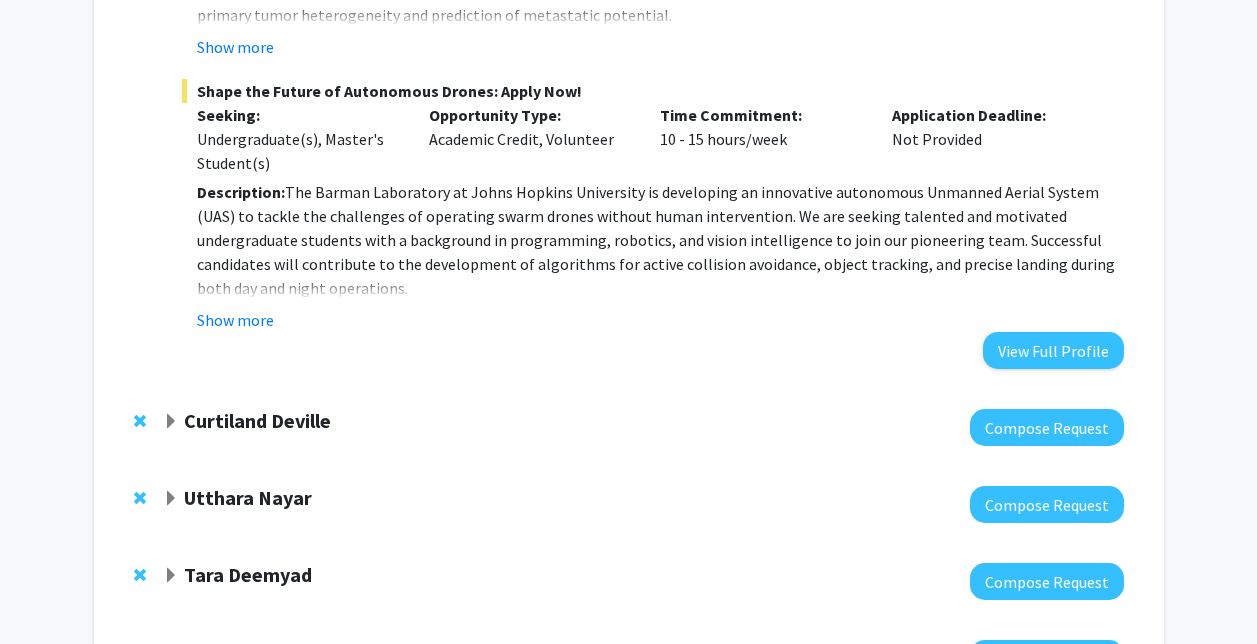 scroll, scrollTop: 774, scrollLeft: 0, axis: vertical 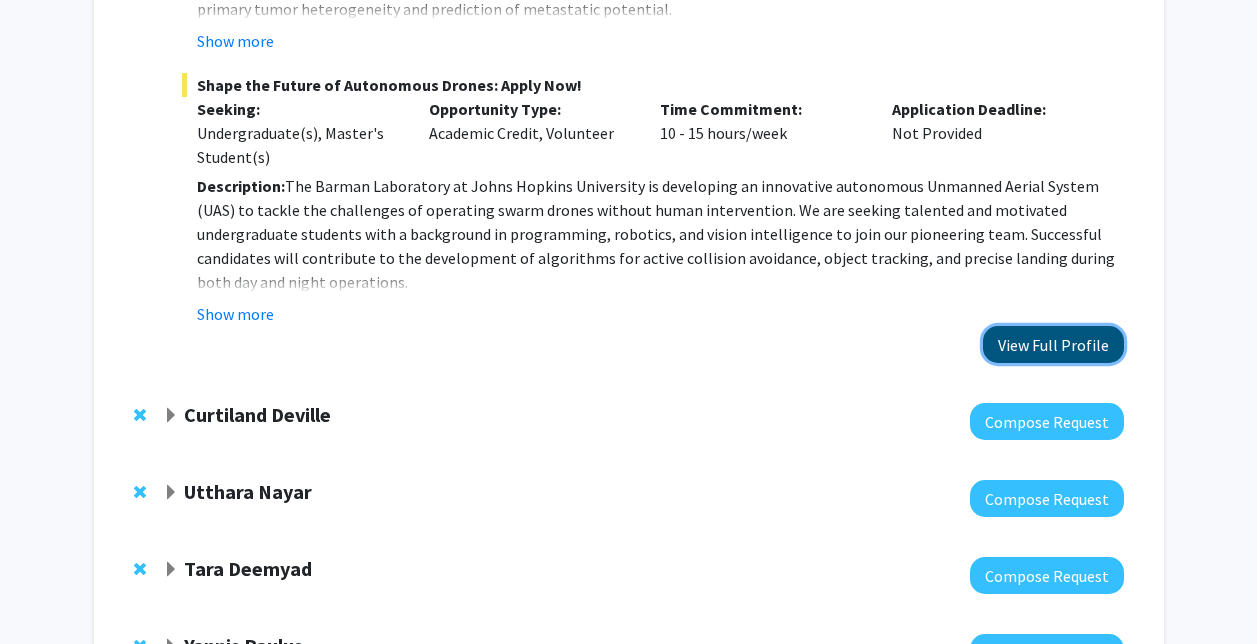 click on "View Full Profile" at bounding box center [1053, 344] 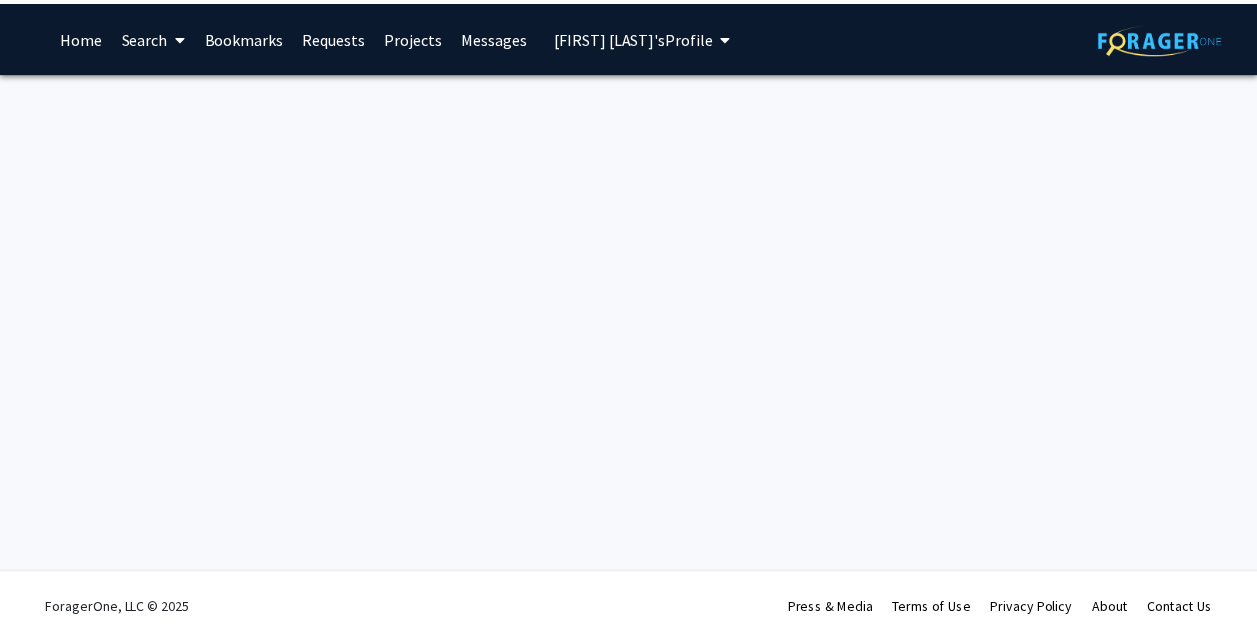 scroll, scrollTop: 0, scrollLeft: 0, axis: both 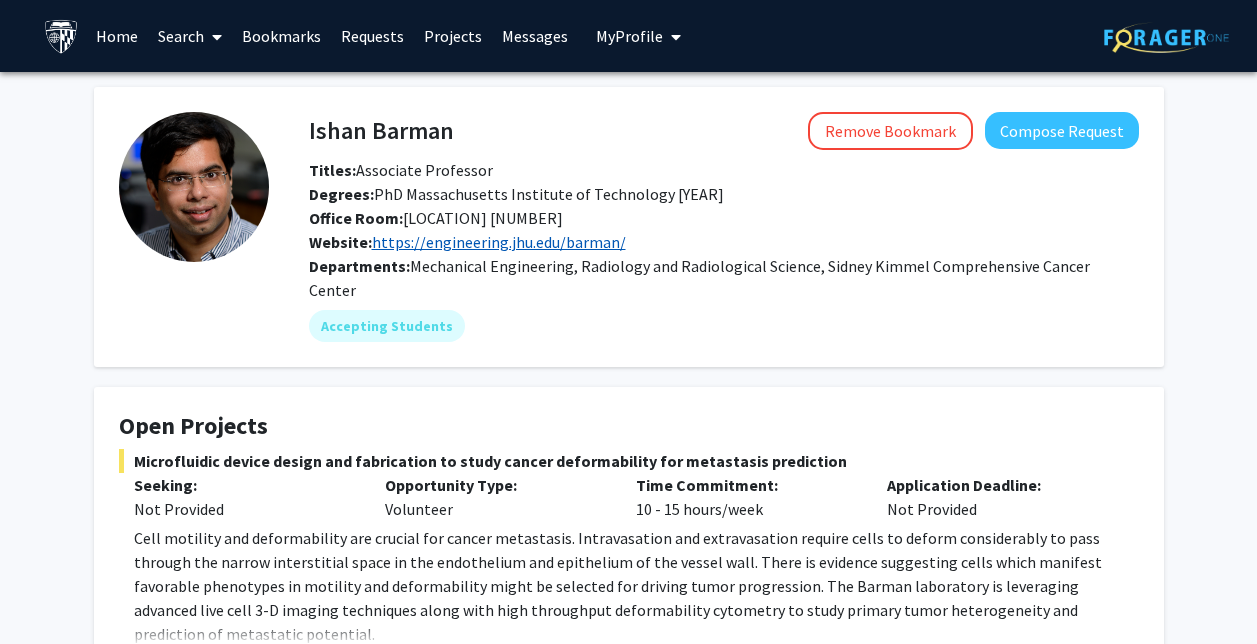 click on "https://engineering.jhu.edu/barman/" 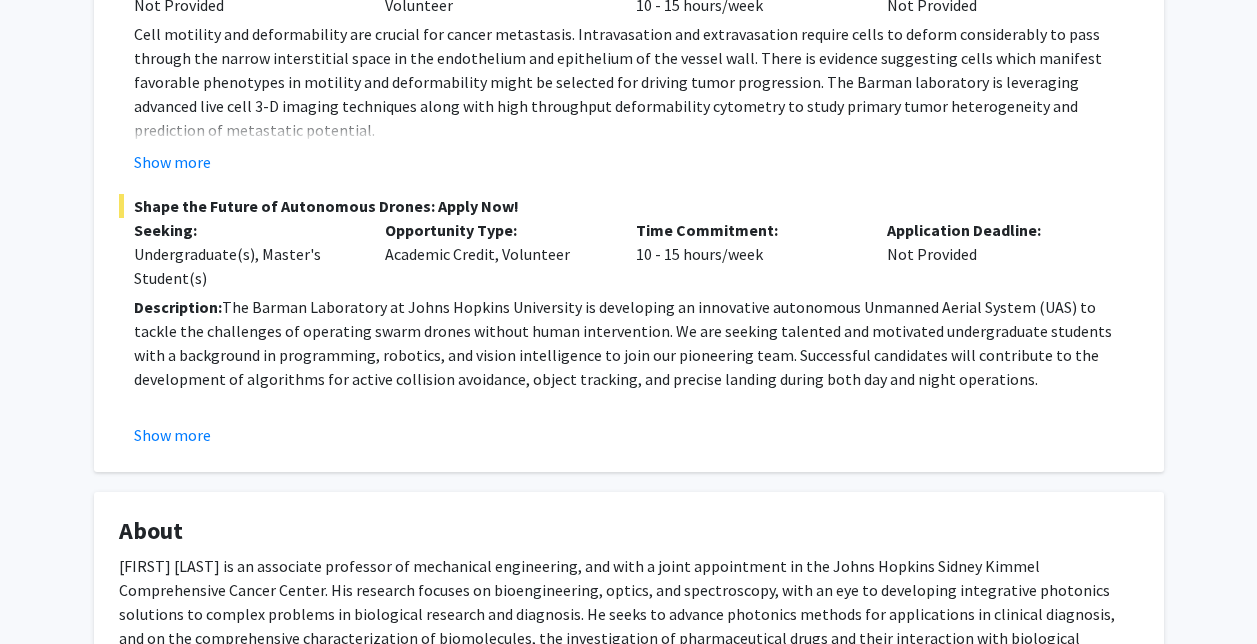 scroll, scrollTop: 507, scrollLeft: 0, axis: vertical 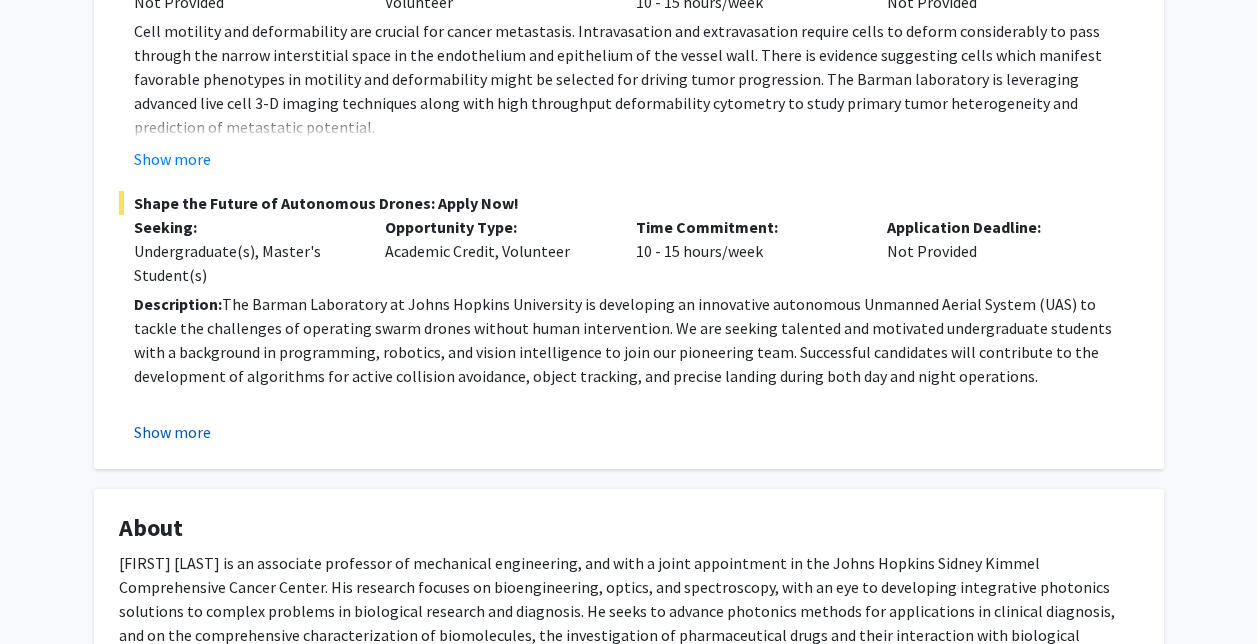 click on "Show more" 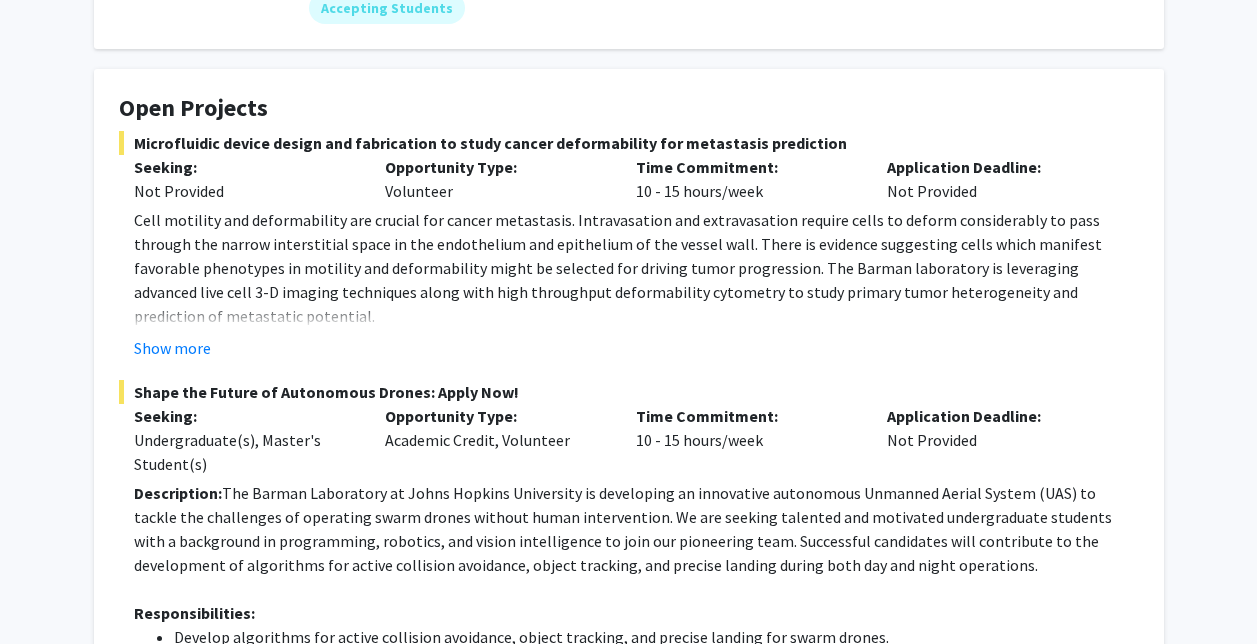 scroll, scrollTop: 312, scrollLeft: 0, axis: vertical 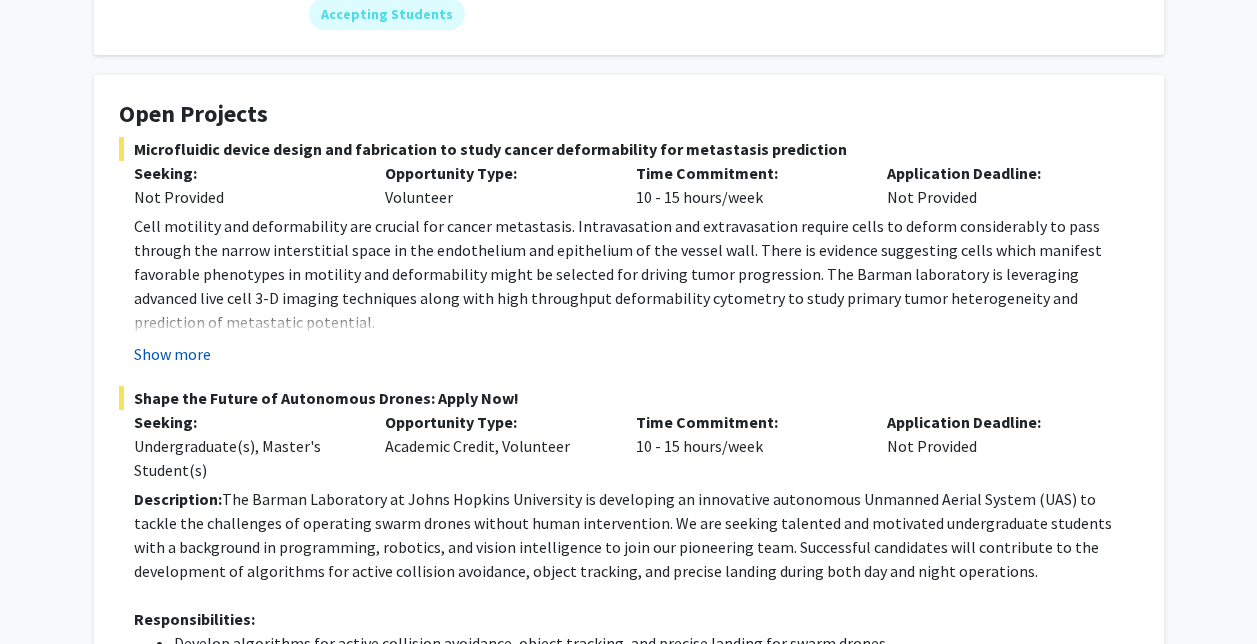 click on "Show more" 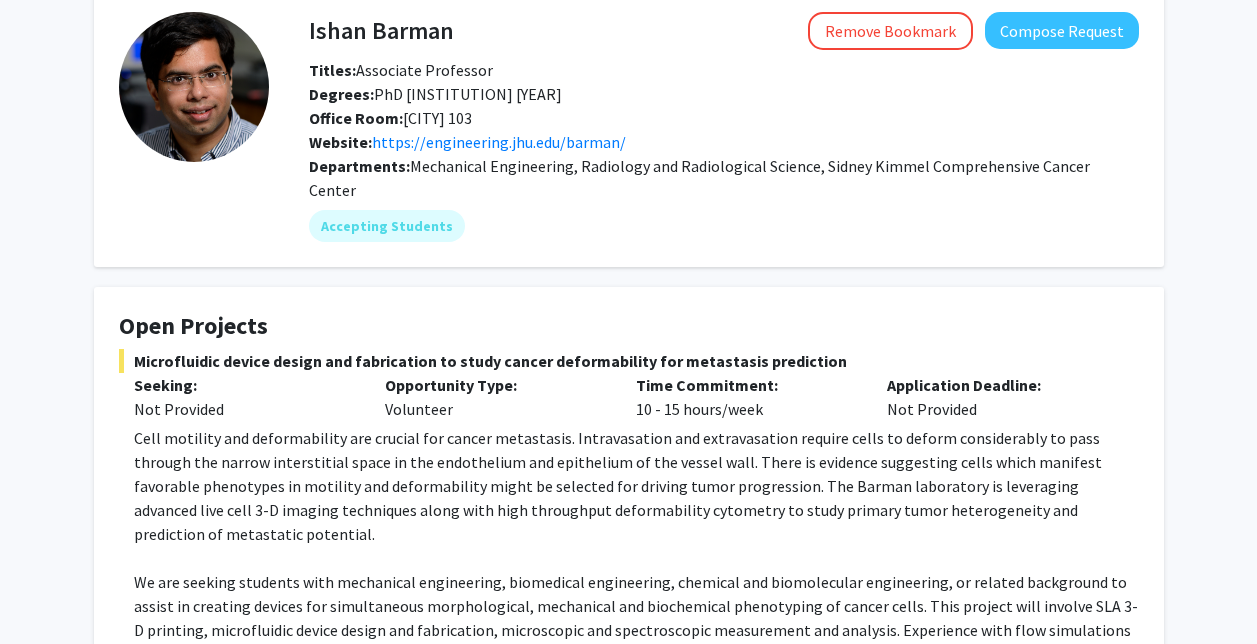 scroll, scrollTop: 0, scrollLeft: 0, axis: both 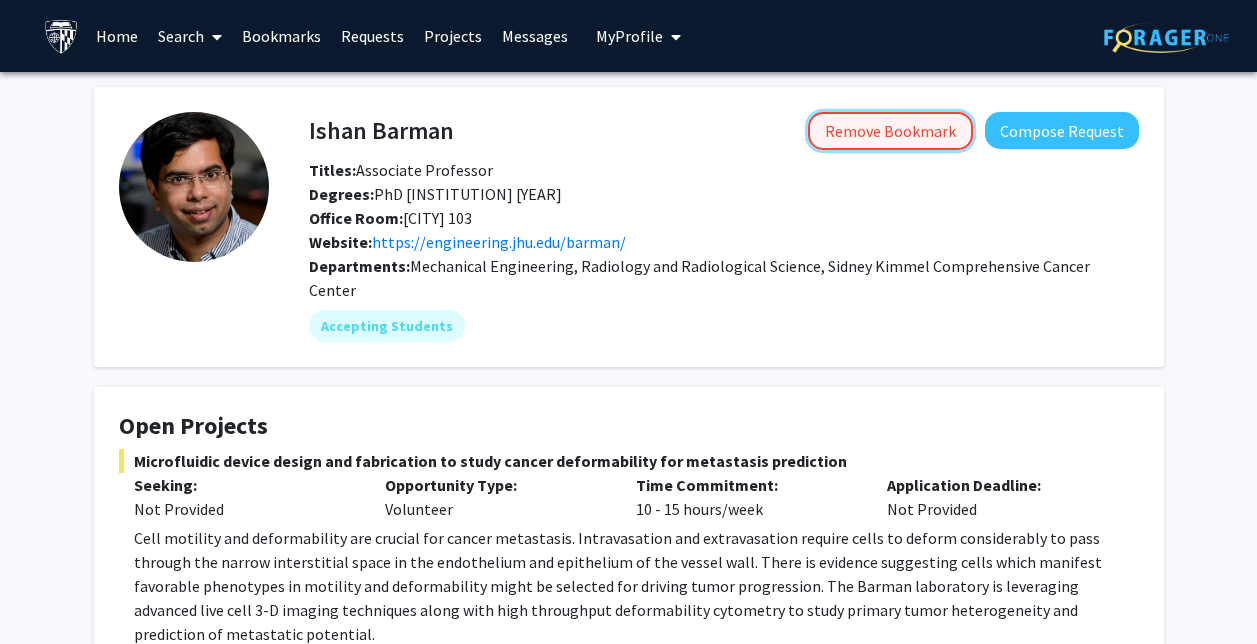 click on "Remove Bookmark" 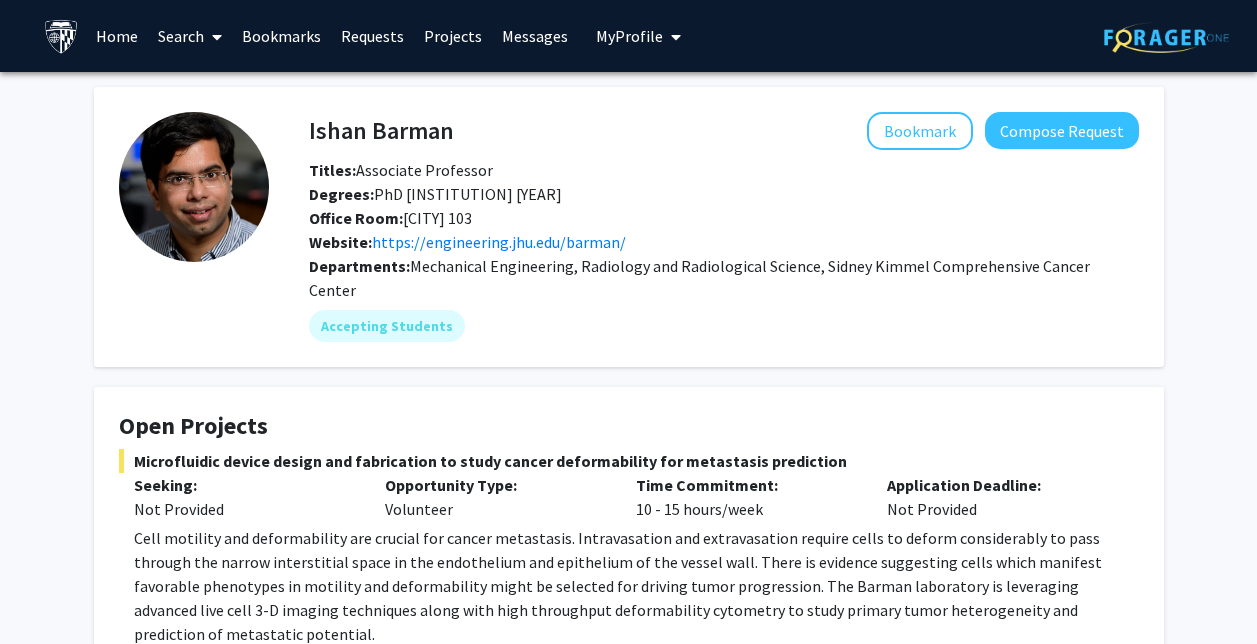 click on "Bookmarks" at bounding box center [281, 36] 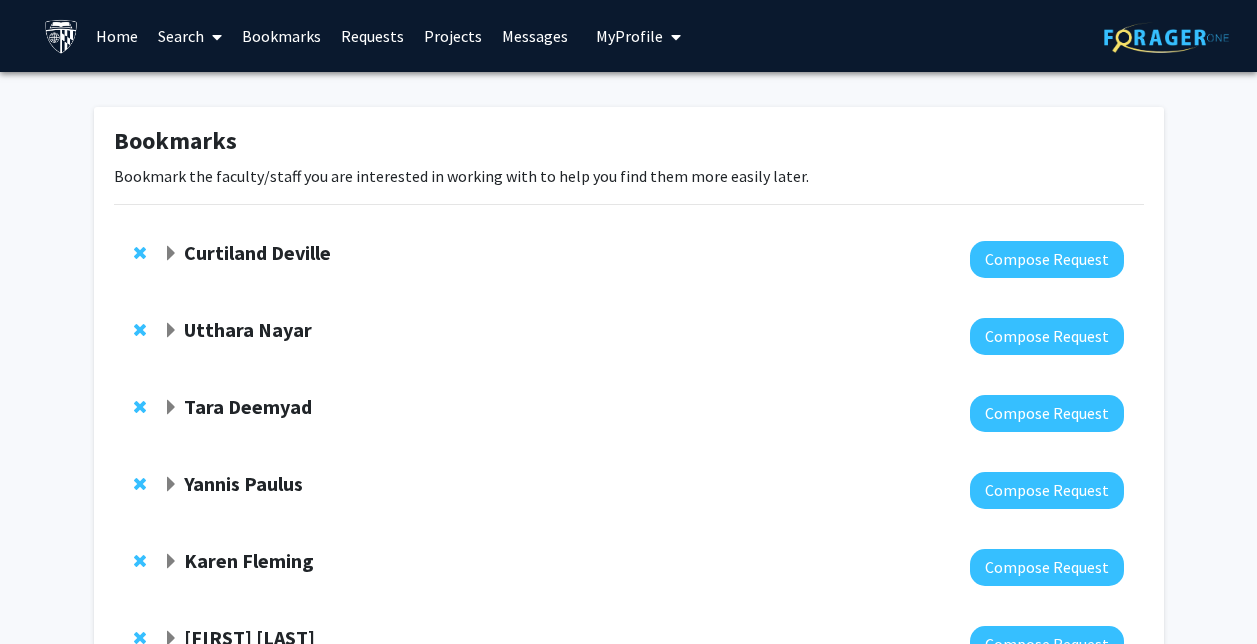 click 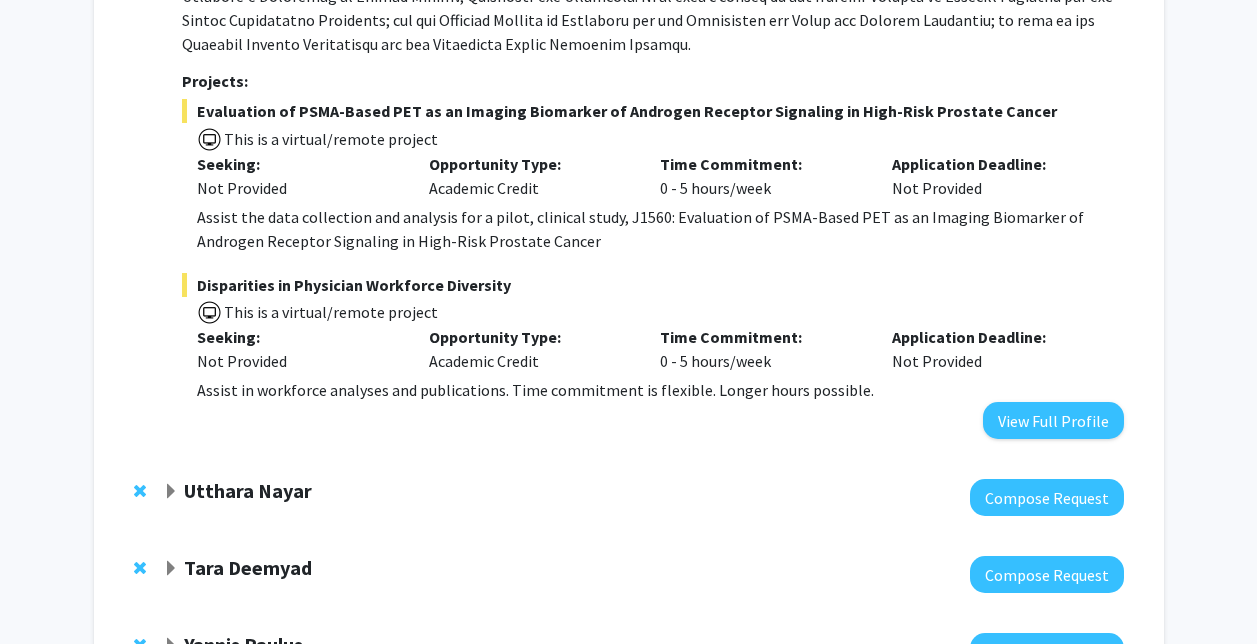 scroll, scrollTop: 668, scrollLeft: 0, axis: vertical 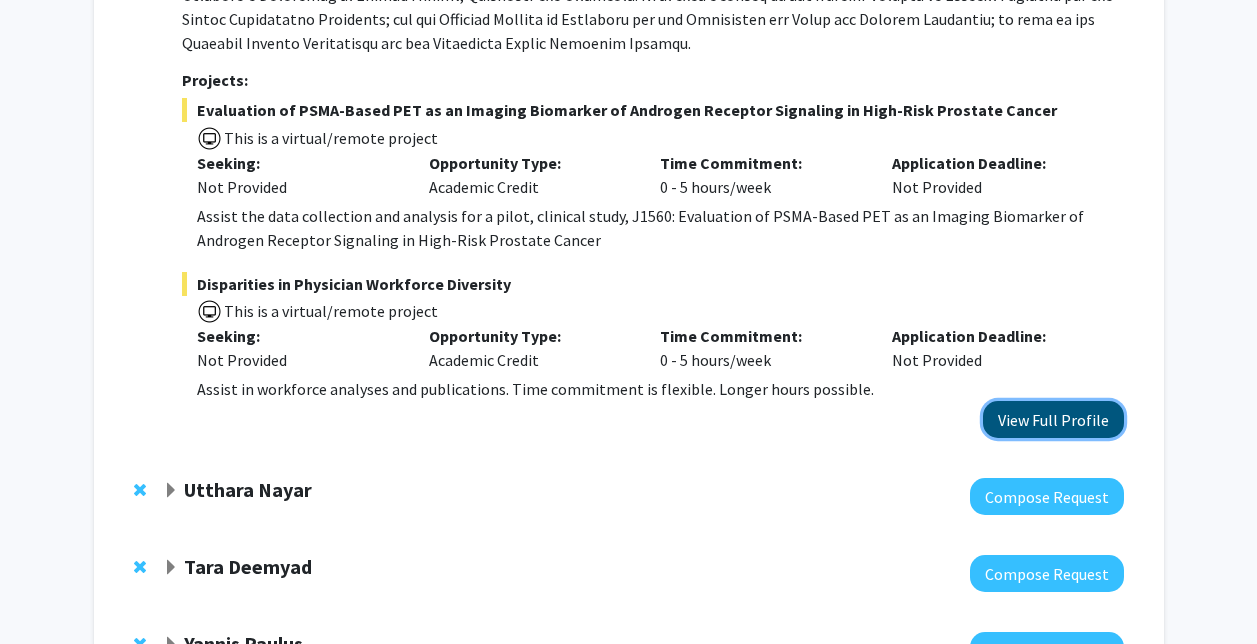 click on "View Full Profile" at bounding box center [1053, 419] 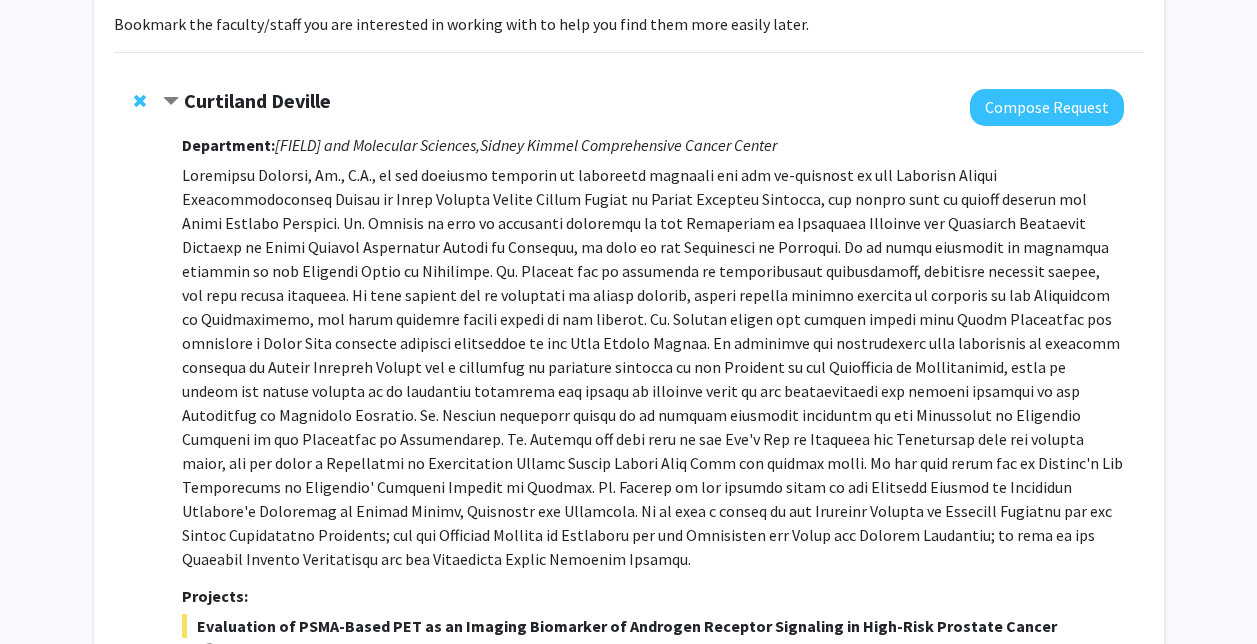 scroll, scrollTop: 0, scrollLeft: 0, axis: both 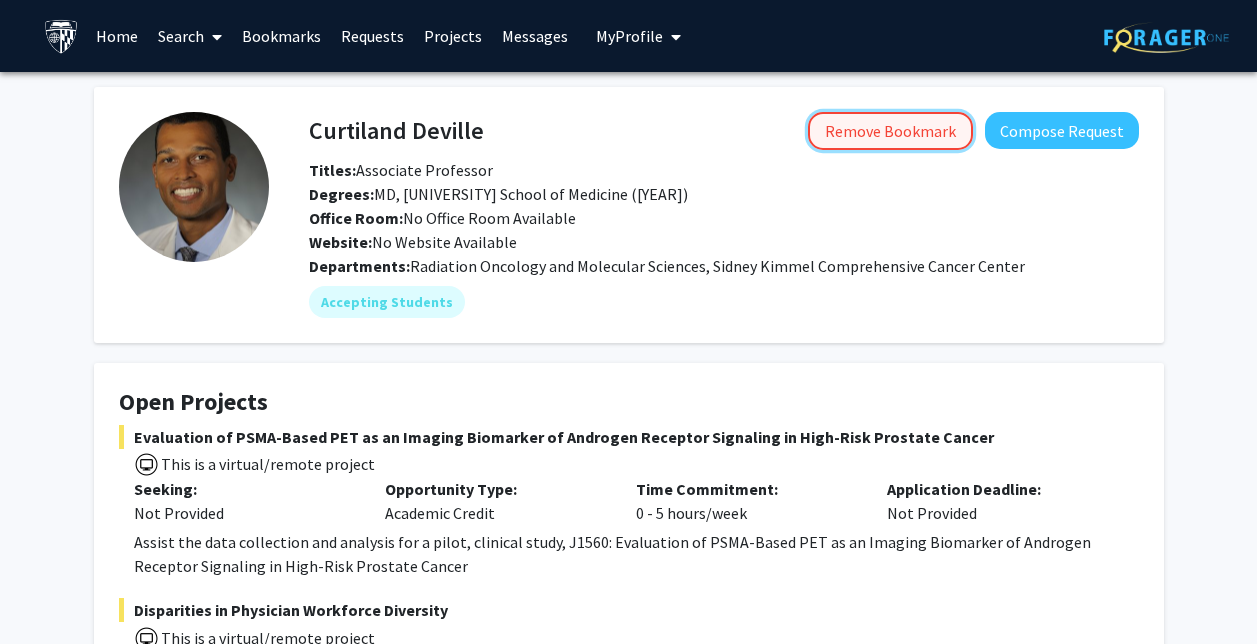 click on "Remove Bookmark" 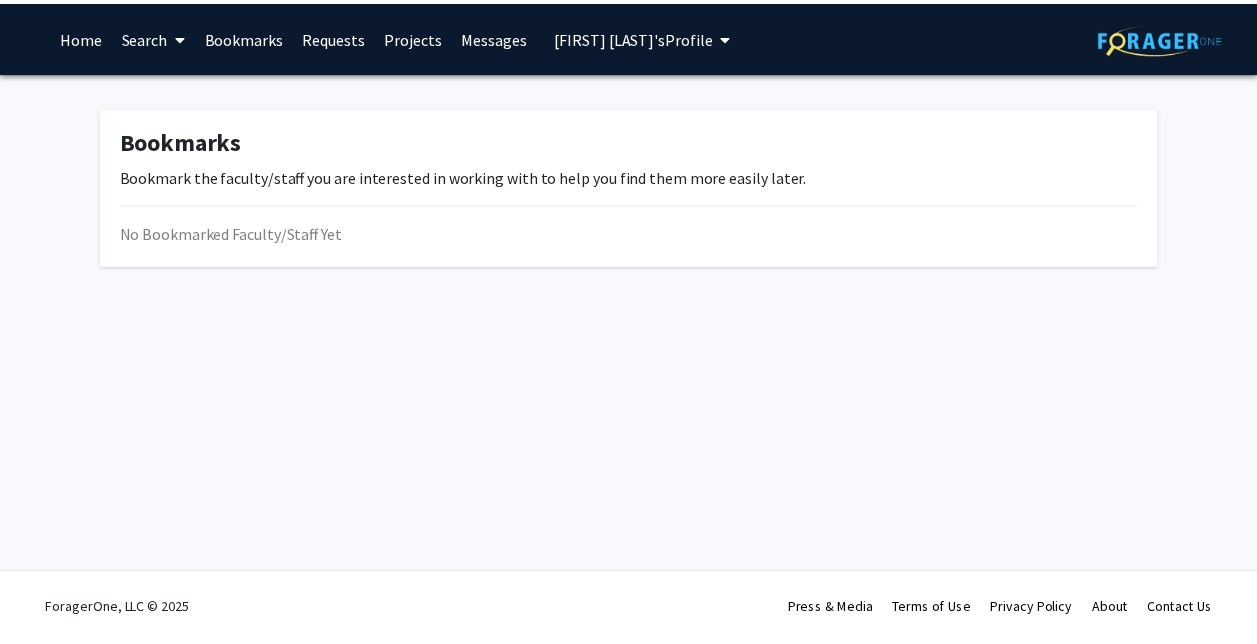scroll, scrollTop: 0, scrollLeft: 0, axis: both 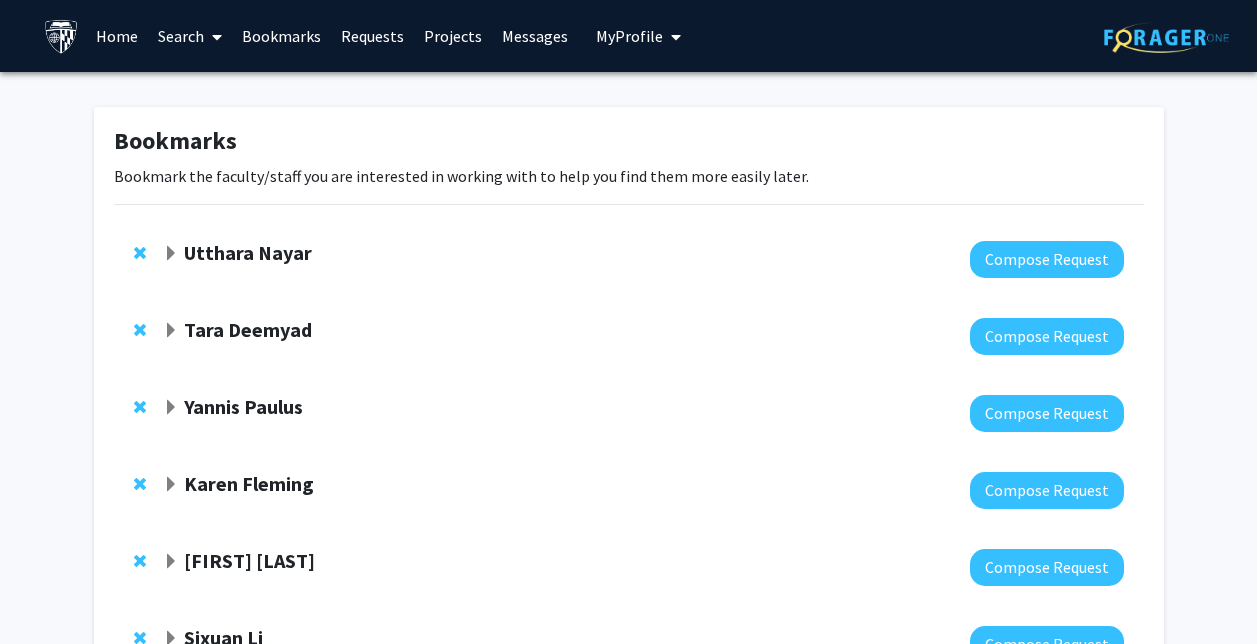 click on "Utthara Nayar" 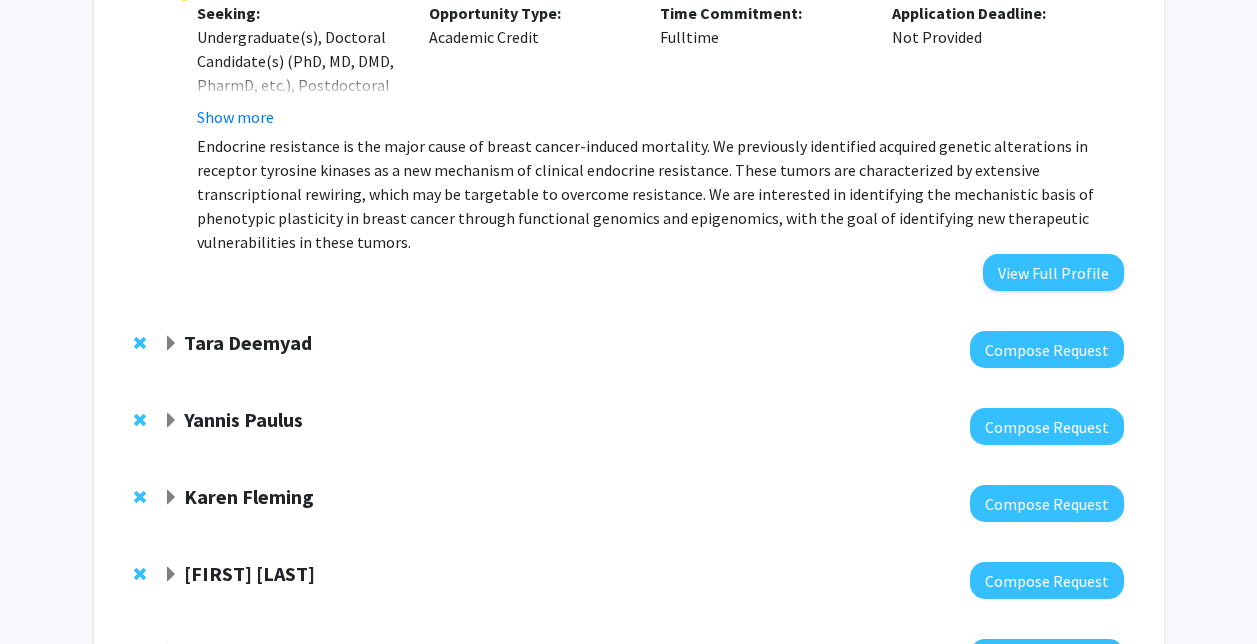 scroll, scrollTop: 431, scrollLeft: 0, axis: vertical 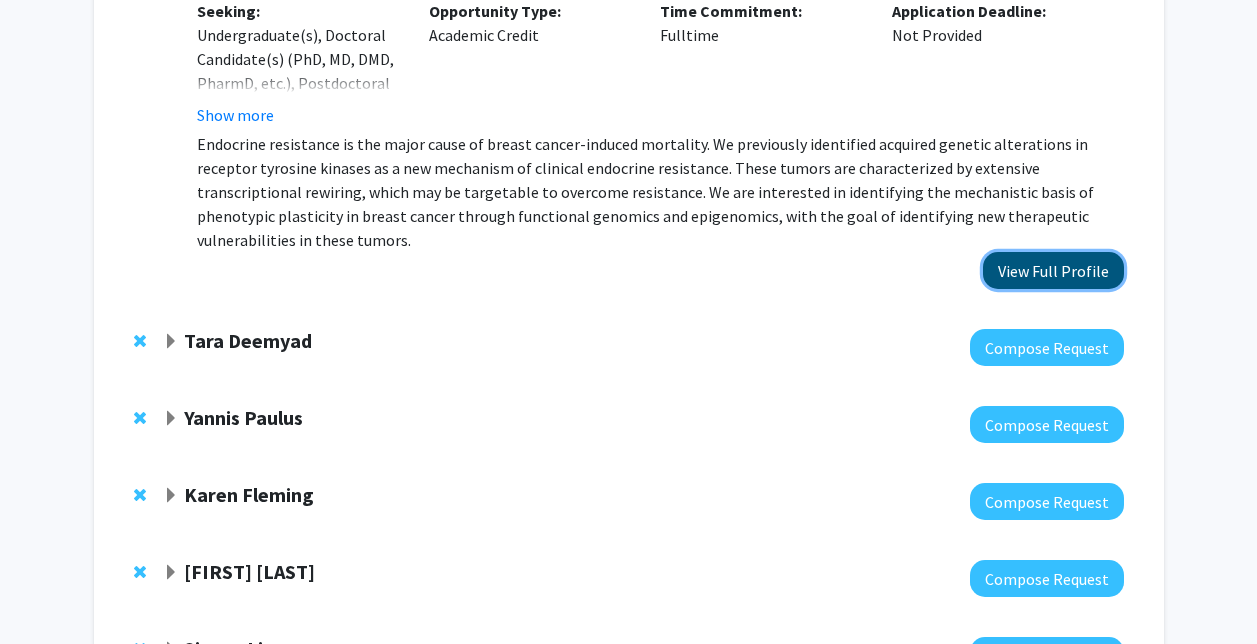 click on "View Full Profile" at bounding box center [1053, 270] 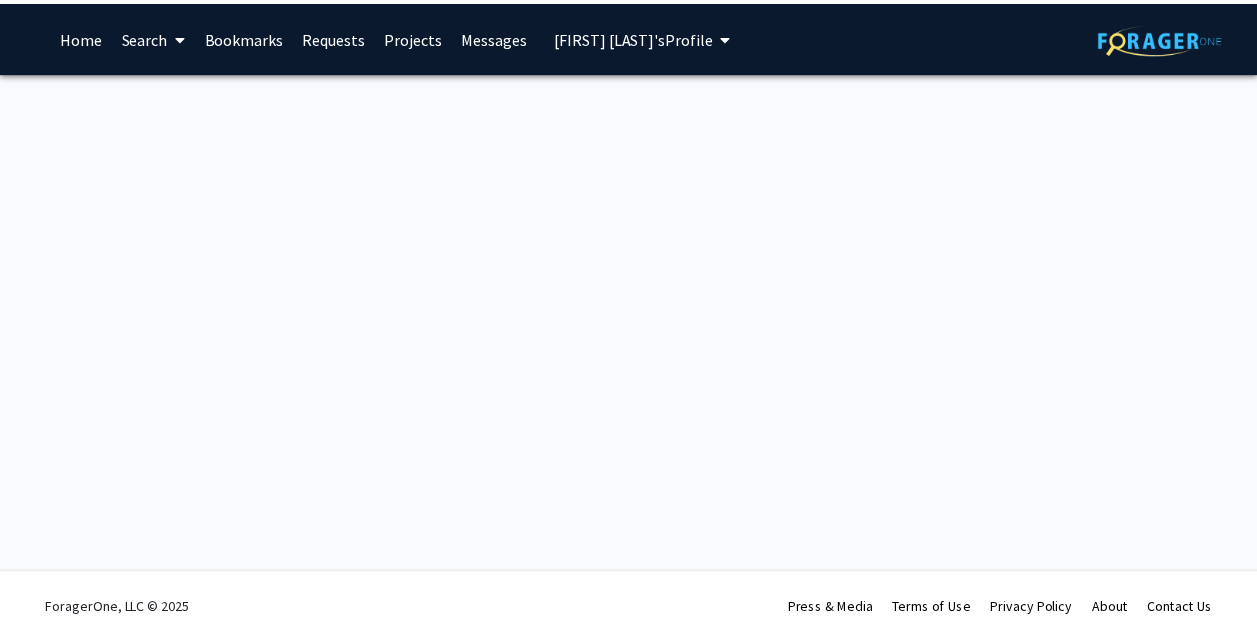scroll, scrollTop: 0, scrollLeft: 0, axis: both 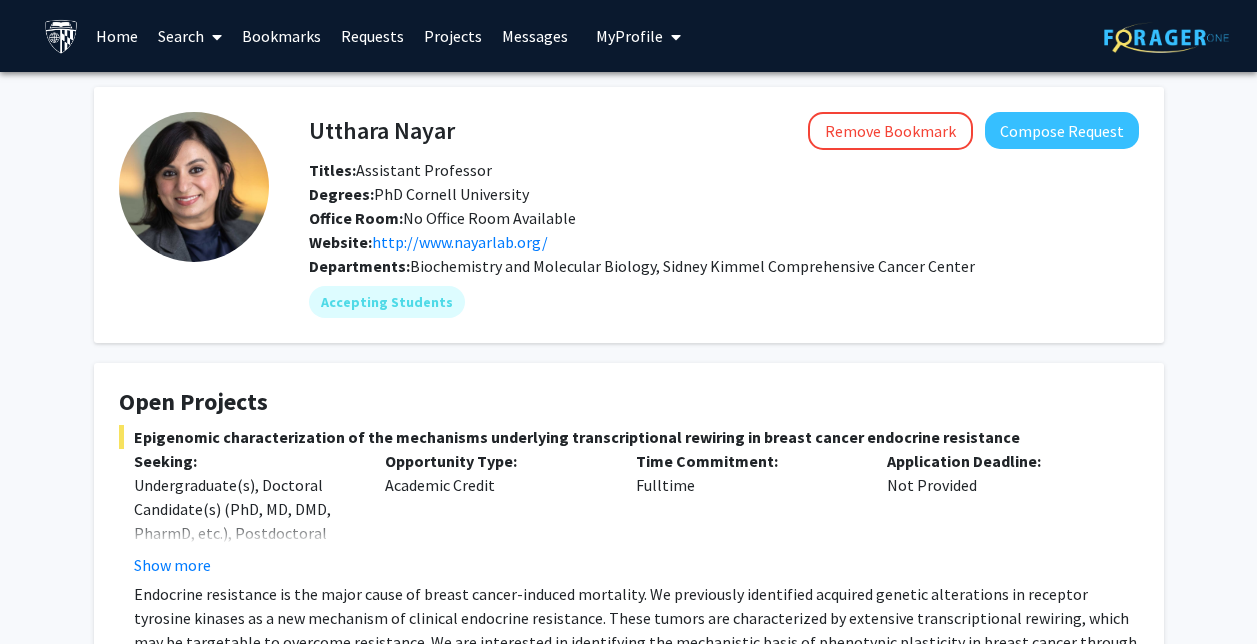 click on "Biochemistry and Molecular Biology, Sidney Kimmel Comprehensive Cancer Center" 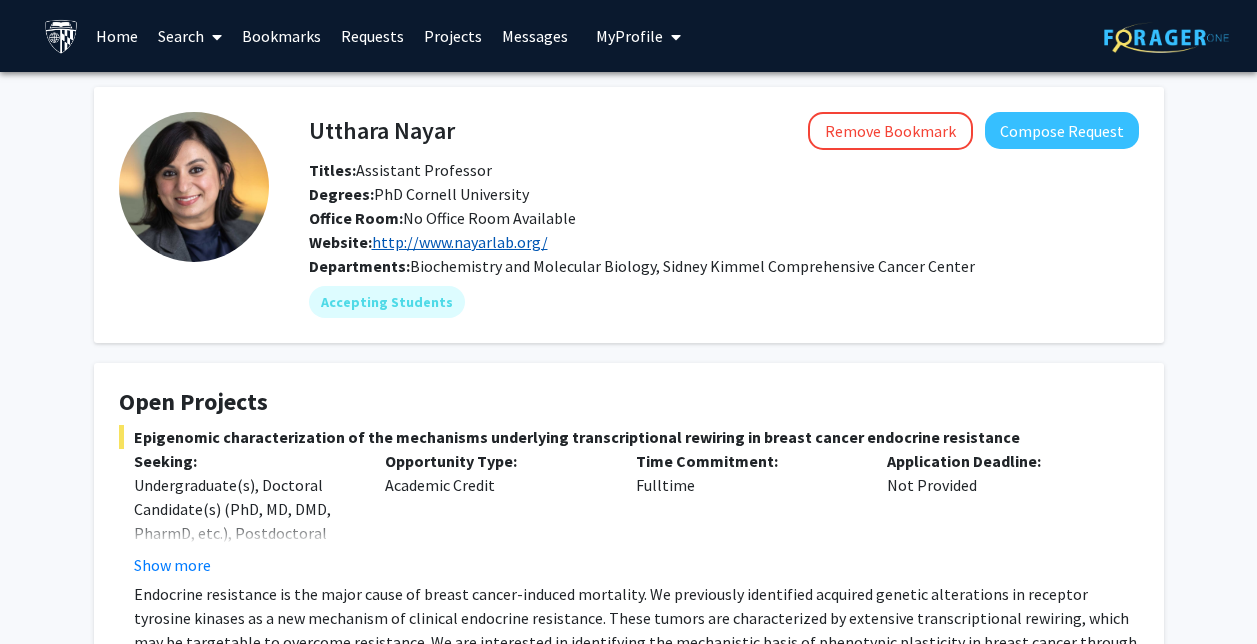 click on "http://www.nayarlab.org/" 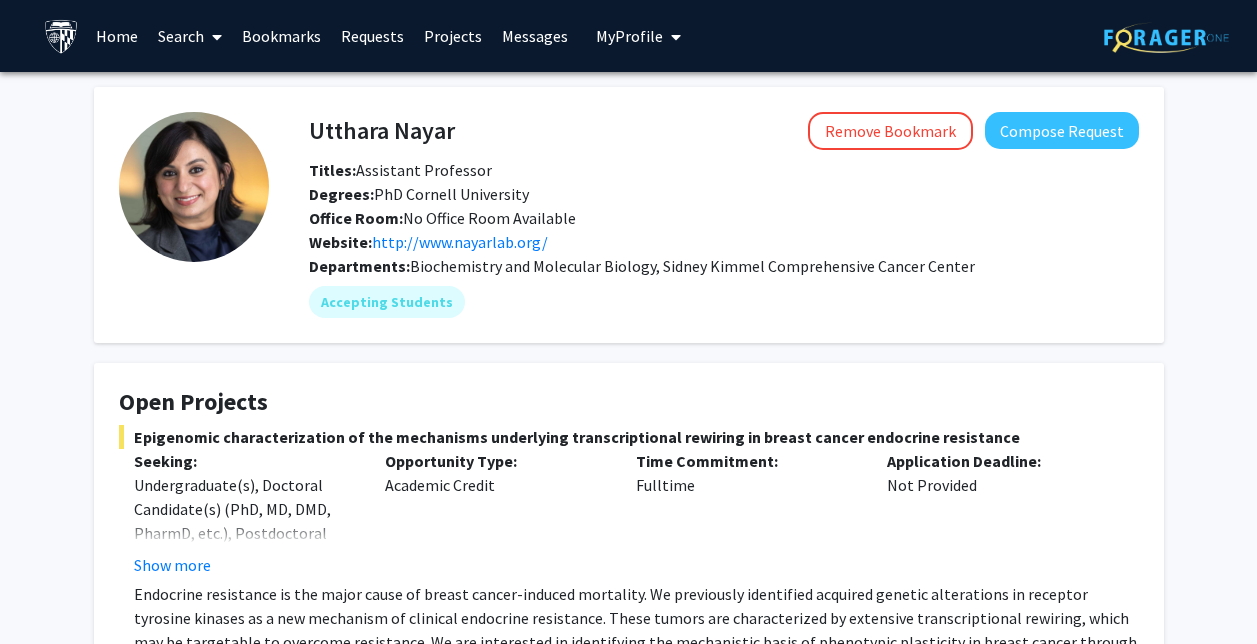 click on "Bookmarks" at bounding box center [281, 36] 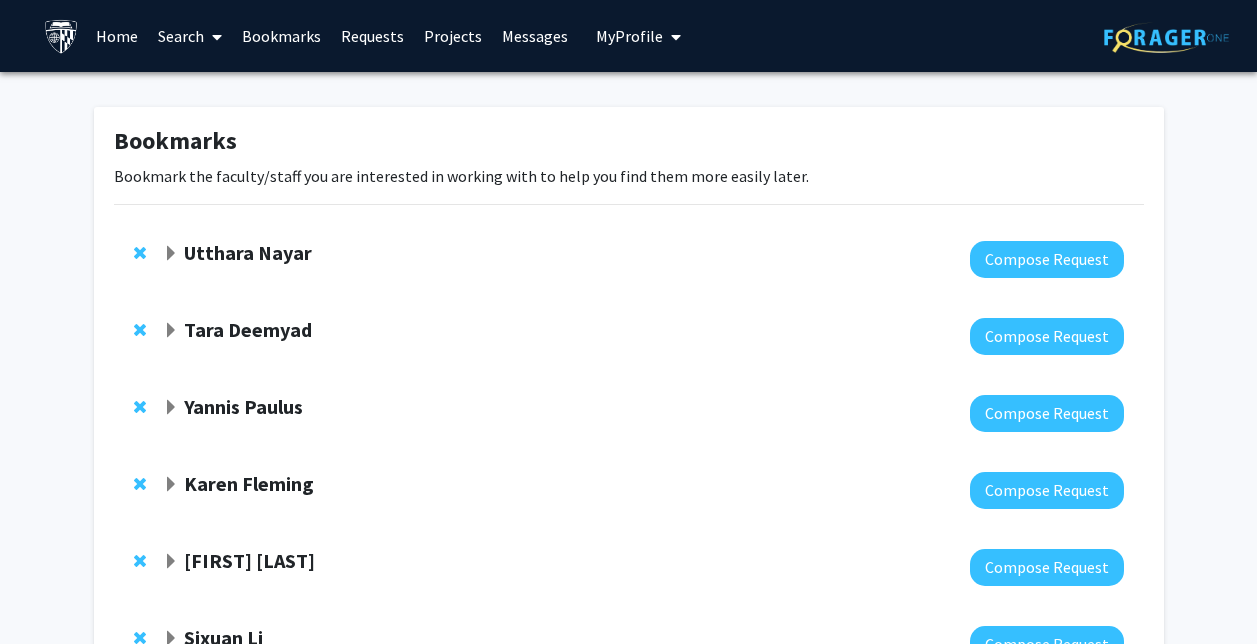 click on "Tara Deemyad" 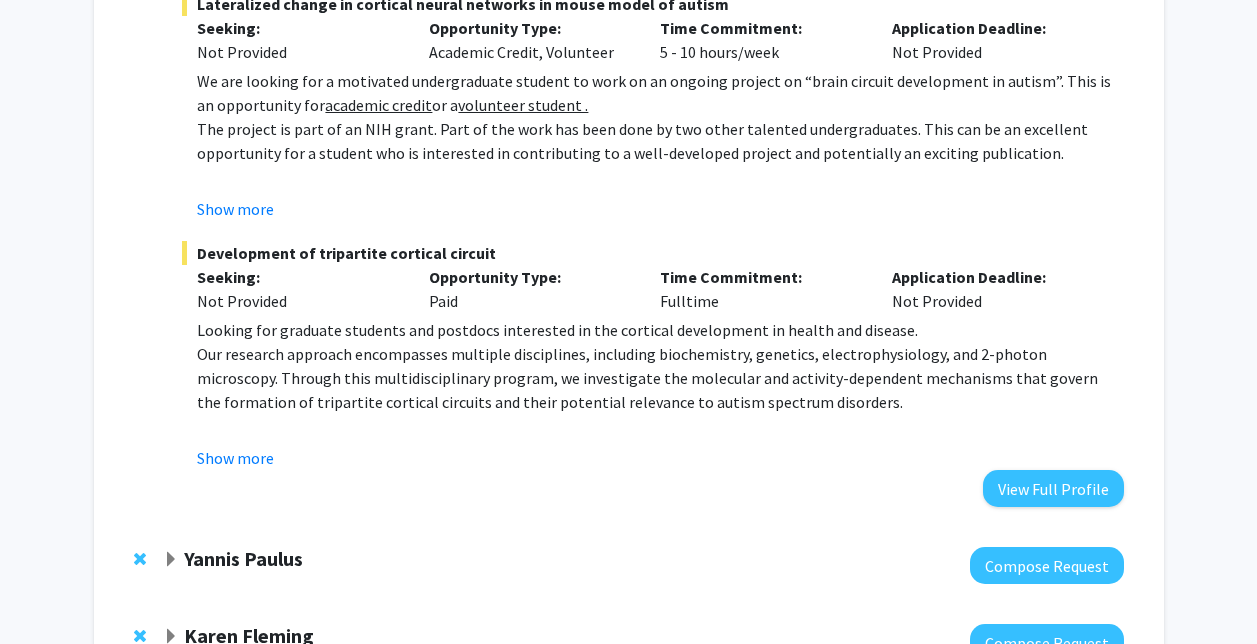 scroll, scrollTop: 515, scrollLeft: 0, axis: vertical 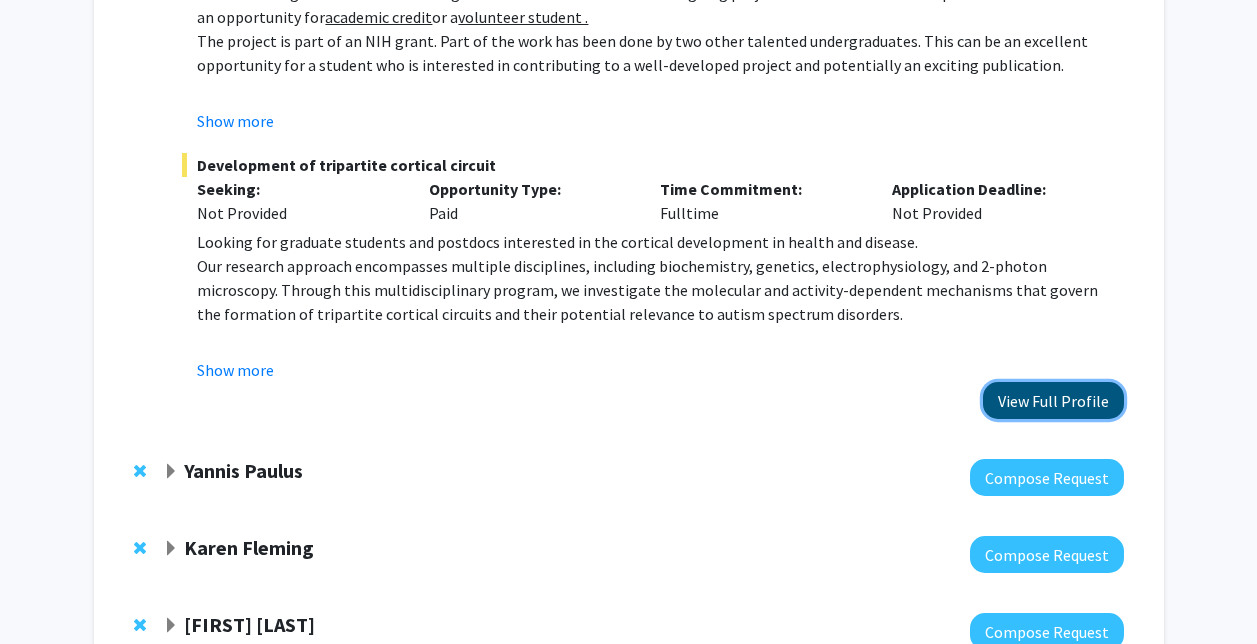 click on "View Full Profile" at bounding box center (1053, 400) 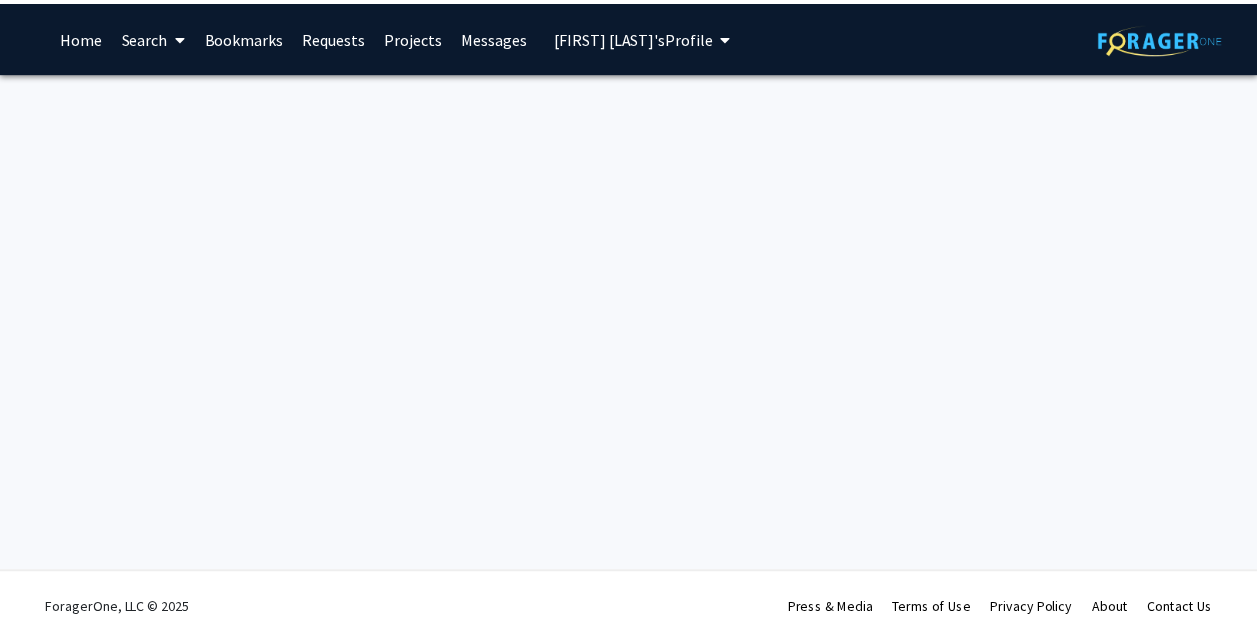 scroll, scrollTop: 0, scrollLeft: 0, axis: both 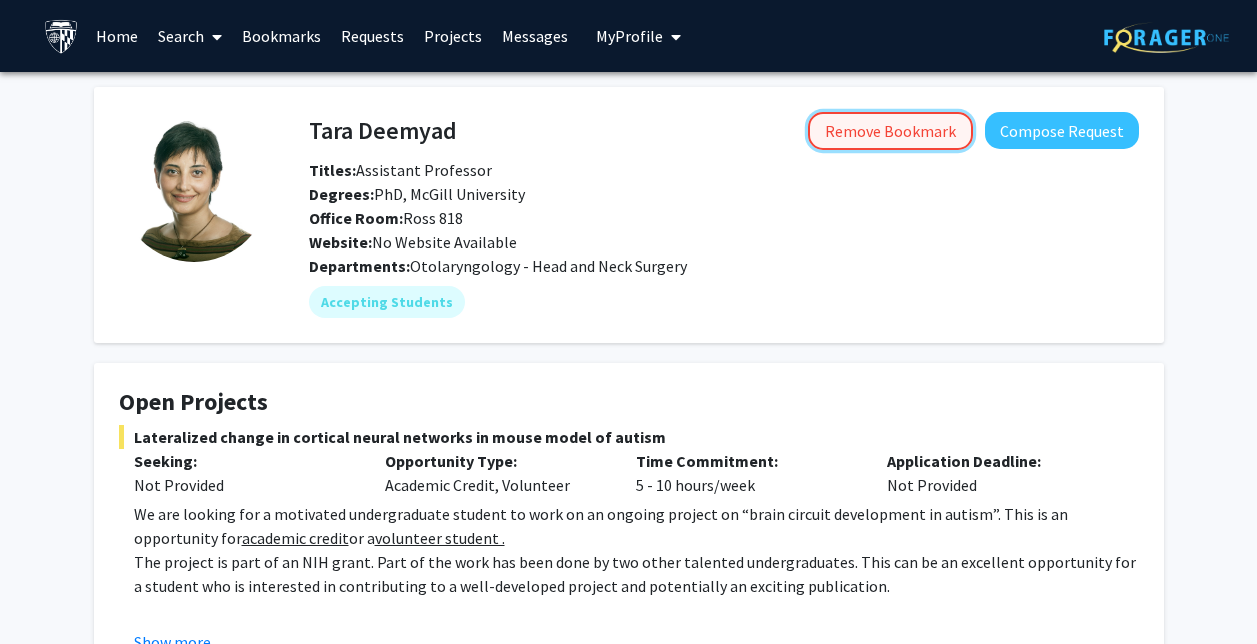 click on "Remove Bookmark" 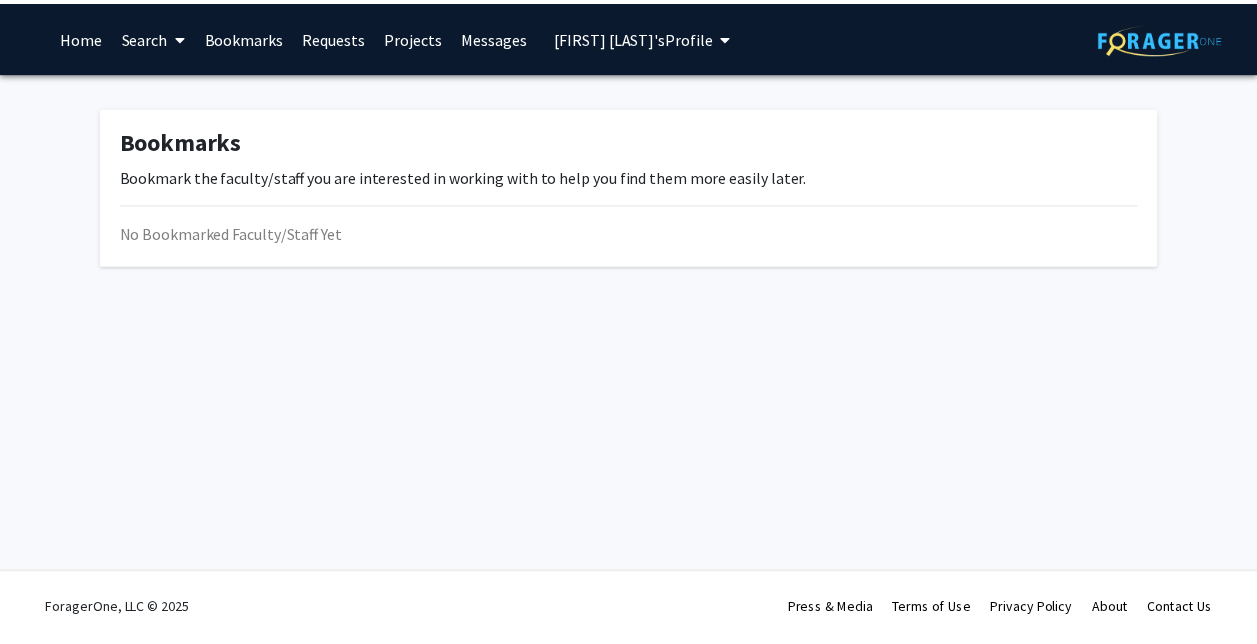 scroll, scrollTop: 0, scrollLeft: 0, axis: both 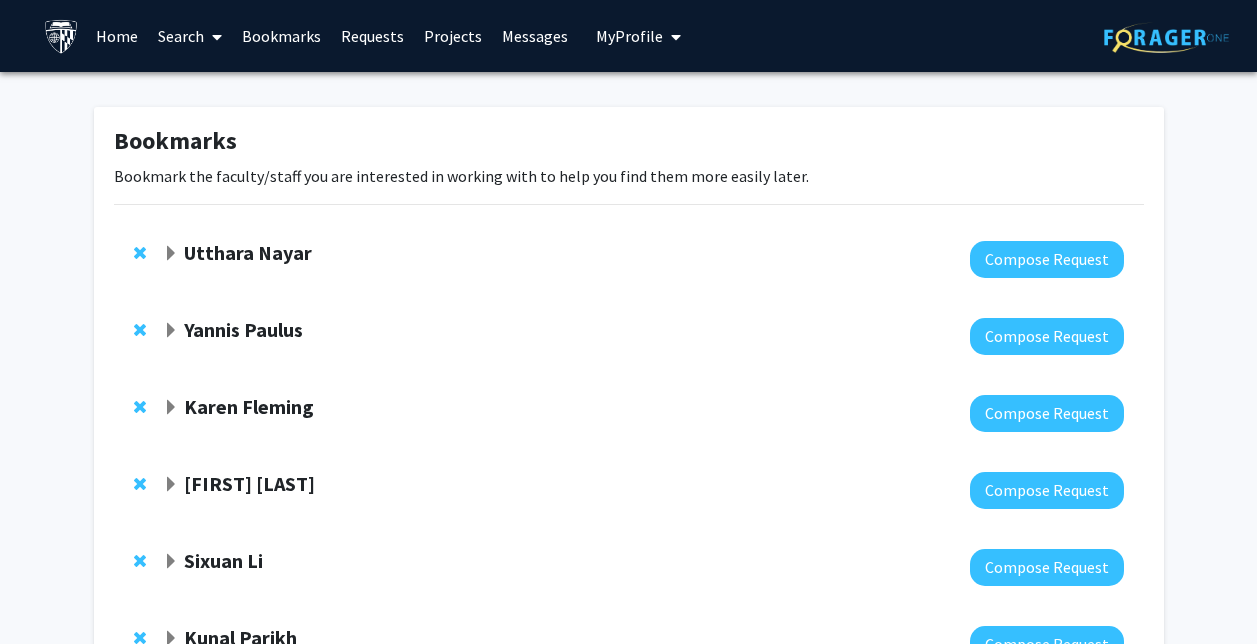 click on "Yannis Paulus" 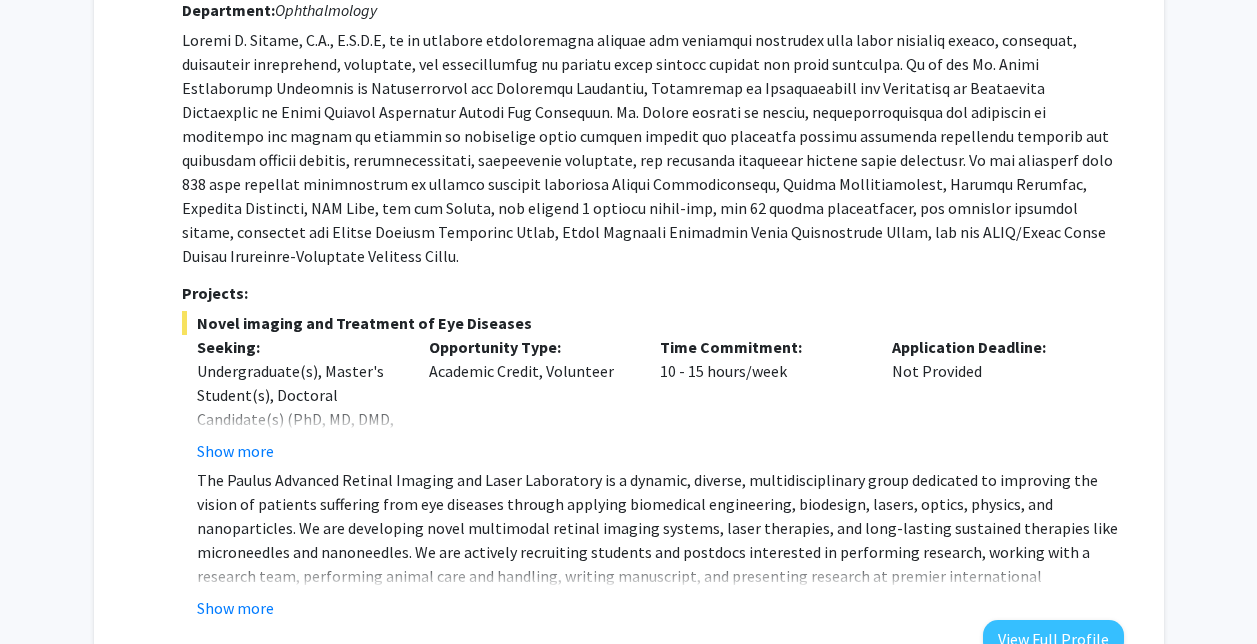 scroll, scrollTop: 367, scrollLeft: 0, axis: vertical 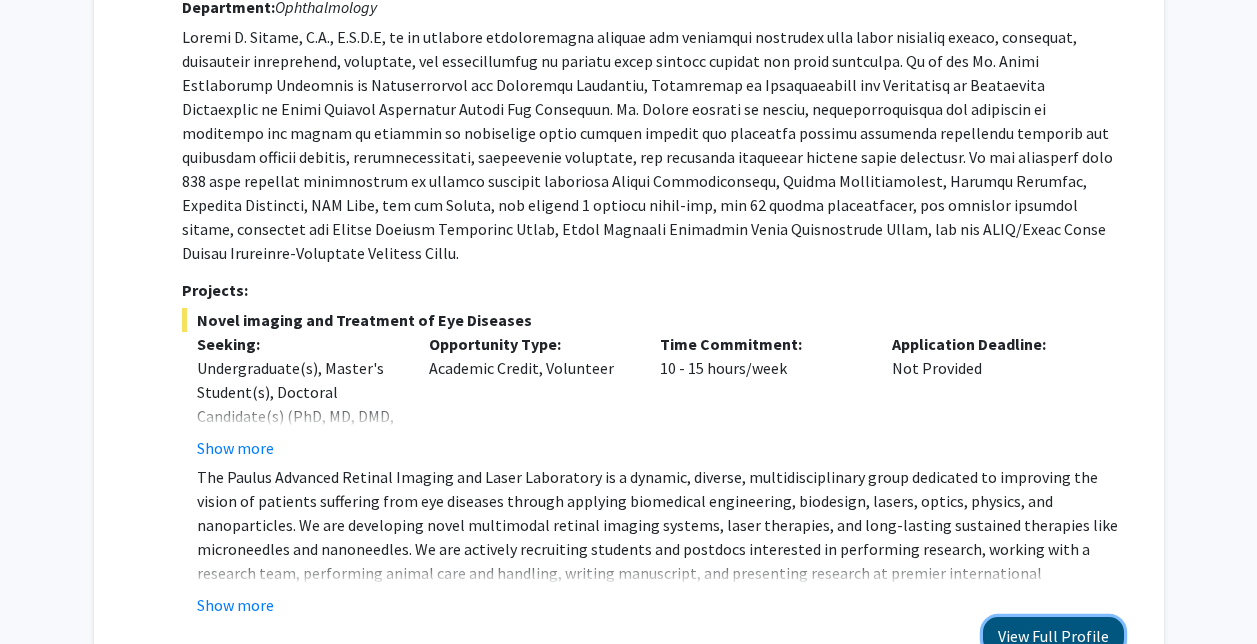 click on "View Full Profile" at bounding box center (1053, 635) 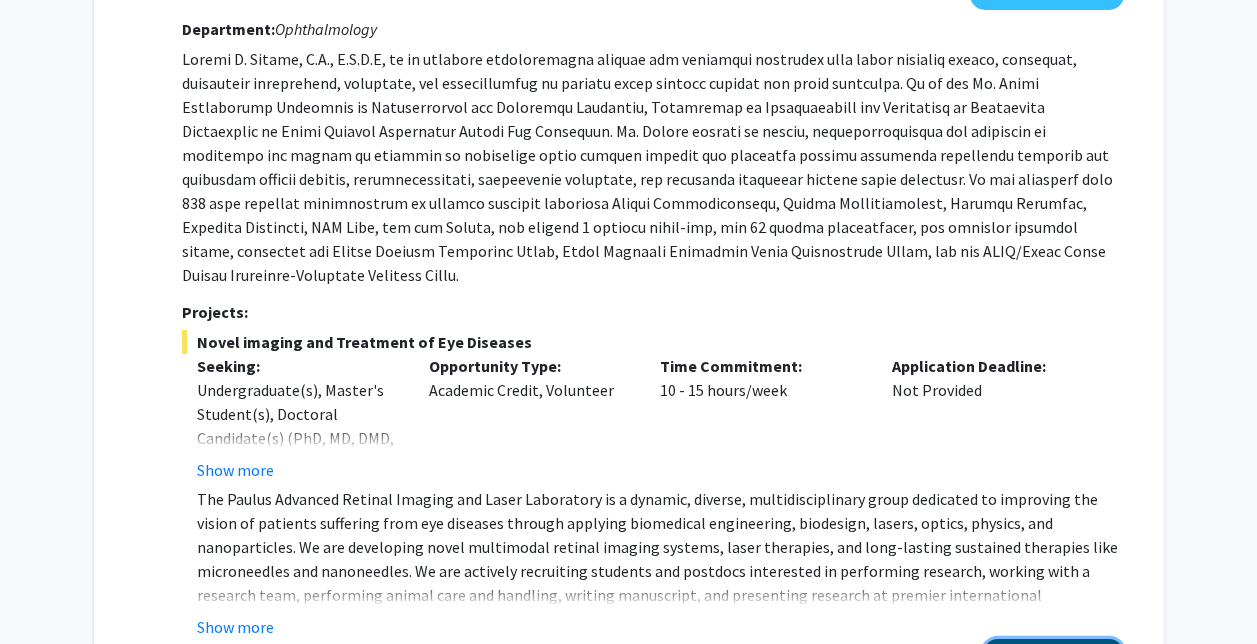 scroll, scrollTop: 344, scrollLeft: 0, axis: vertical 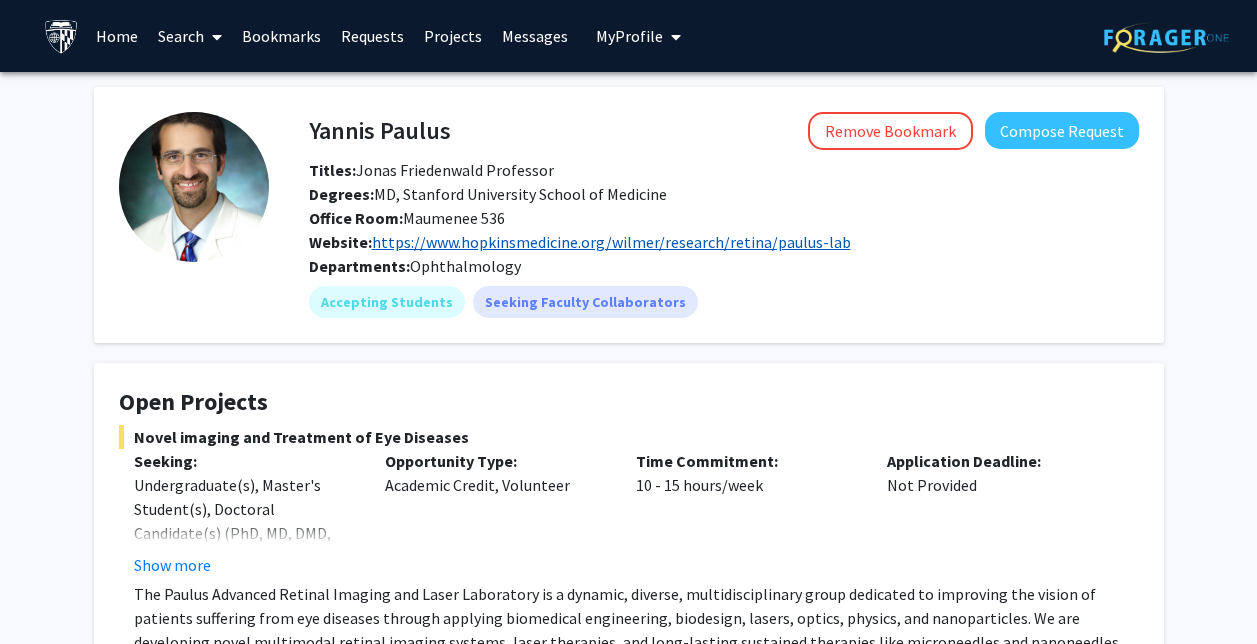 click on "https://www.hopkinsmedicine.org/wilmer/research/retina/paulus-lab" 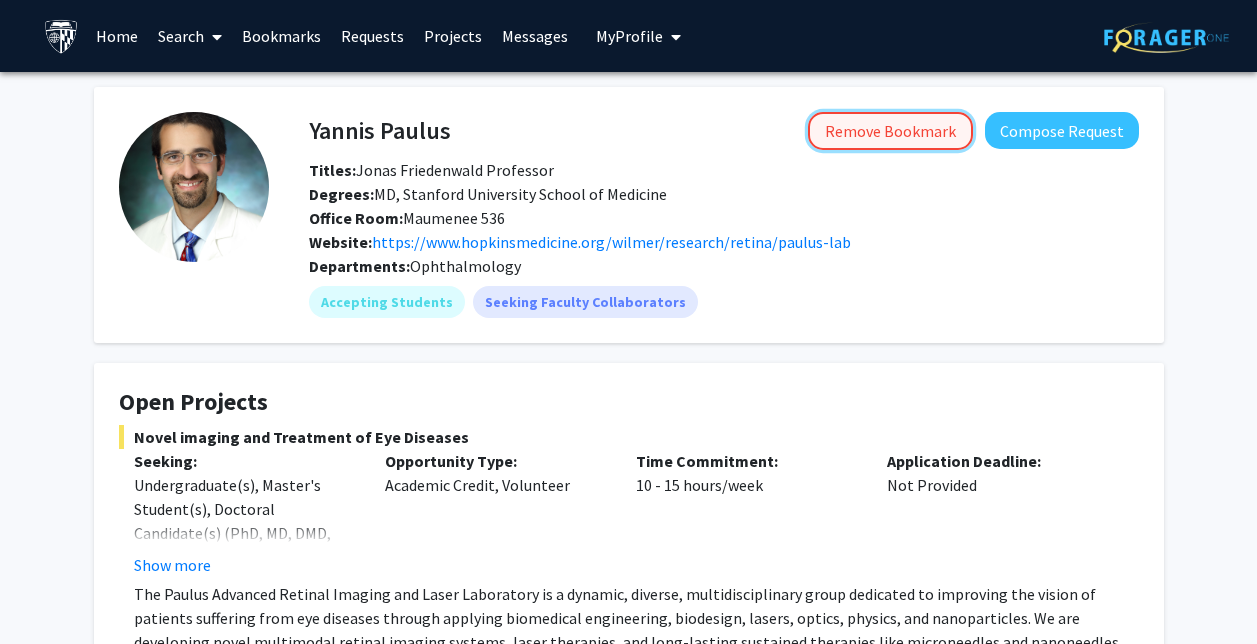 click on "Remove Bookmark" 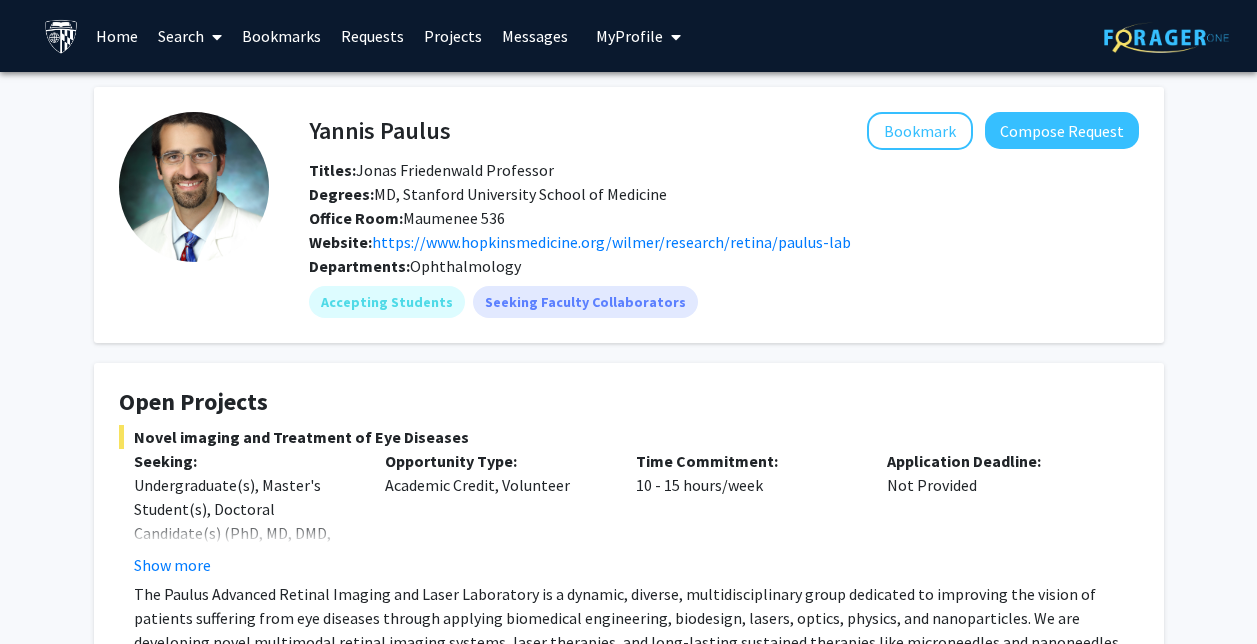 click on "Bookmarks" at bounding box center [281, 36] 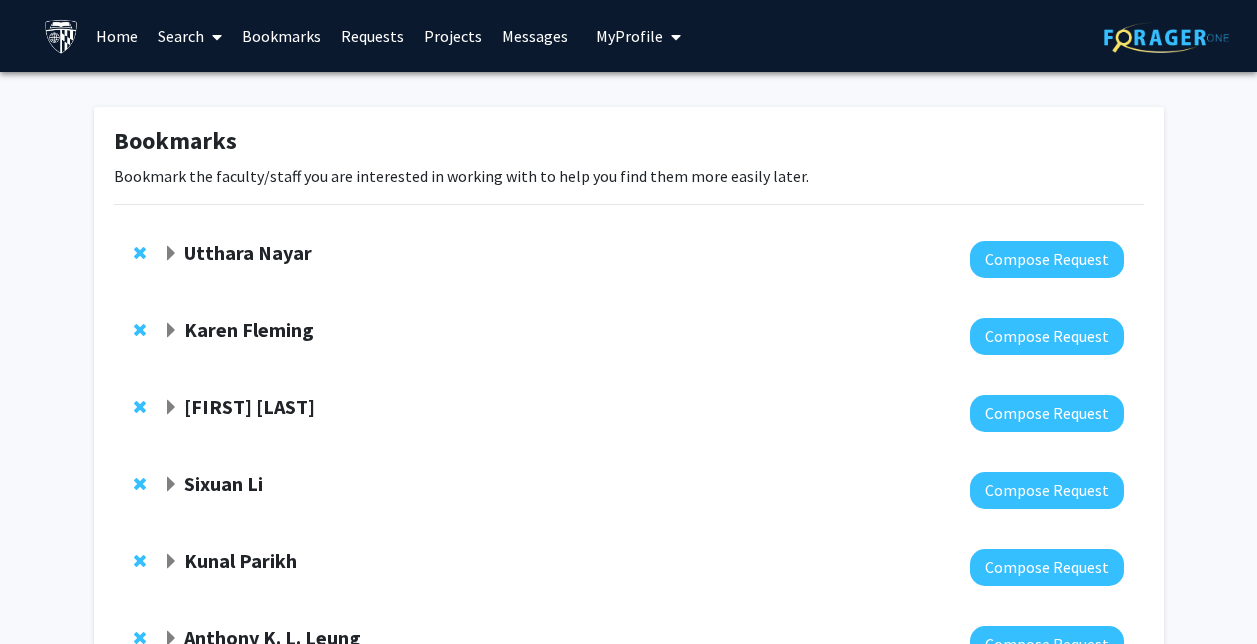 click on "Karen Fleming" 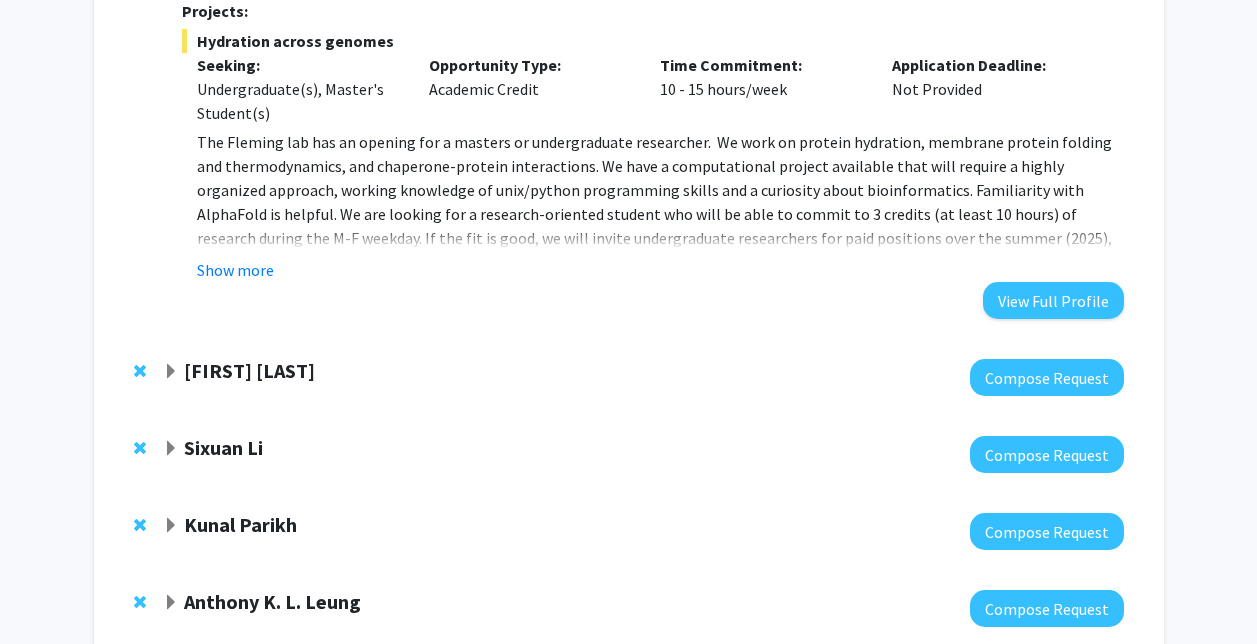 scroll, scrollTop: 794, scrollLeft: 0, axis: vertical 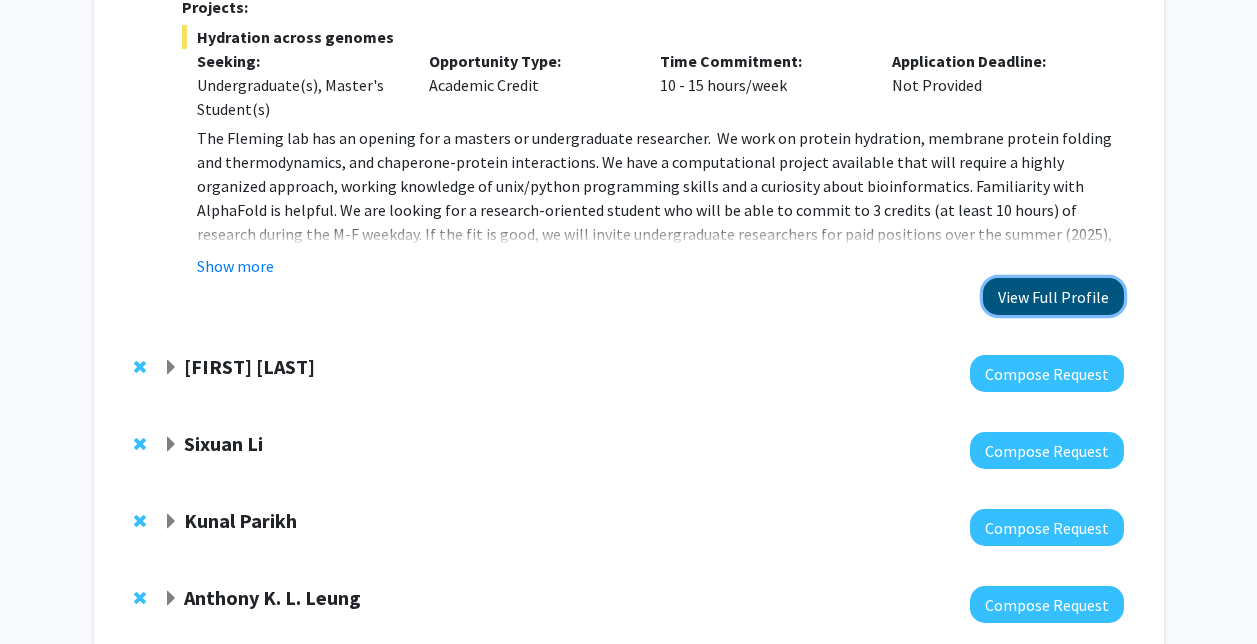 click on "View Full Profile" at bounding box center (1053, 296) 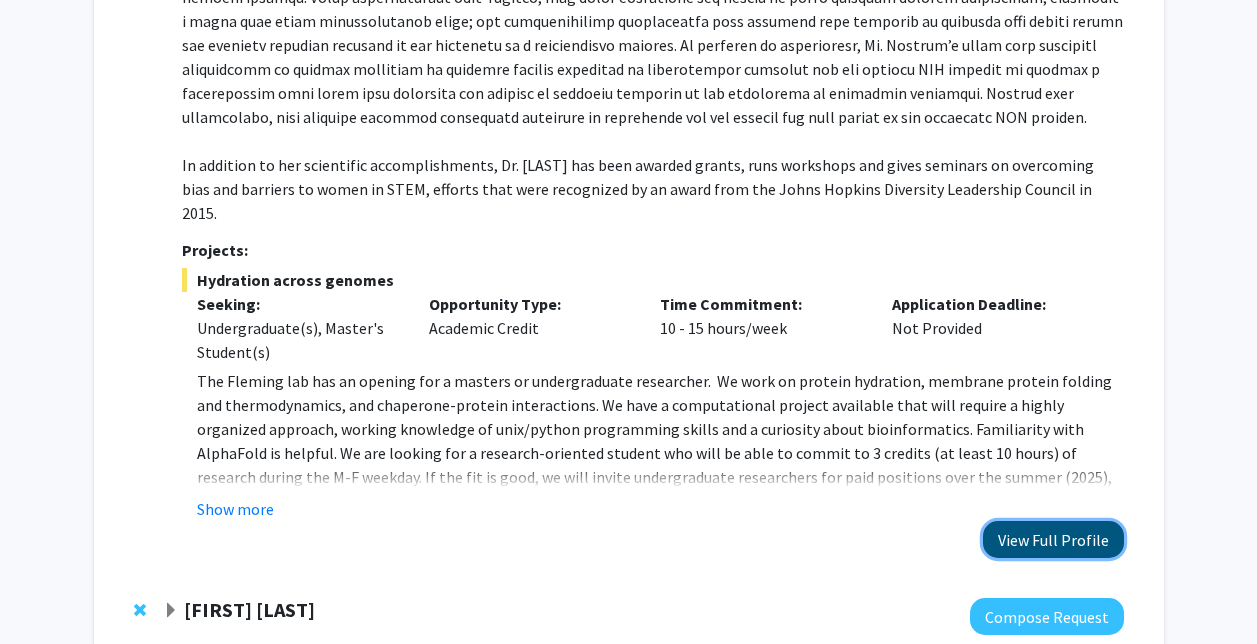 scroll, scrollTop: 573, scrollLeft: 0, axis: vertical 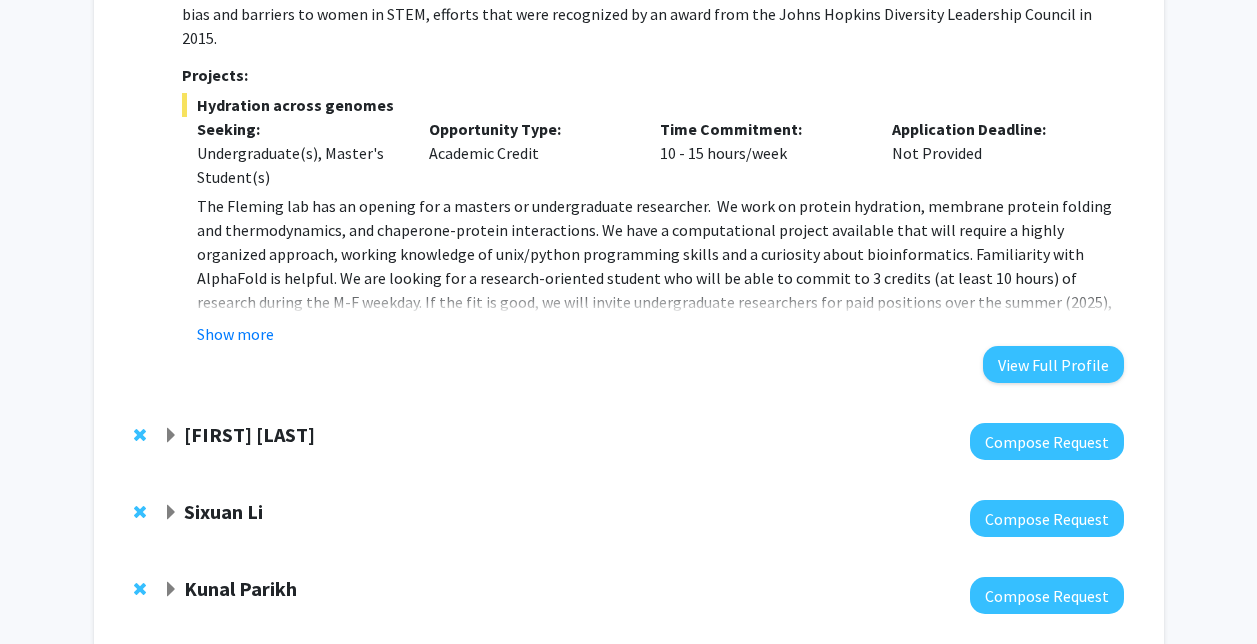 click on "Gregory Kirk" 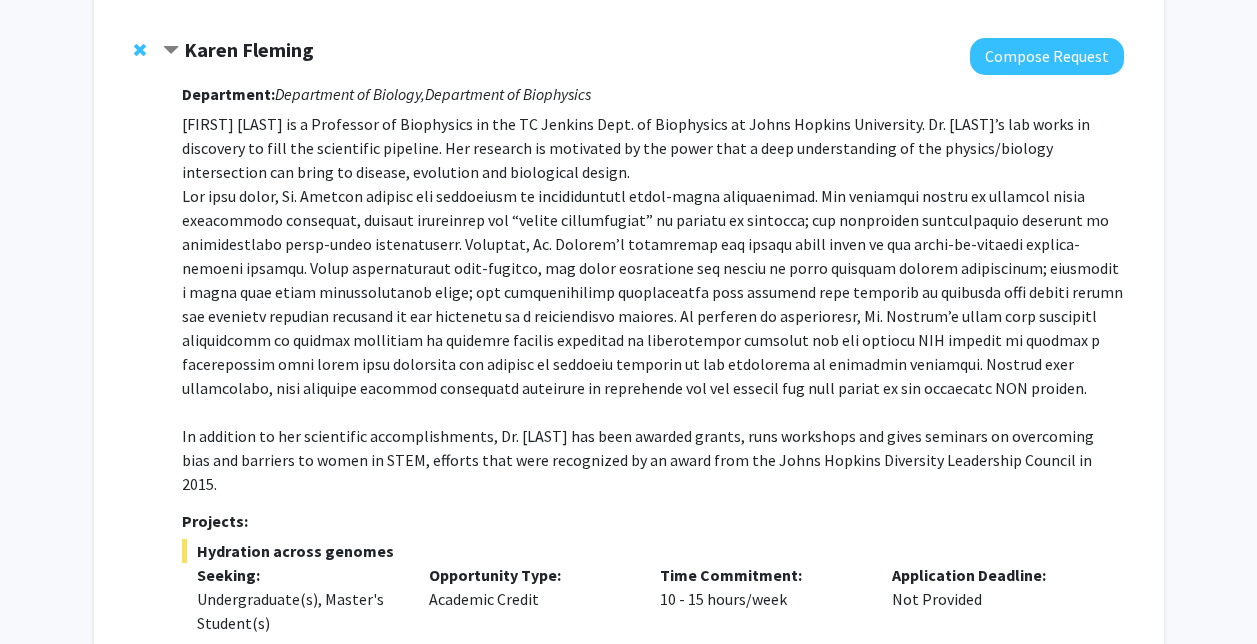 scroll, scrollTop: 273, scrollLeft: 0, axis: vertical 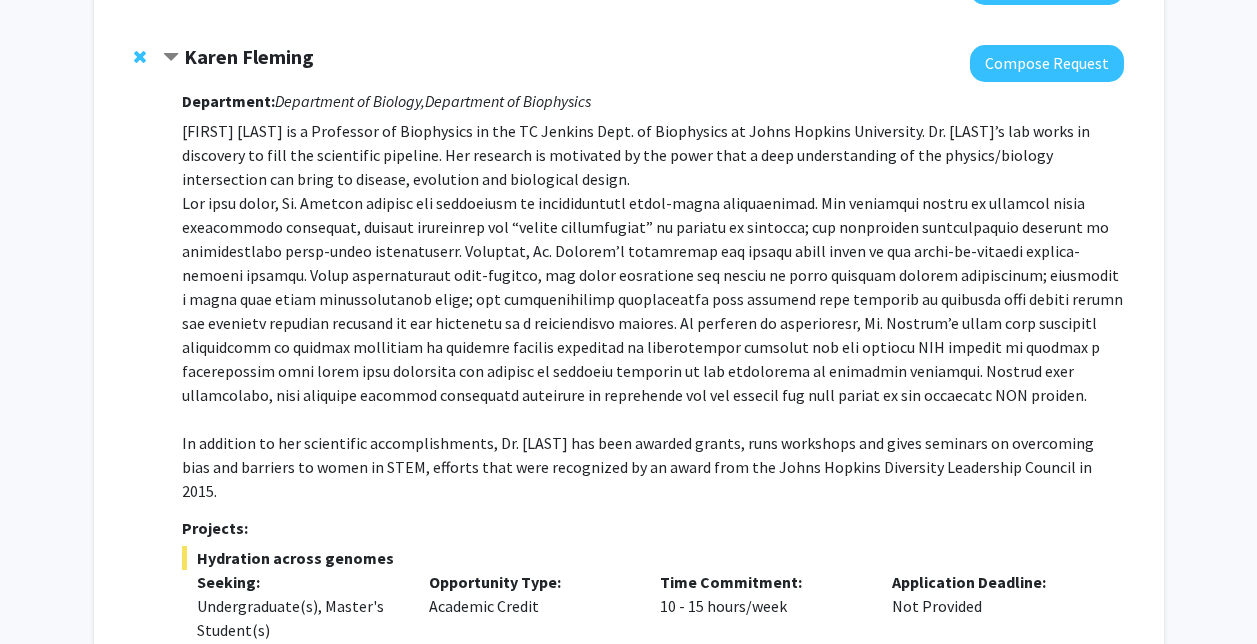 click on "Karen Fleming" 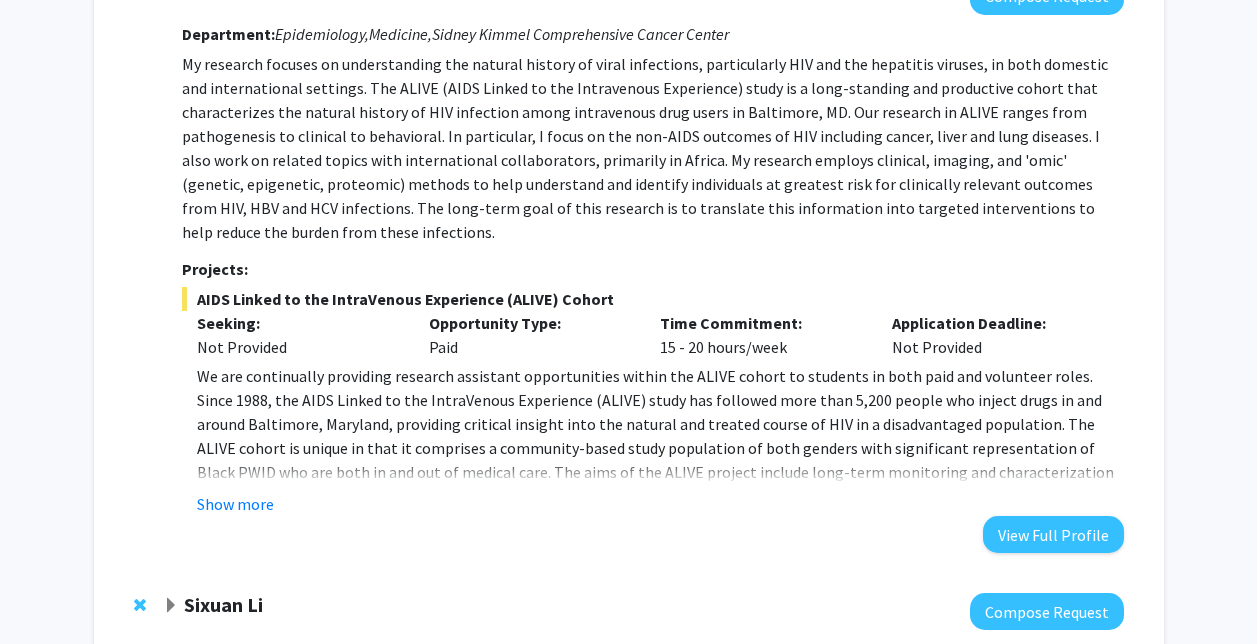 scroll, scrollTop: 580, scrollLeft: 0, axis: vertical 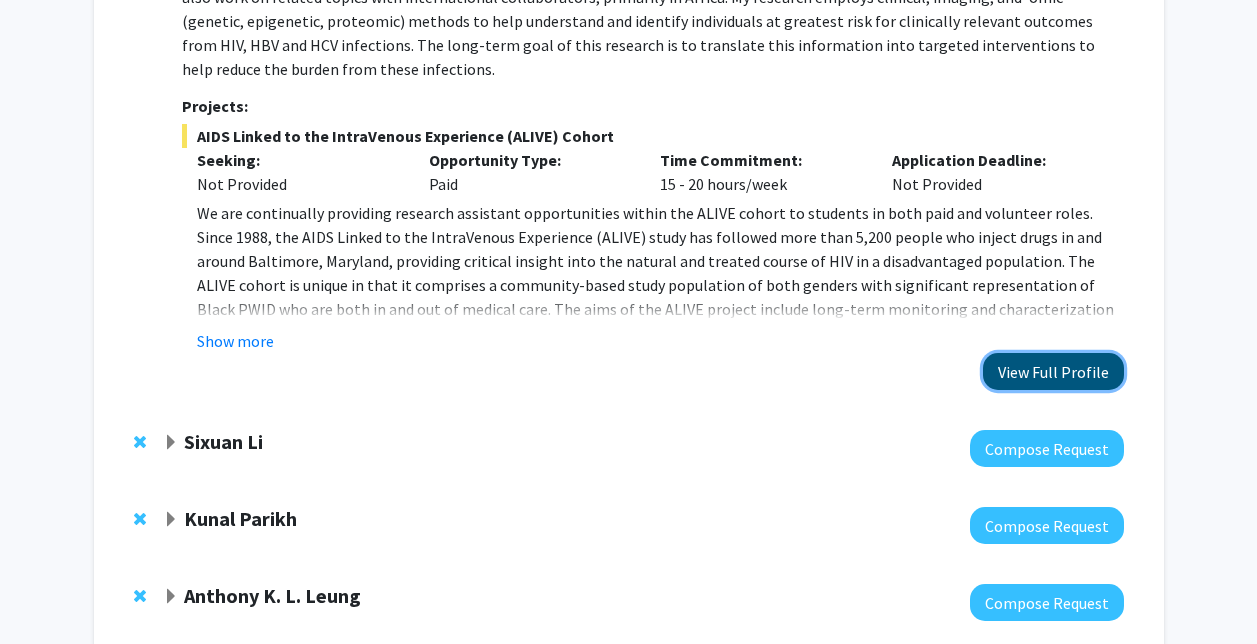 click on "View Full Profile" at bounding box center (1053, 371) 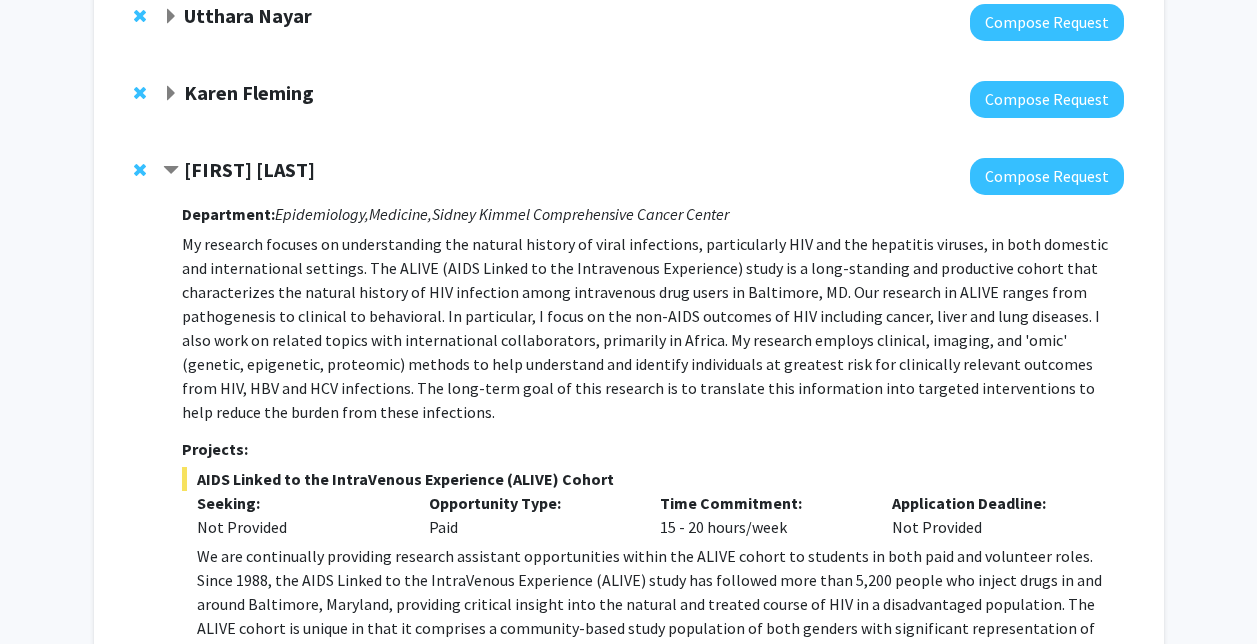 scroll, scrollTop: 224, scrollLeft: 0, axis: vertical 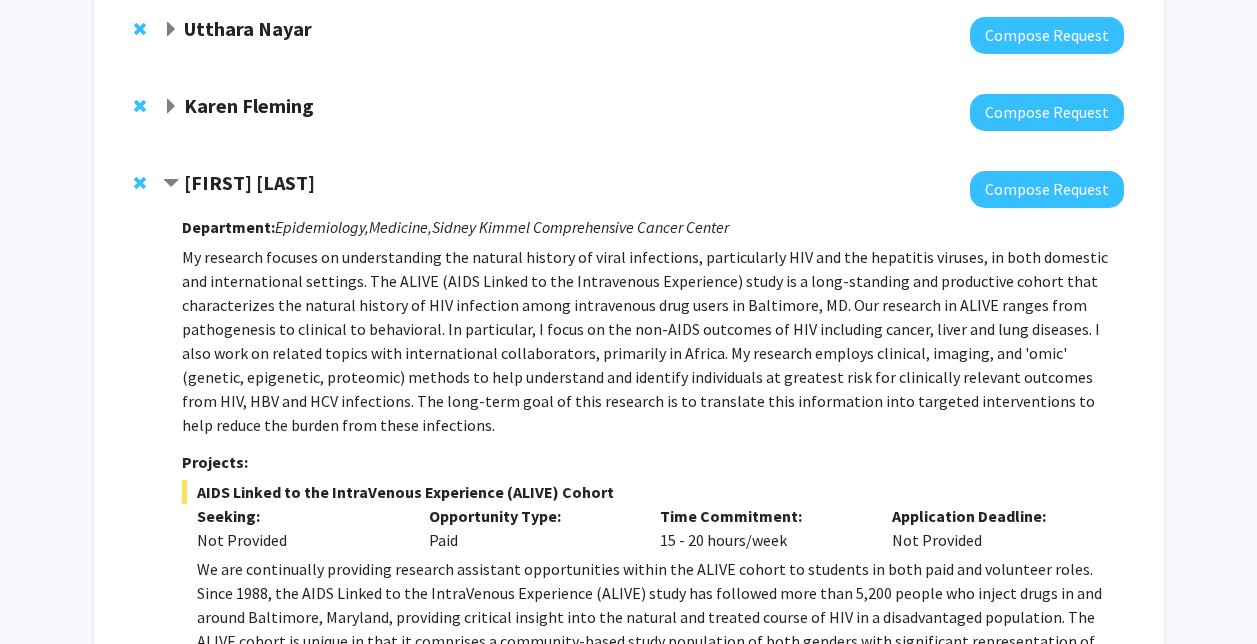 click on "Gregory Kirk" 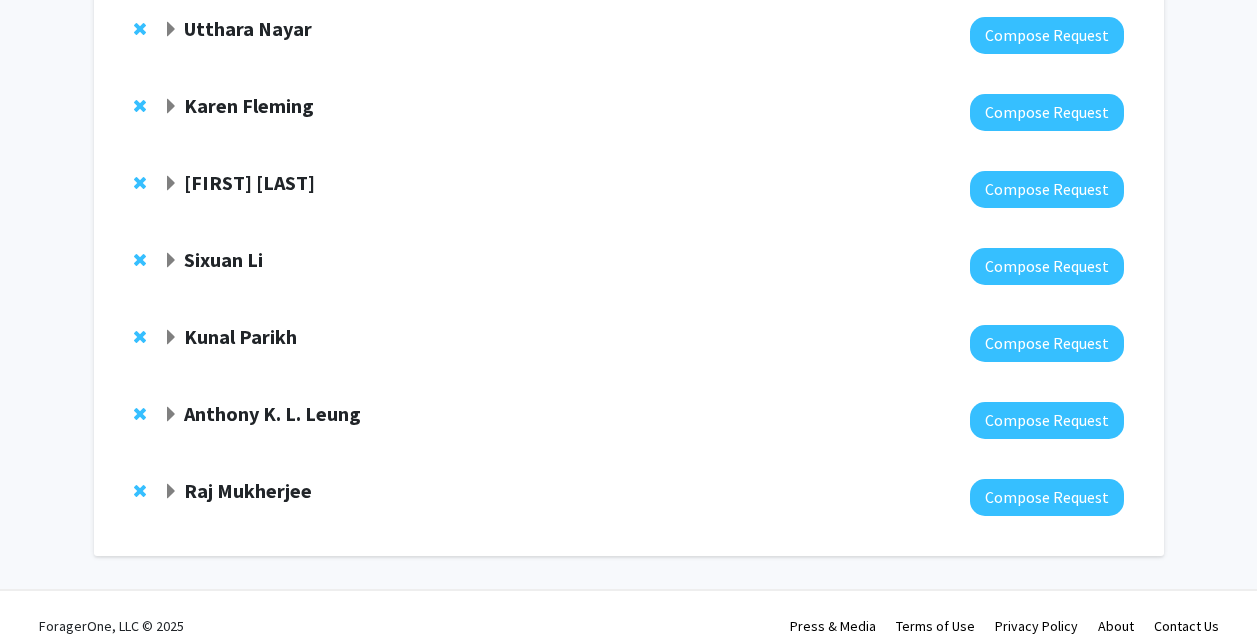 click on "Sixuan Li" 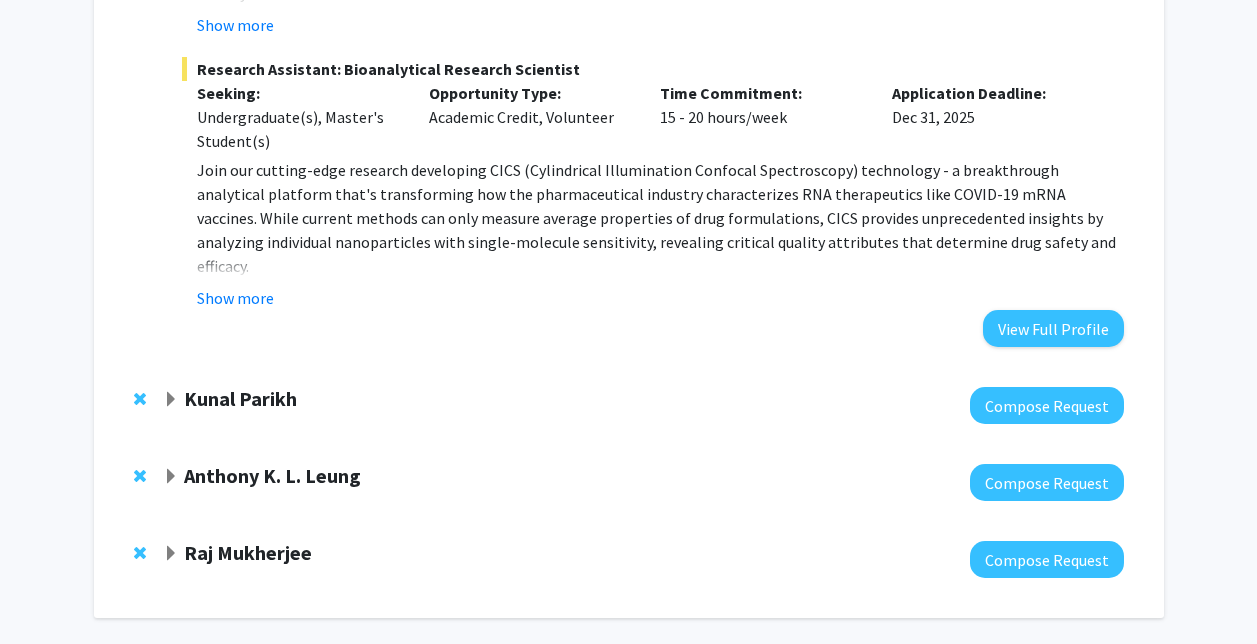 scroll, scrollTop: 1244, scrollLeft: 0, axis: vertical 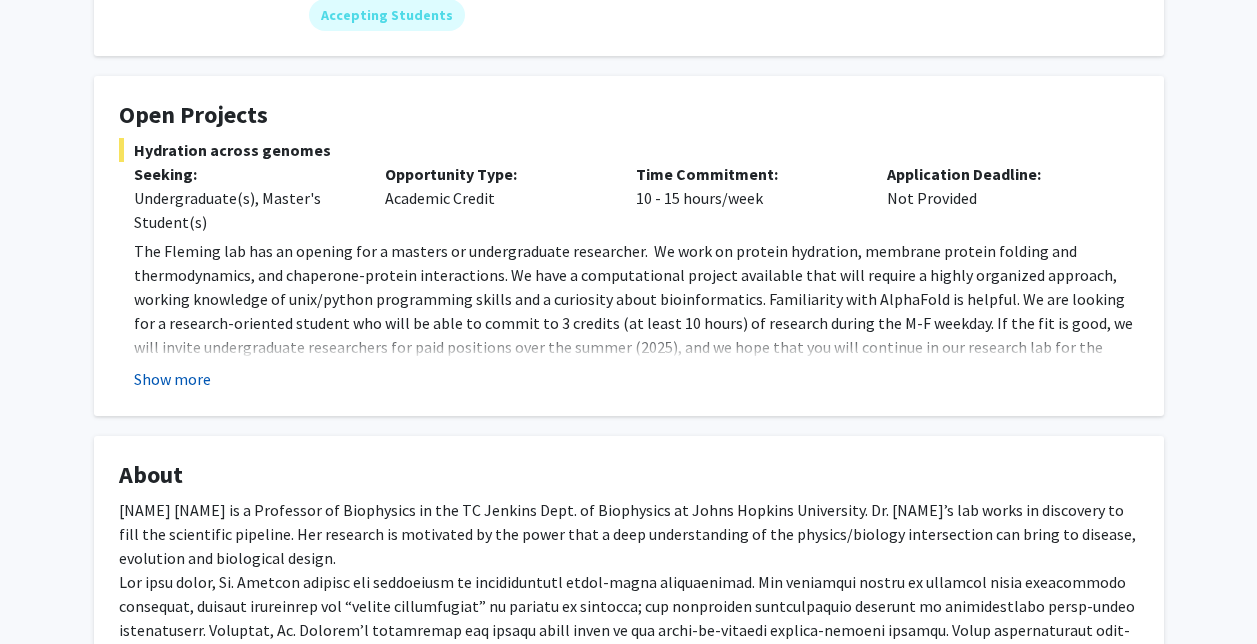 click on "Show more" 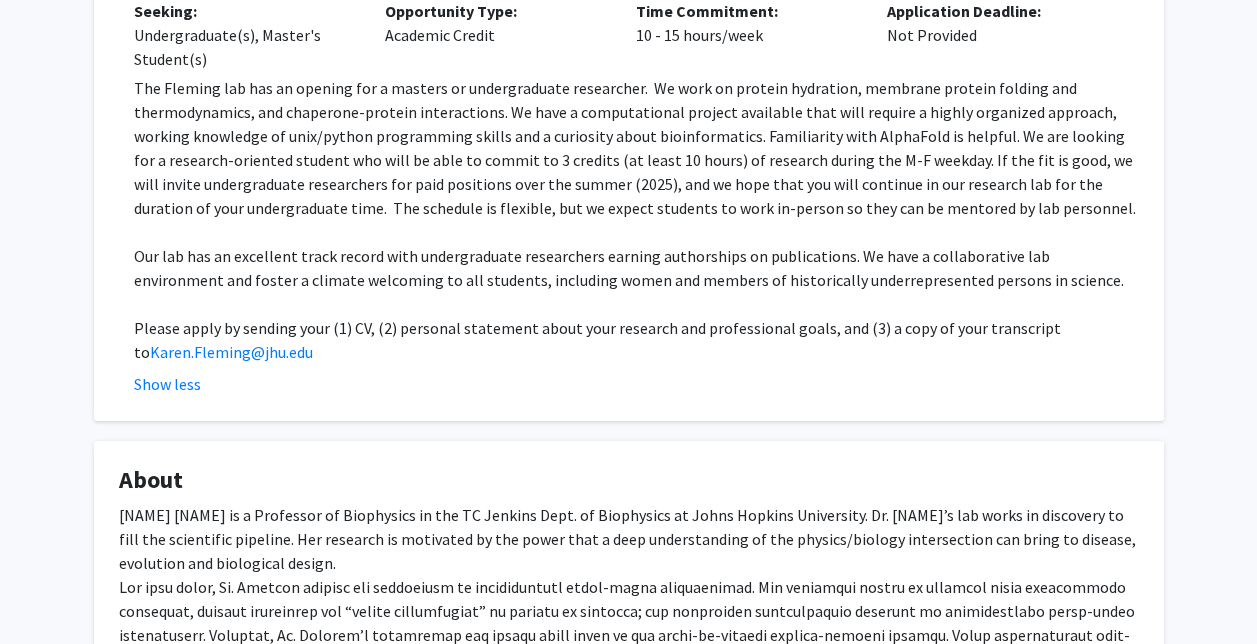 scroll, scrollTop: 0, scrollLeft: 0, axis: both 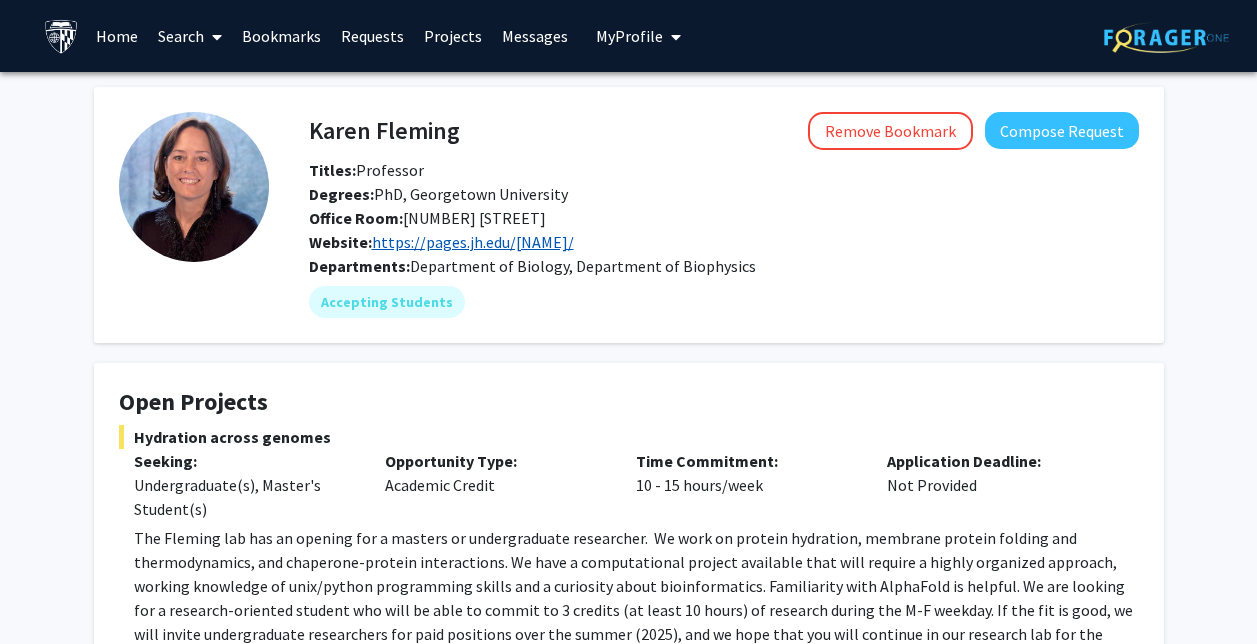 click on "https://pages.jh.edu/fleming/" 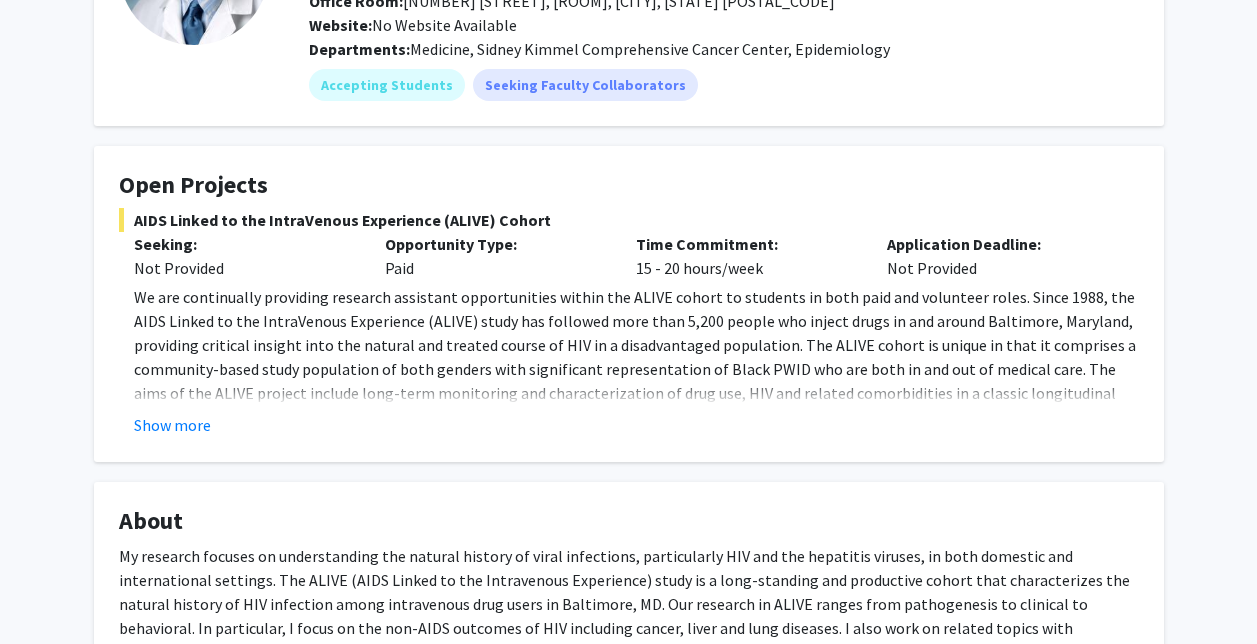 scroll, scrollTop: 221, scrollLeft: 0, axis: vertical 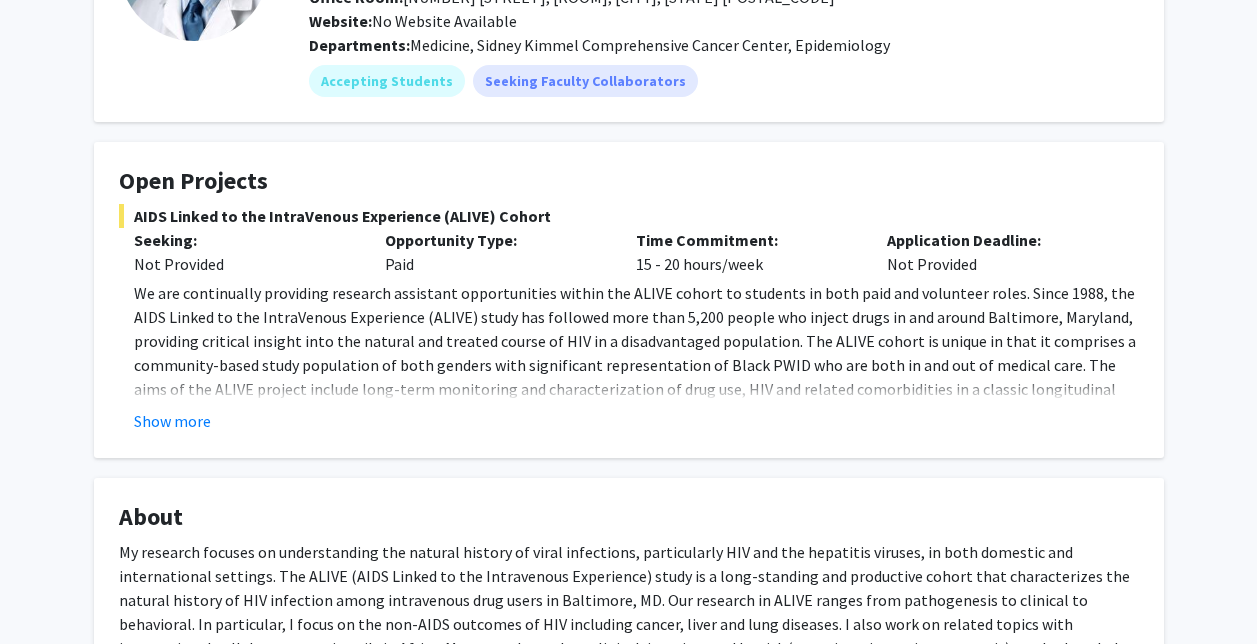 click on "About My research focuses on understanding the natural history of viral infections, particularly HIV and the hepatitis viruses, in both domestic and international settings. The ALIVE (AIDS Linked to the Intravenous Experience) study is a long-standing and productive cohort that characterizes the natural history of HIV infection among intravenous drug users in Baltimore, [STATE]. Our research in ALIVE ranges from pathogenesis to clinical to behavioral. In particular, I focus on the non-AIDS outcomes of HIV including cancer, liver and lung diseases. I also work on related topics with international collaborators, primarily in Africa. My research employs clinical, imaging, and 'omic' (genetic, epigenetic, proteomic) methods to help understand and identify individuals at greatest risk for clinically relevant outcomes from HIV, HBV and HCV infections. The long-term goal of this research is to translate this information into targeted interventions to help reduce the burden from these infections." 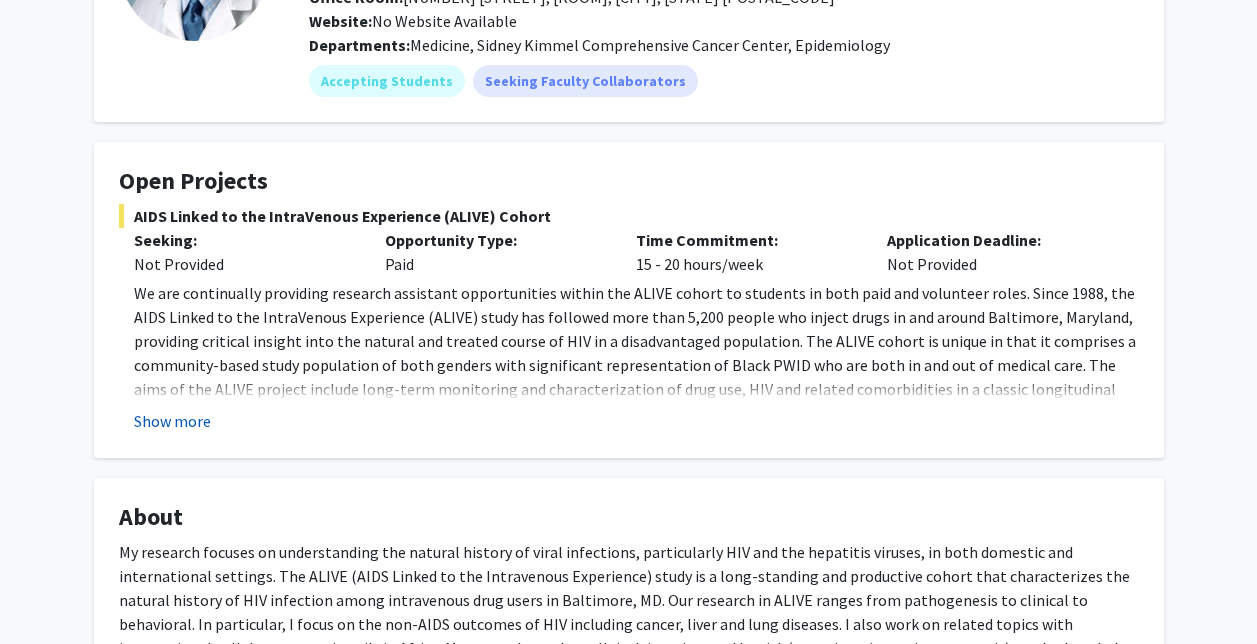 click on "Show more" 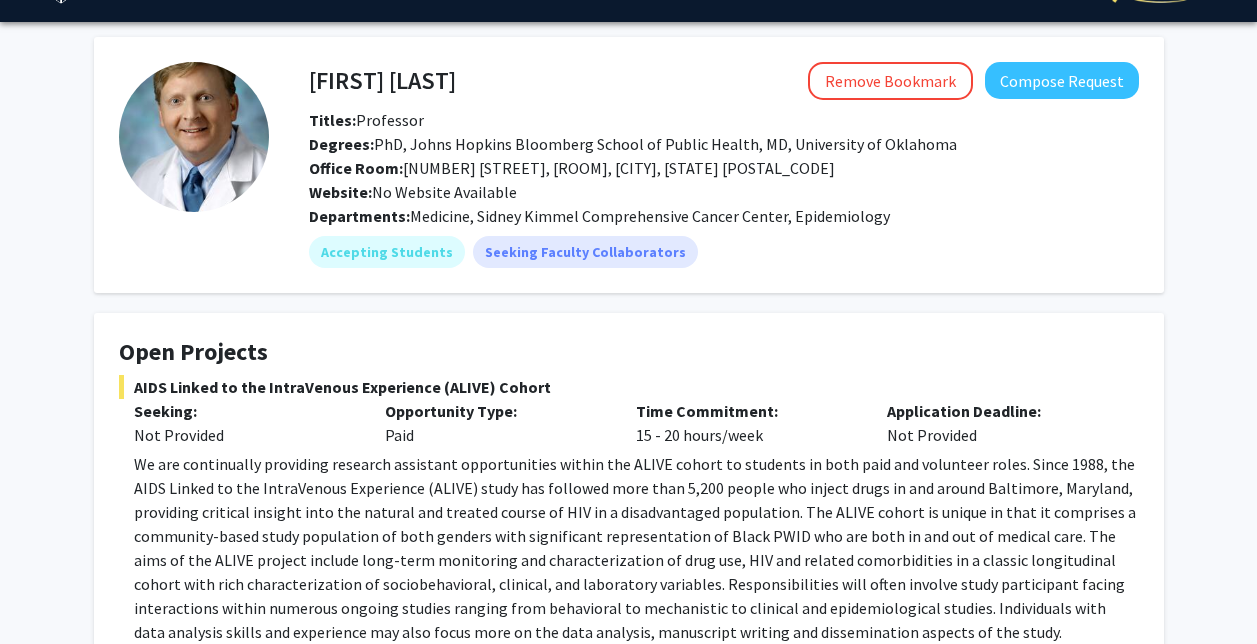 scroll, scrollTop: 50, scrollLeft: 0, axis: vertical 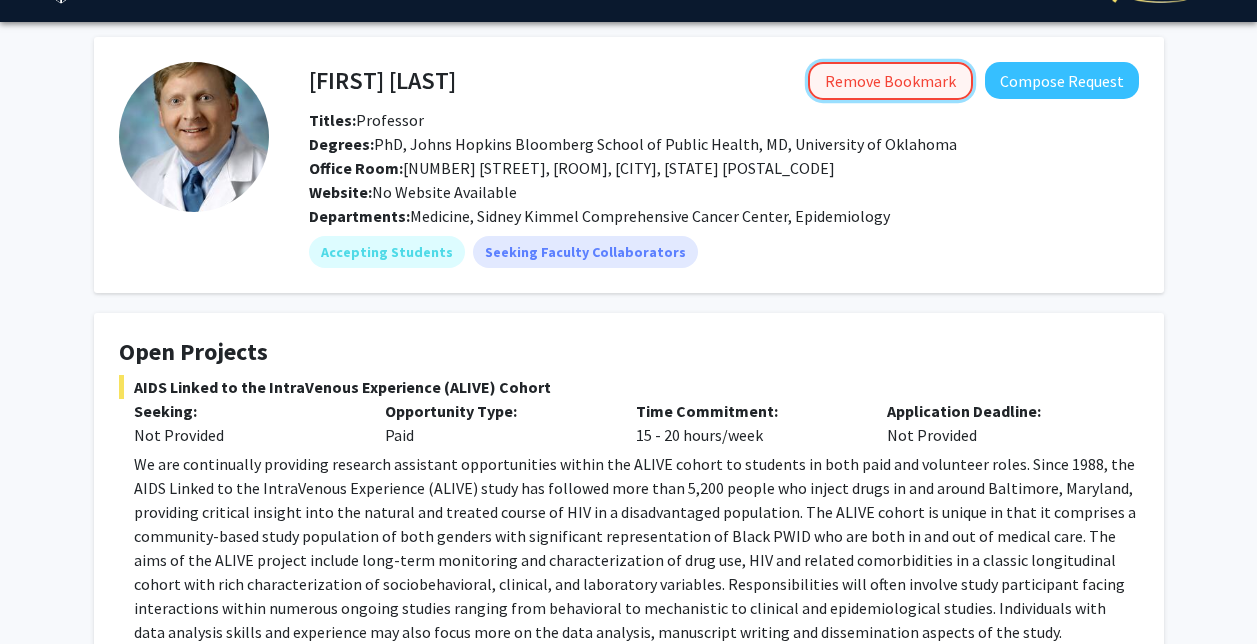 click on "Remove Bookmark" 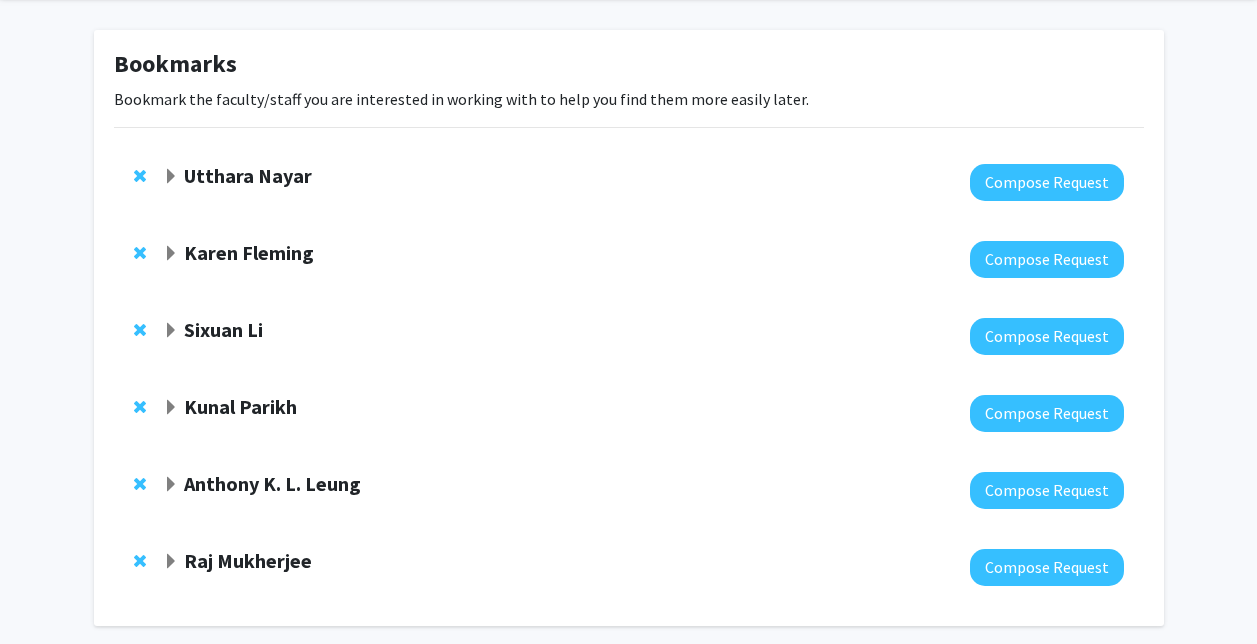 scroll, scrollTop: 163, scrollLeft: 0, axis: vertical 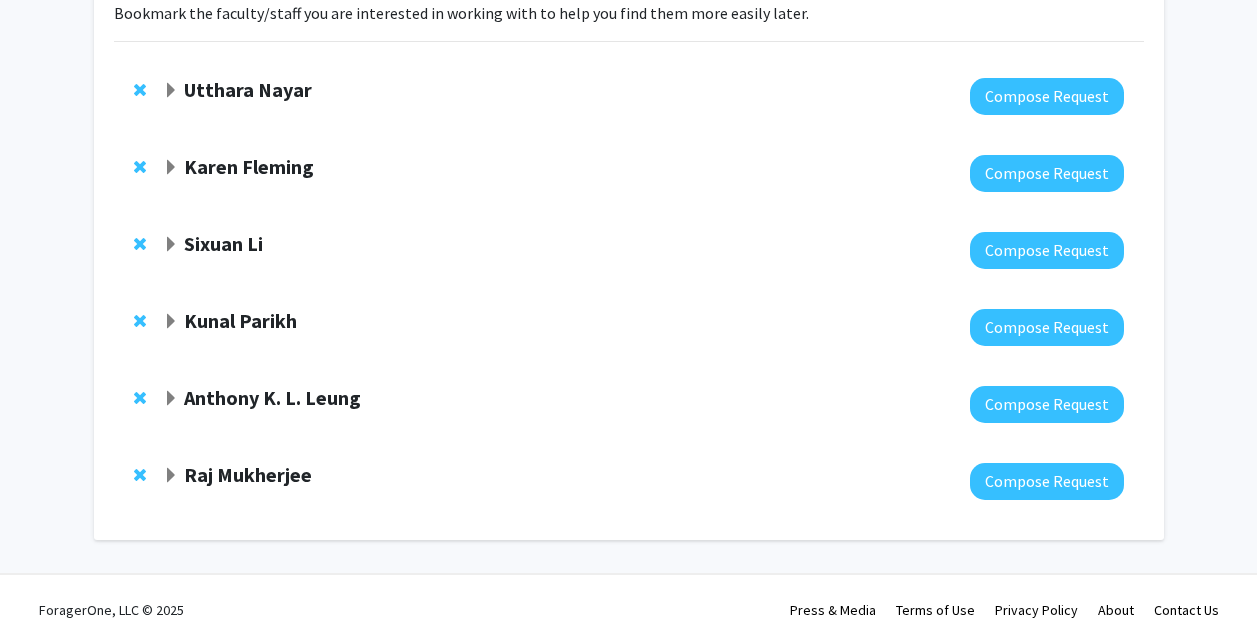 click on "Sixuan Li" 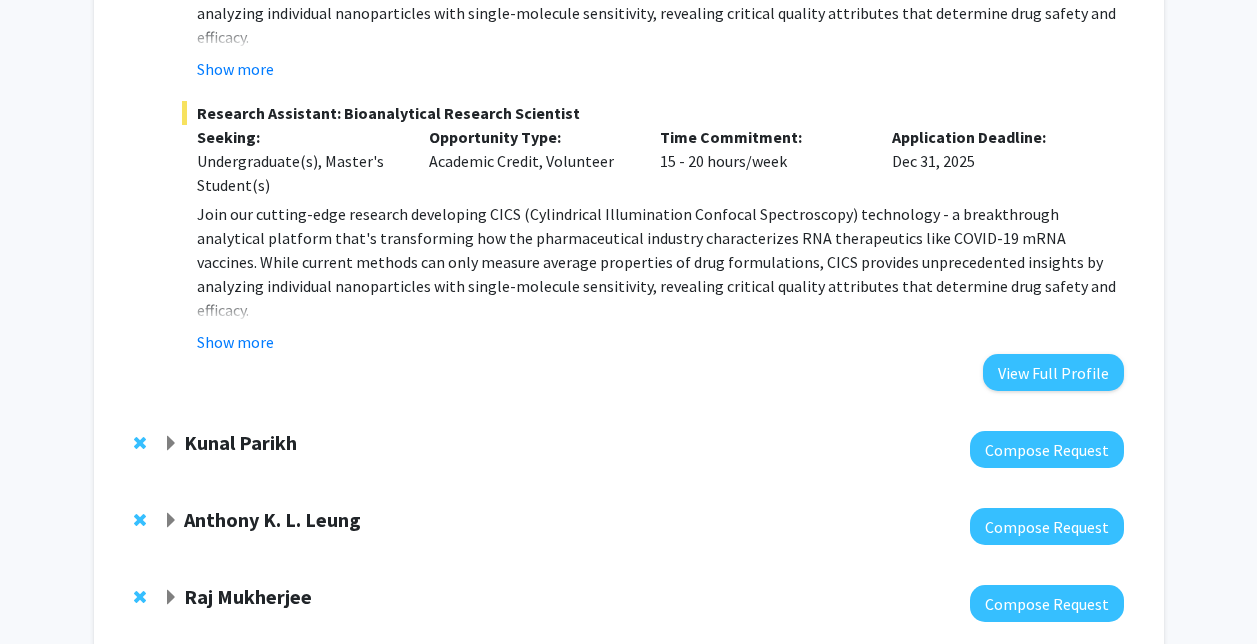 scroll, scrollTop: 1054, scrollLeft: 0, axis: vertical 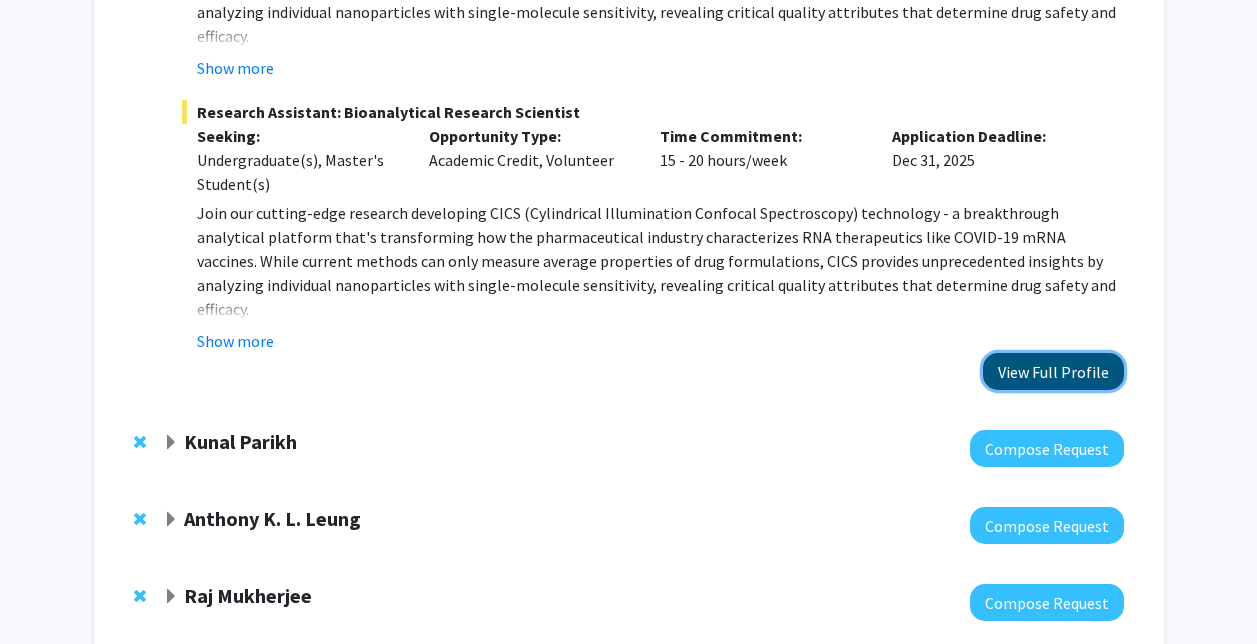 click on "View Full Profile" at bounding box center (1053, 371) 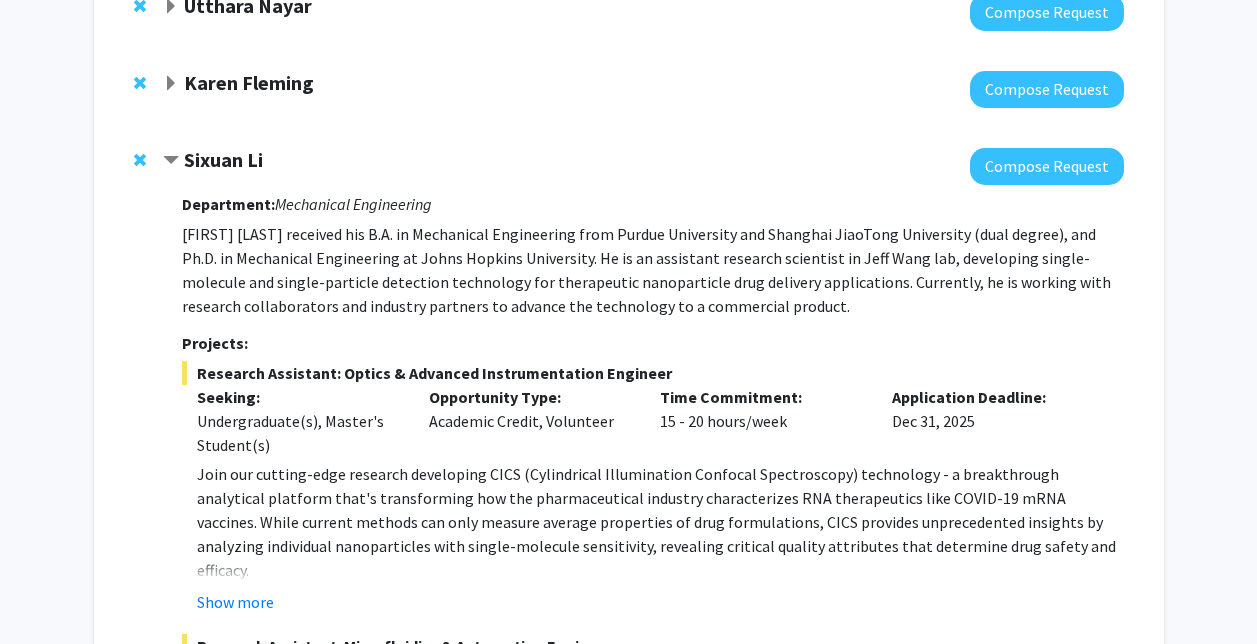 click on "Sixuan Li" 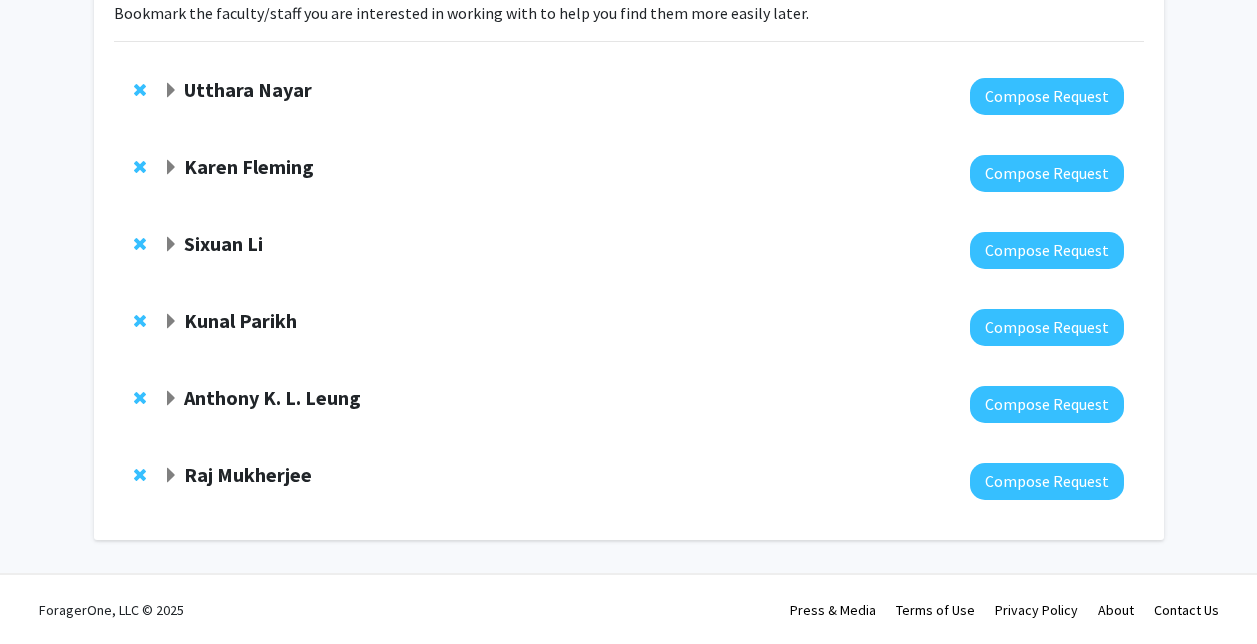 click on "Kunal Parikh" 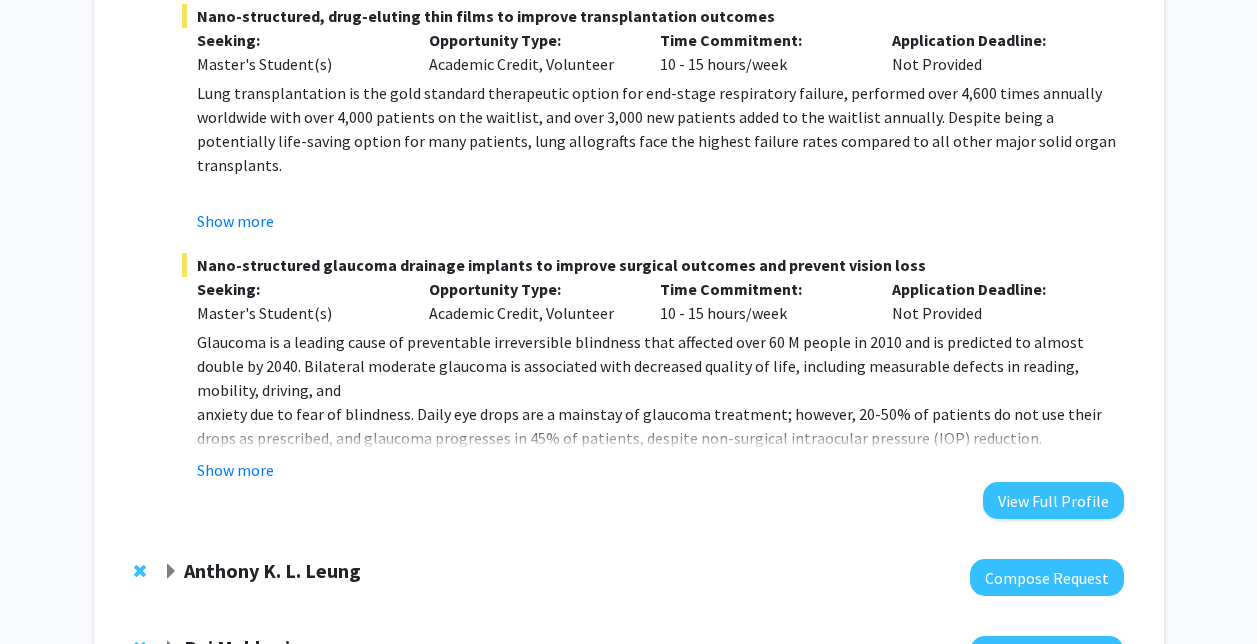 scroll, scrollTop: 1491, scrollLeft: 0, axis: vertical 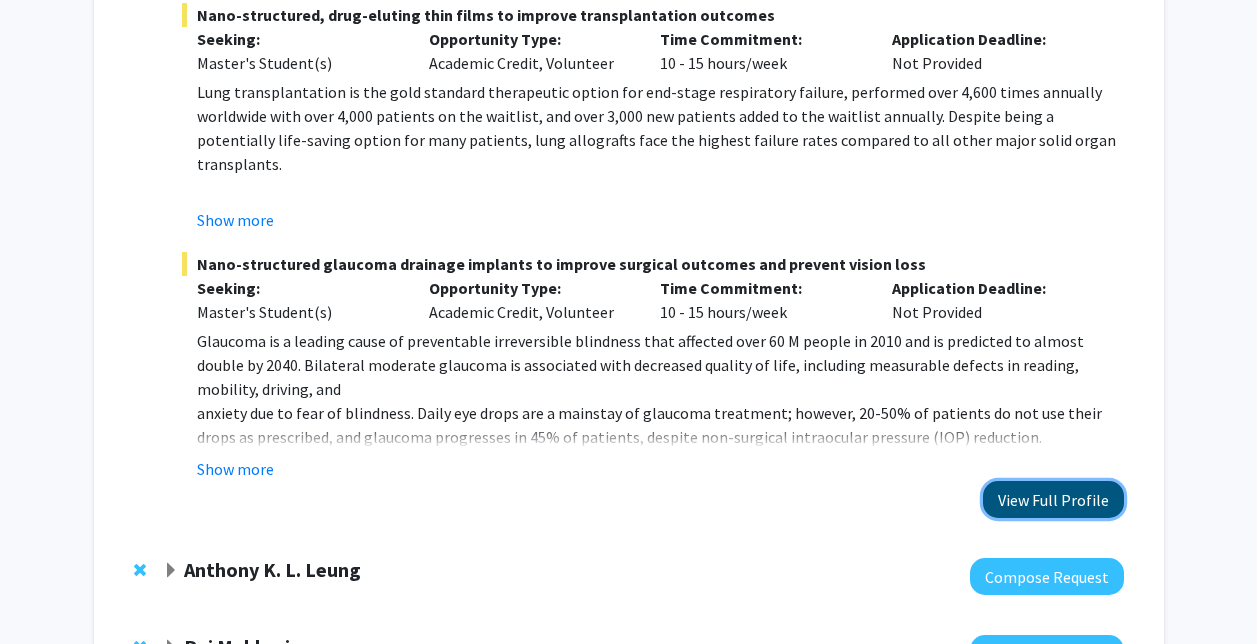 click on "View Full Profile" at bounding box center [1053, 499] 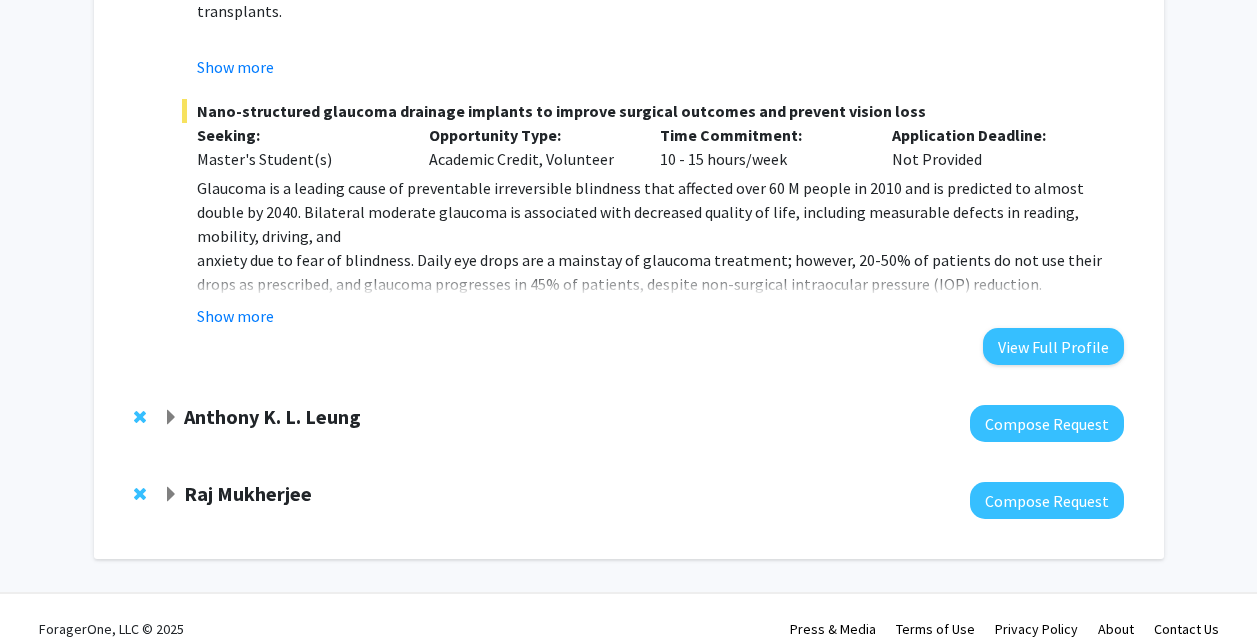 click on "Anthony K. L. Leung" 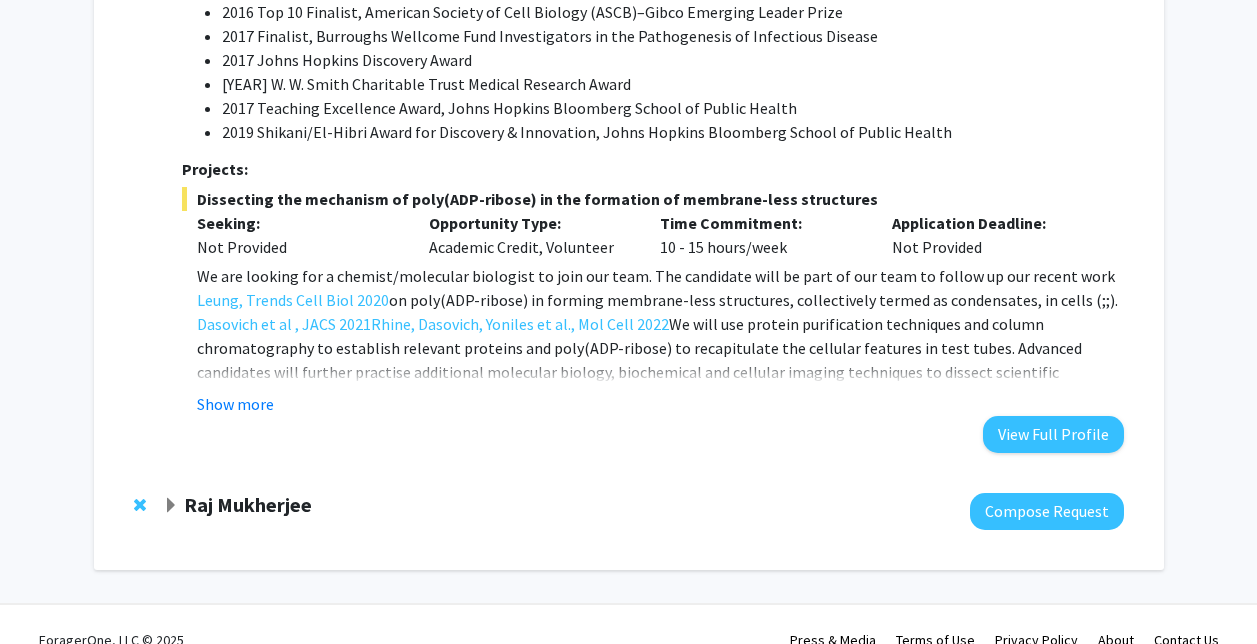scroll, scrollTop: 3157, scrollLeft: 0, axis: vertical 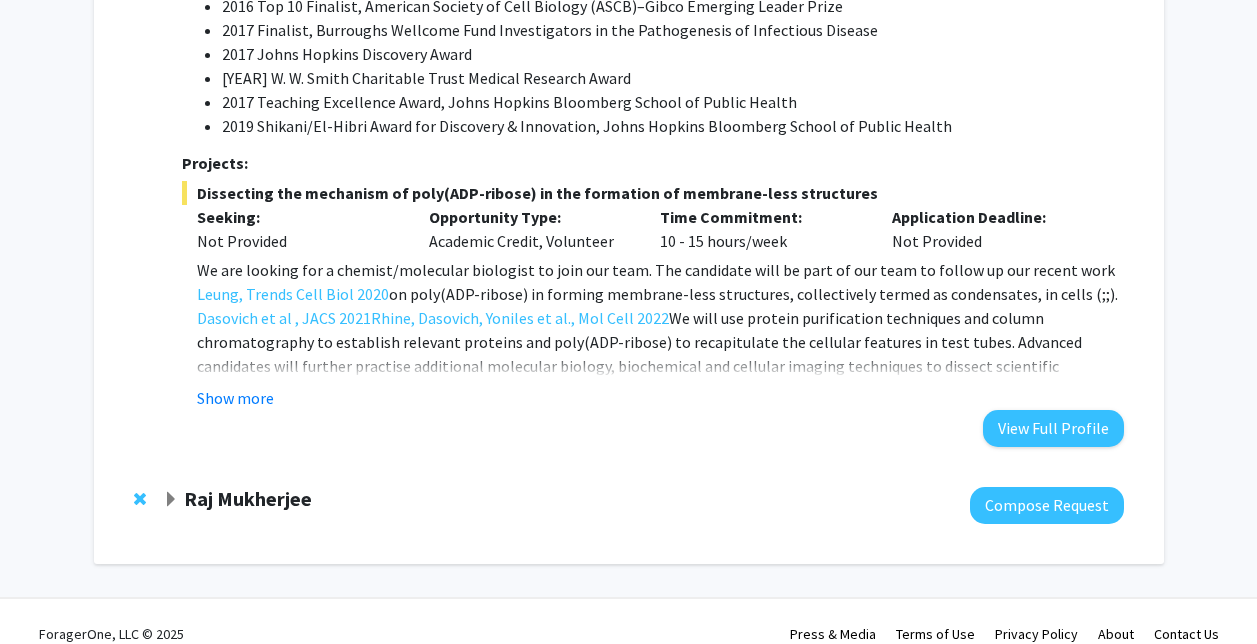 click on "Bookmarks  Bookmark the faculty/staff you are interested in working with to help you find them more easily later.  Utthara Nayar  Compose Request  Karen Fleming  Compose Request  Sixuan Li  Compose Request  Kunal Parikh  Compose Request  Department:  Biomedical Engineering,    Ophthalmology  Kunal Parikh, PhD, is an Assistant Professor at the Johns Hopkins University School of Medicine (JHU) in the divisions of Glaucoma and Nanomedicine at the Wilmer Eye Institute and in the Center for Bioengineering Innovation & Design in the Department of Biomedical Engineering.  Dr. Parikh also works at the intersection of nanotechnology, drug delivery, and medicine to develop the next generation of biomaterials, combination products, and drug delivery systems that are extremely safe and biocompatible and provide sustained therapeutic delivery directly at the site of pathology to improve clinical outcomes.
Projects:  Non-addictive, durable post-operative pain interventions to mitigate opioid use  Seeking: Show more" 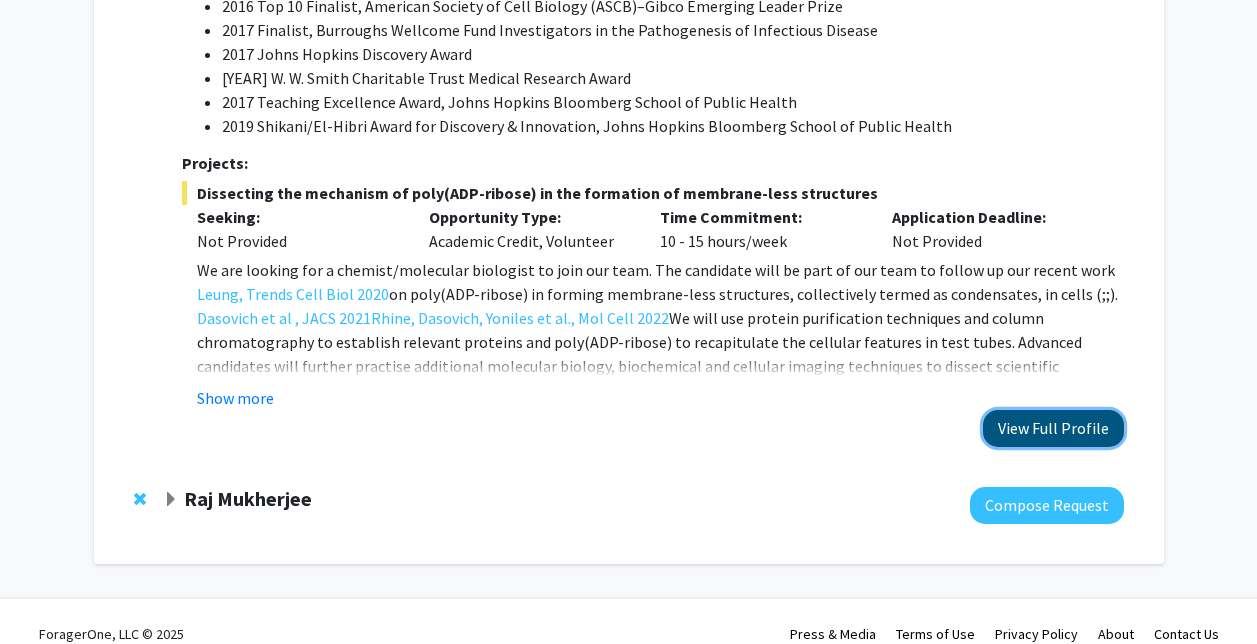 click on "View Full Profile" at bounding box center [1053, 428] 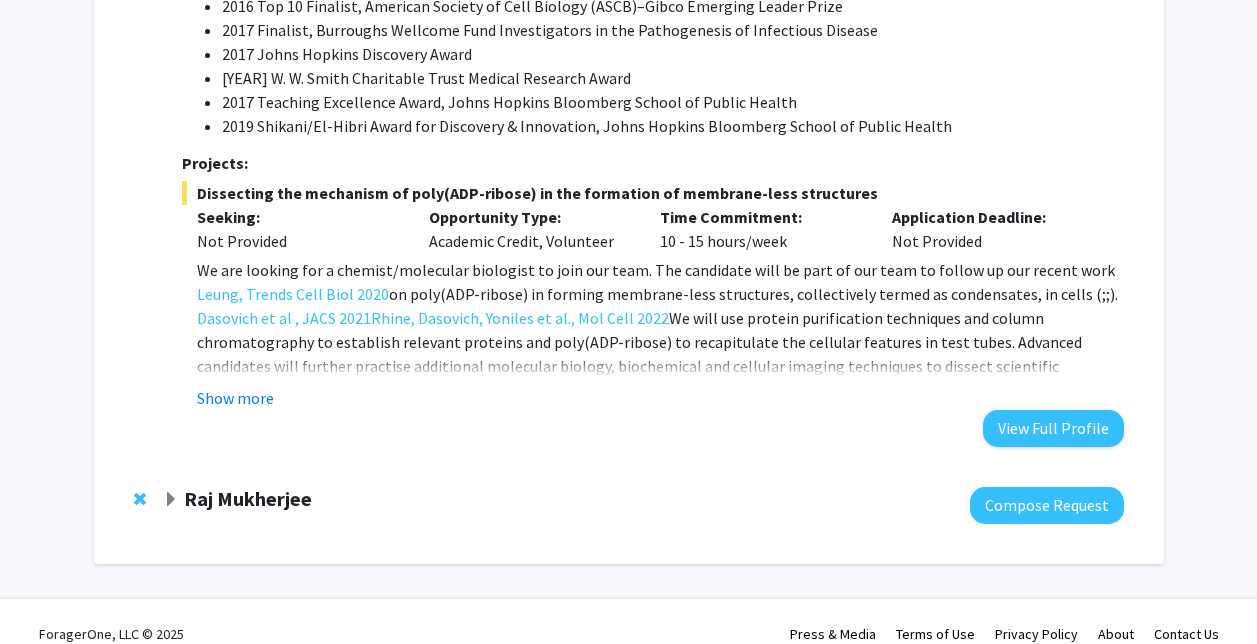 click on "Raj Mukherjee" 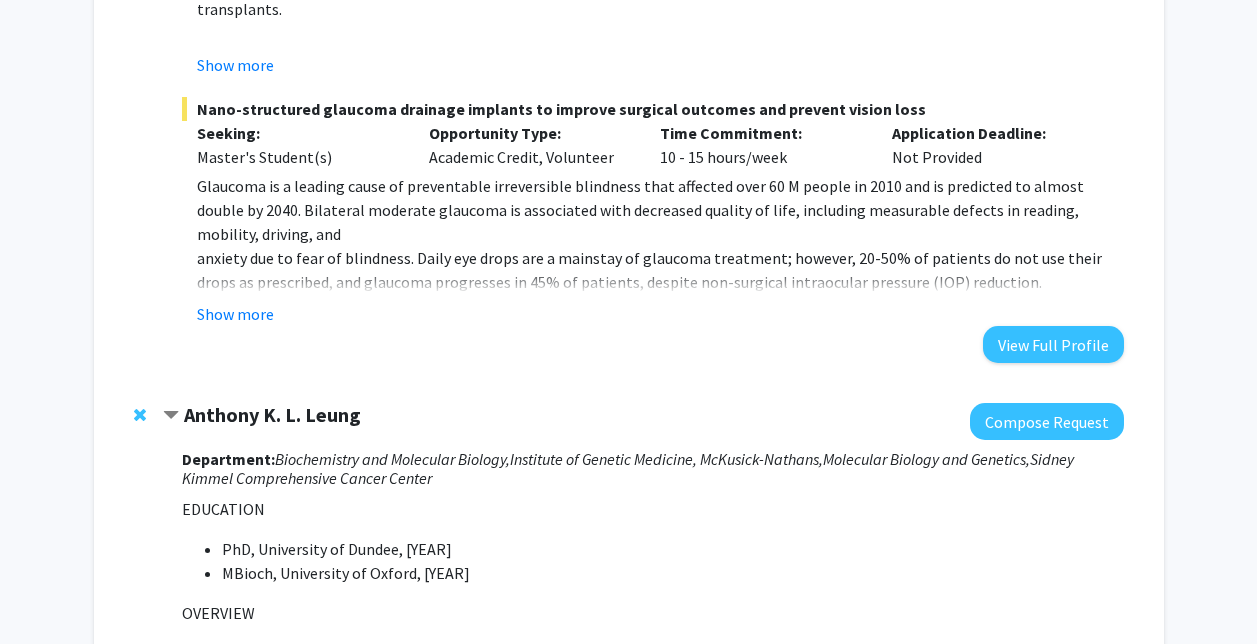 click on "Anthony K. L. Leung" 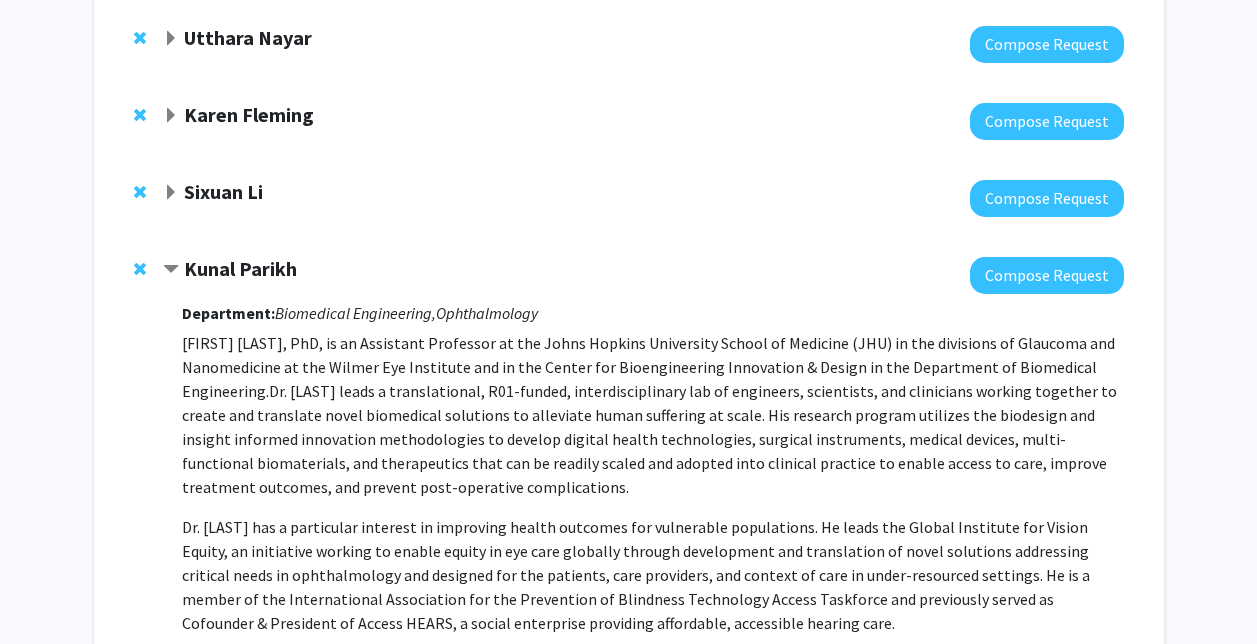 scroll, scrollTop: 214, scrollLeft: 0, axis: vertical 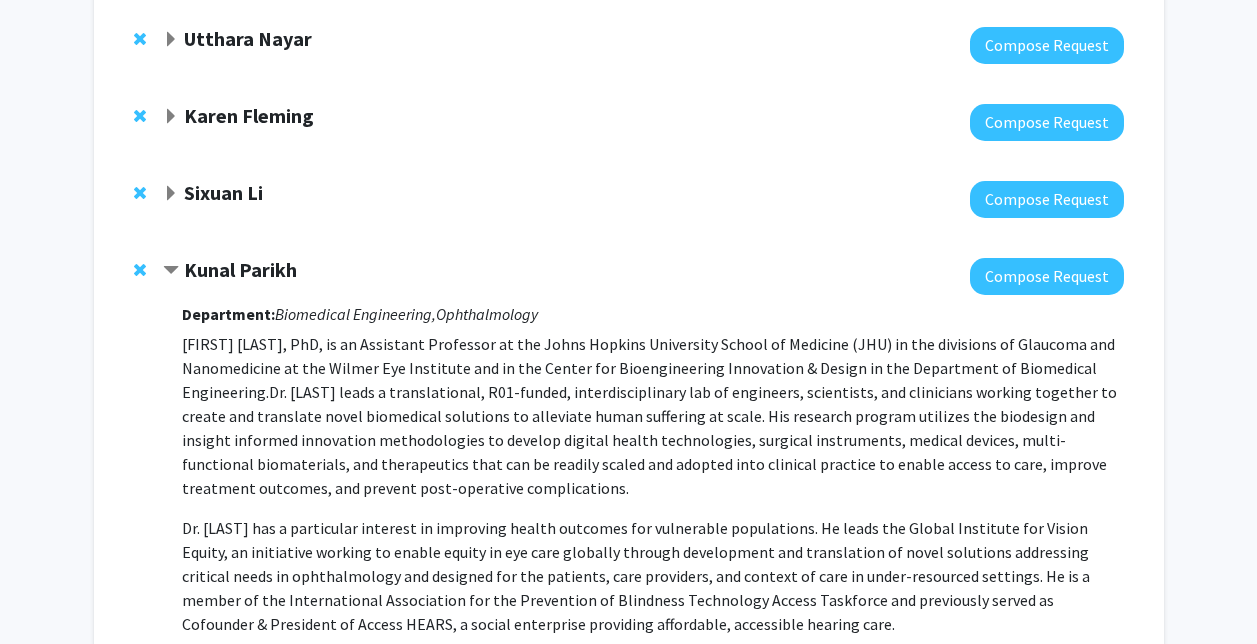 click on "Kunal Parikh" 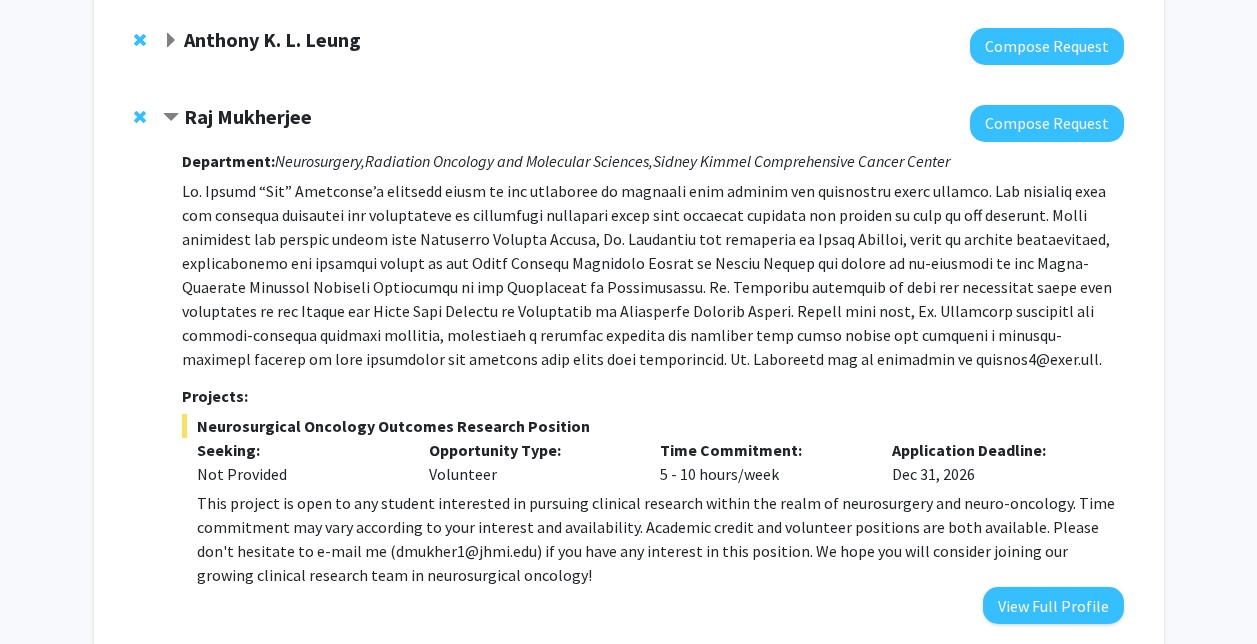 scroll, scrollTop: 532, scrollLeft: 0, axis: vertical 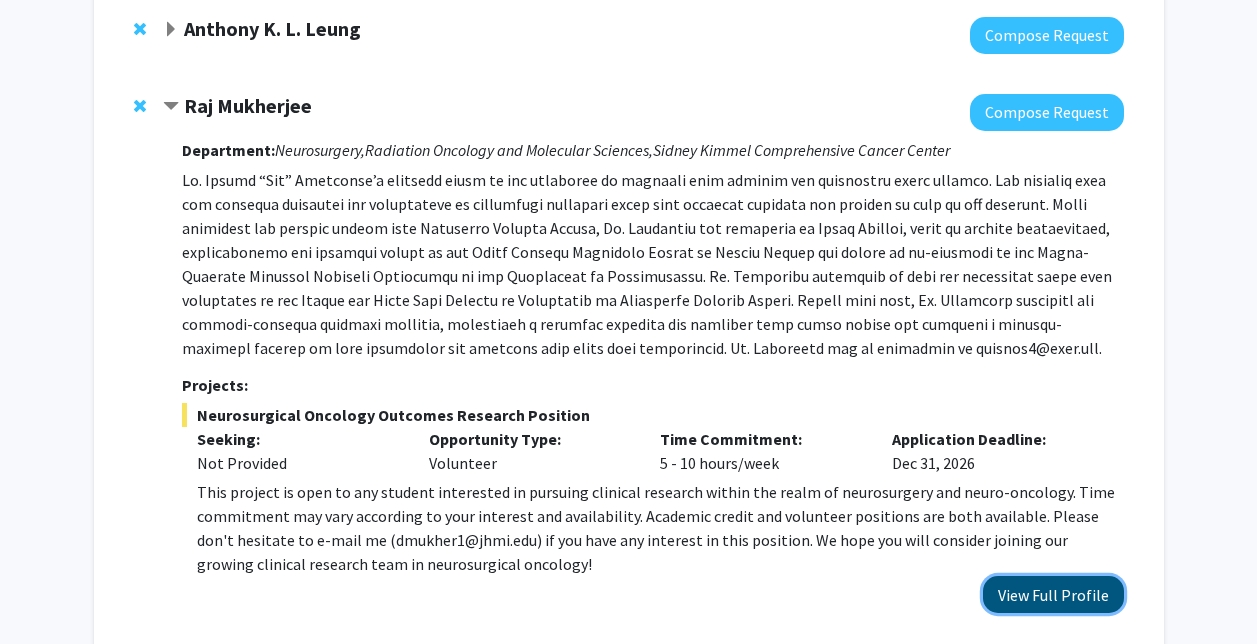 click on "View Full Profile" at bounding box center (1053, 594) 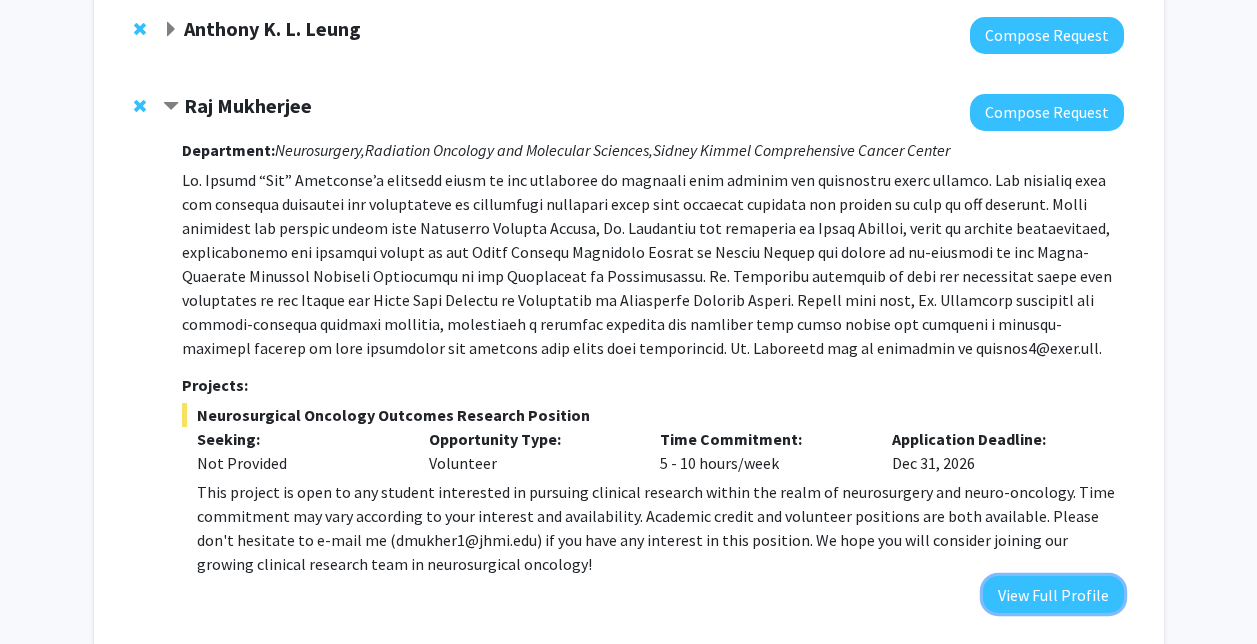 scroll, scrollTop: 0, scrollLeft: 0, axis: both 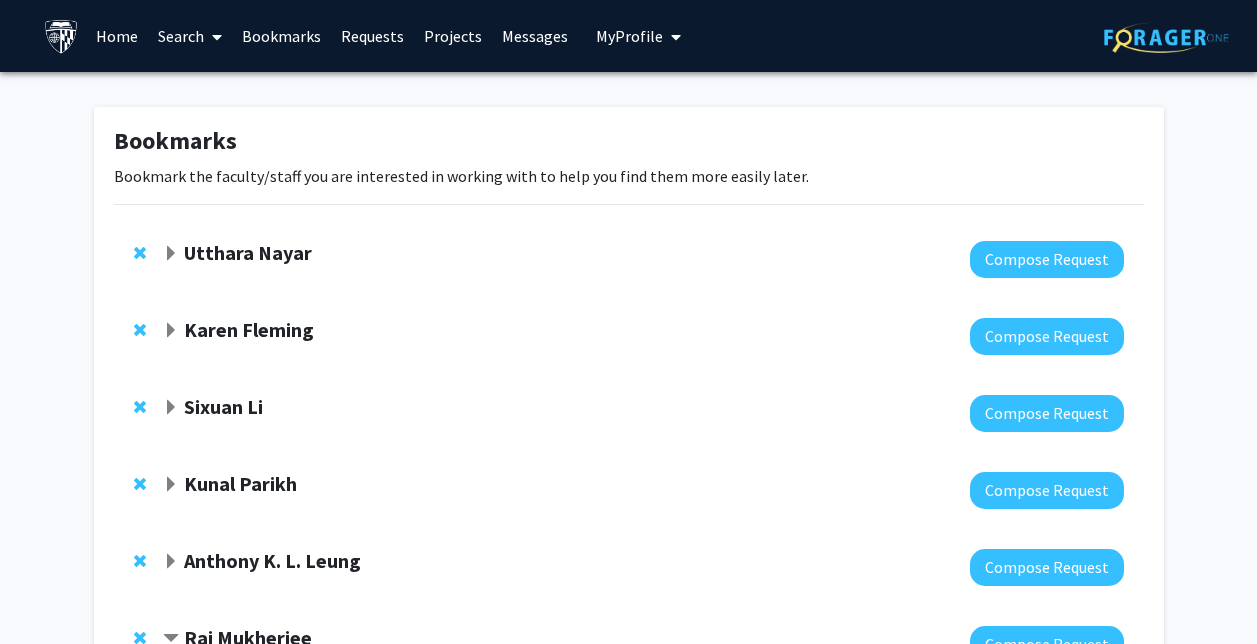 click on "Home" at bounding box center (117, 36) 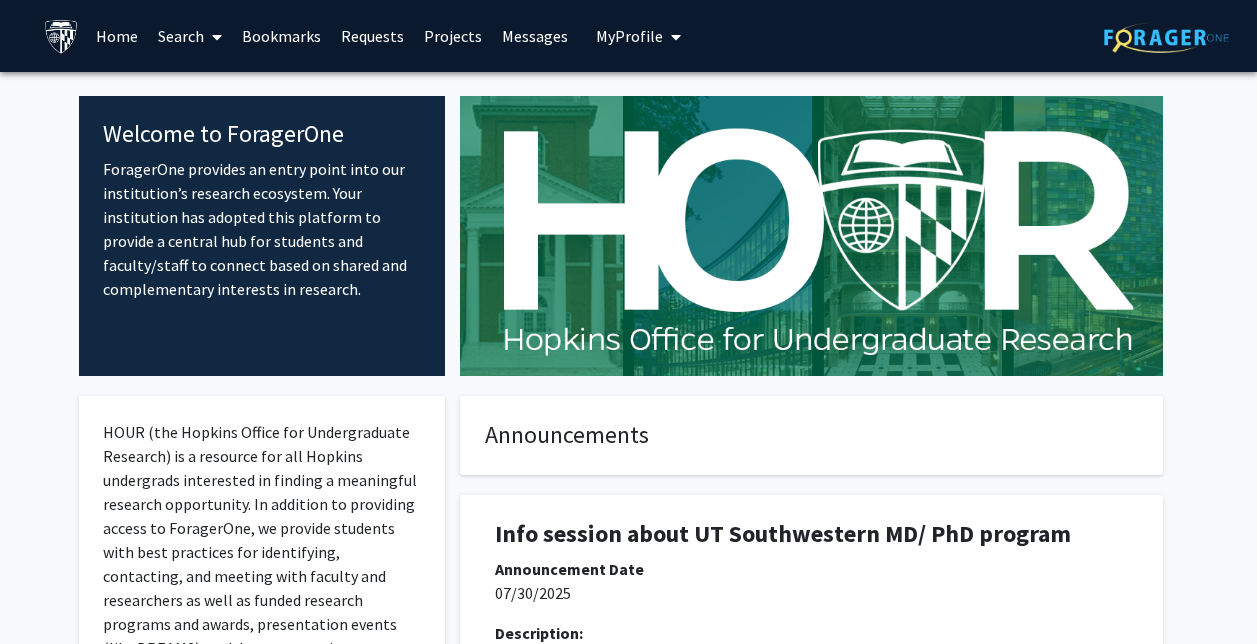 click on "Bookmarks" at bounding box center (281, 36) 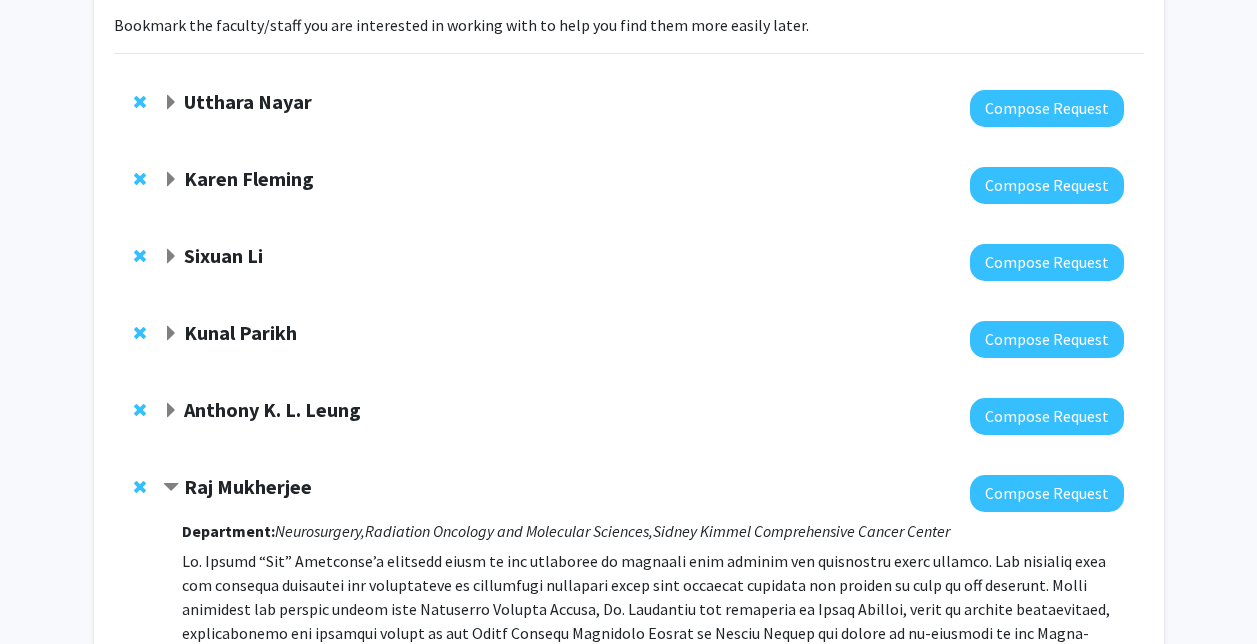 scroll, scrollTop: 150, scrollLeft: 0, axis: vertical 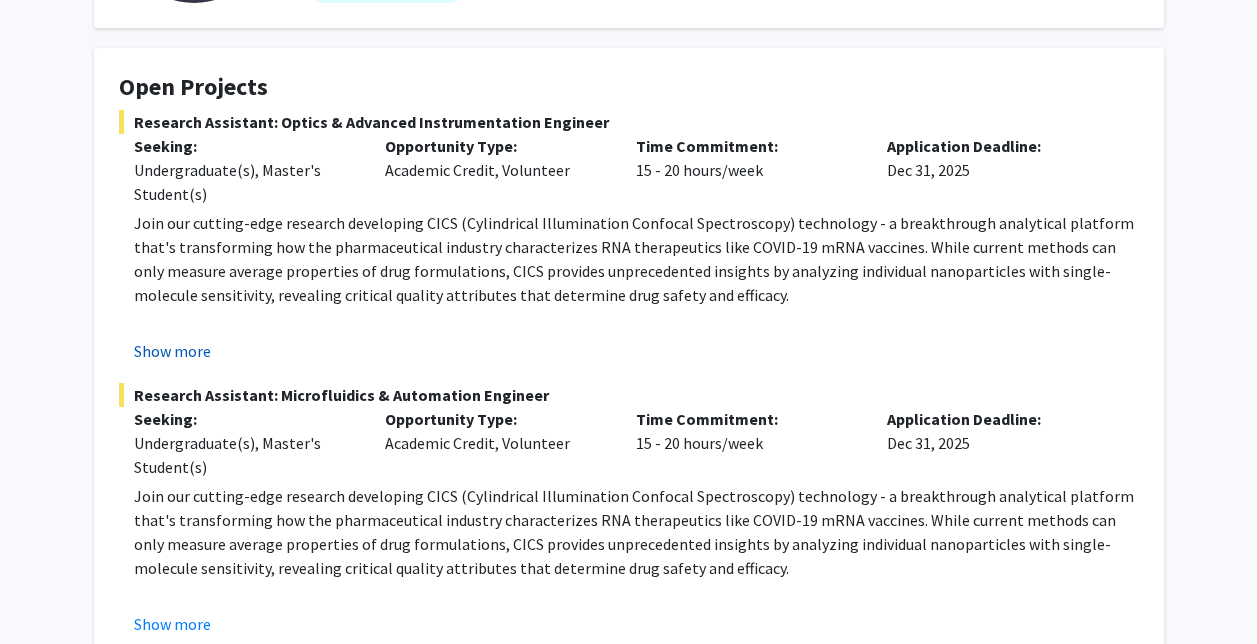 click on "Show more" 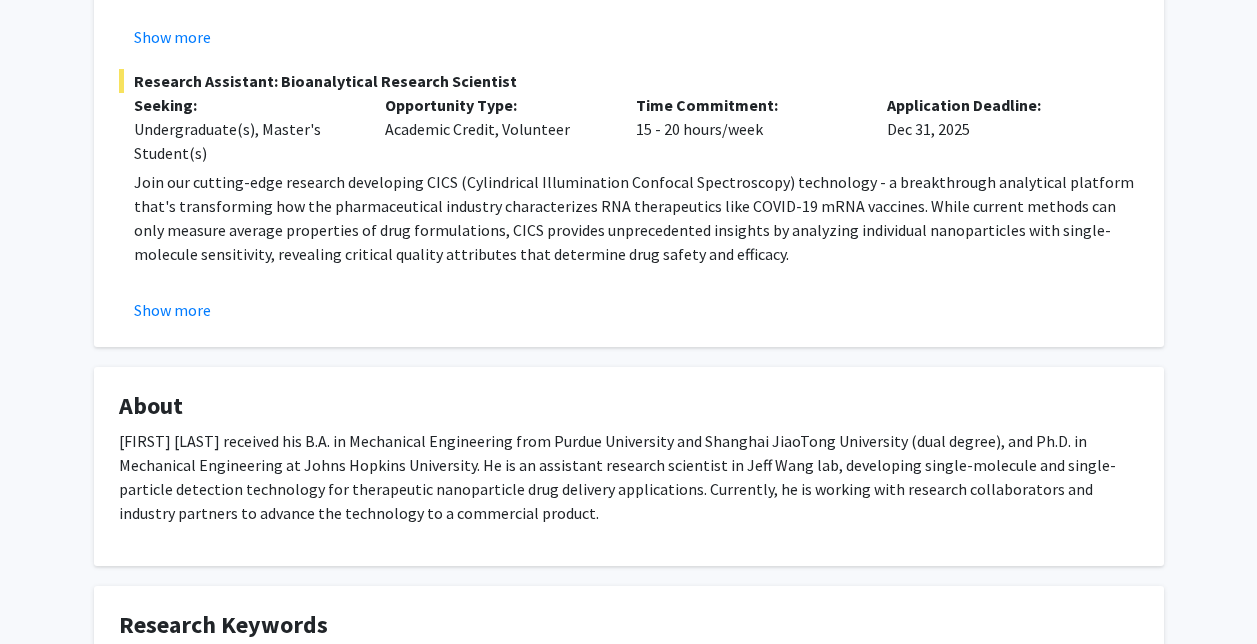 scroll, scrollTop: 1381, scrollLeft: 0, axis: vertical 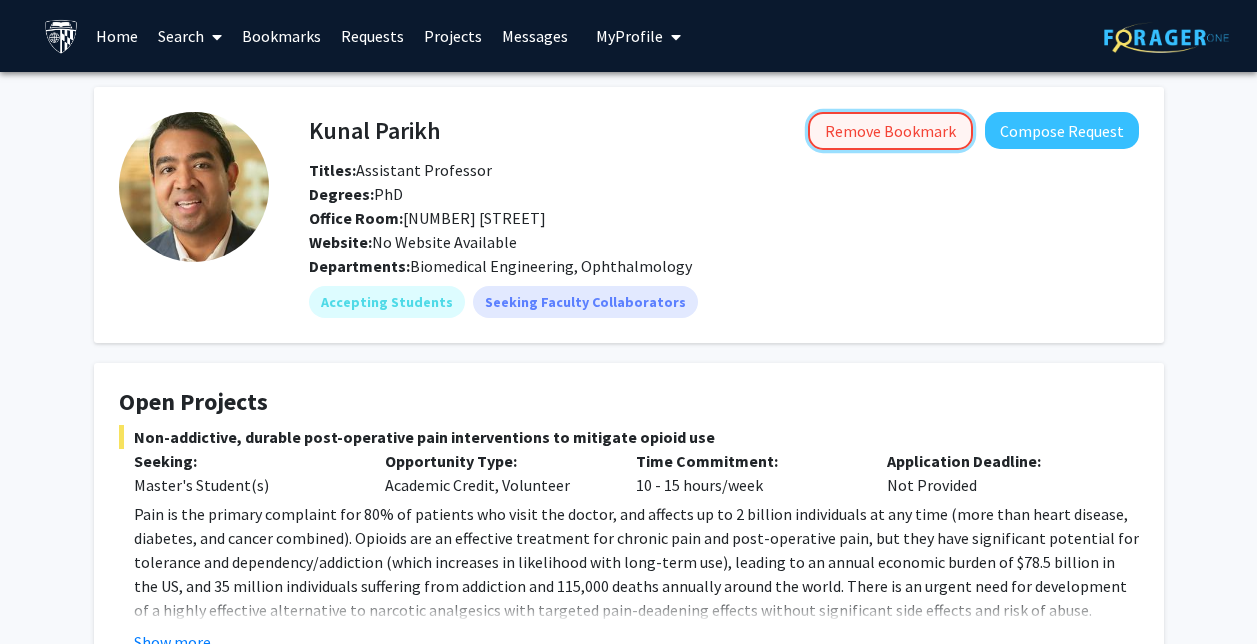 click on "Remove Bookmark" 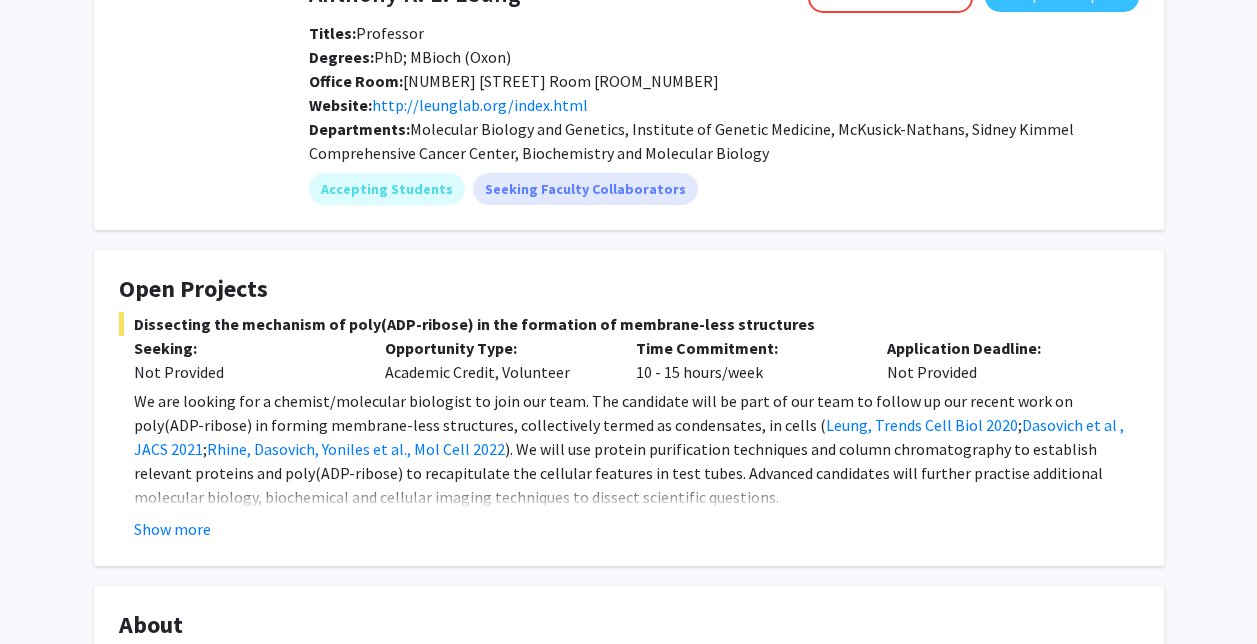 scroll, scrollTop: 142, scrollLeft: 0, axis: vertical 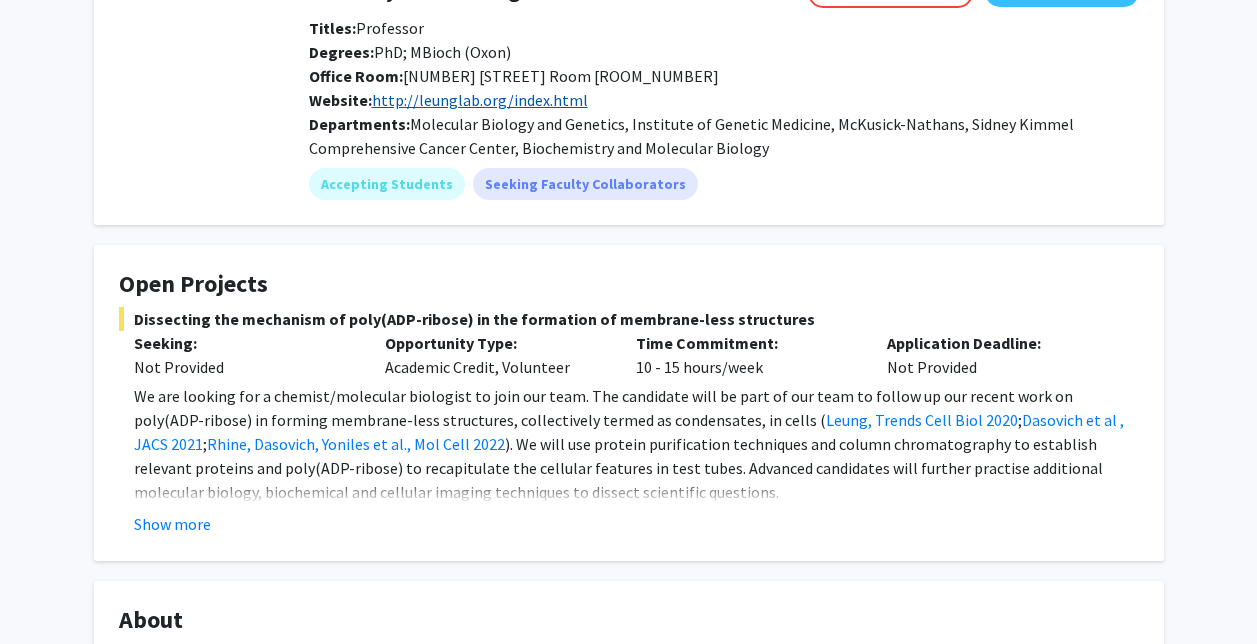 click on "http://leunglab.org/index.html" 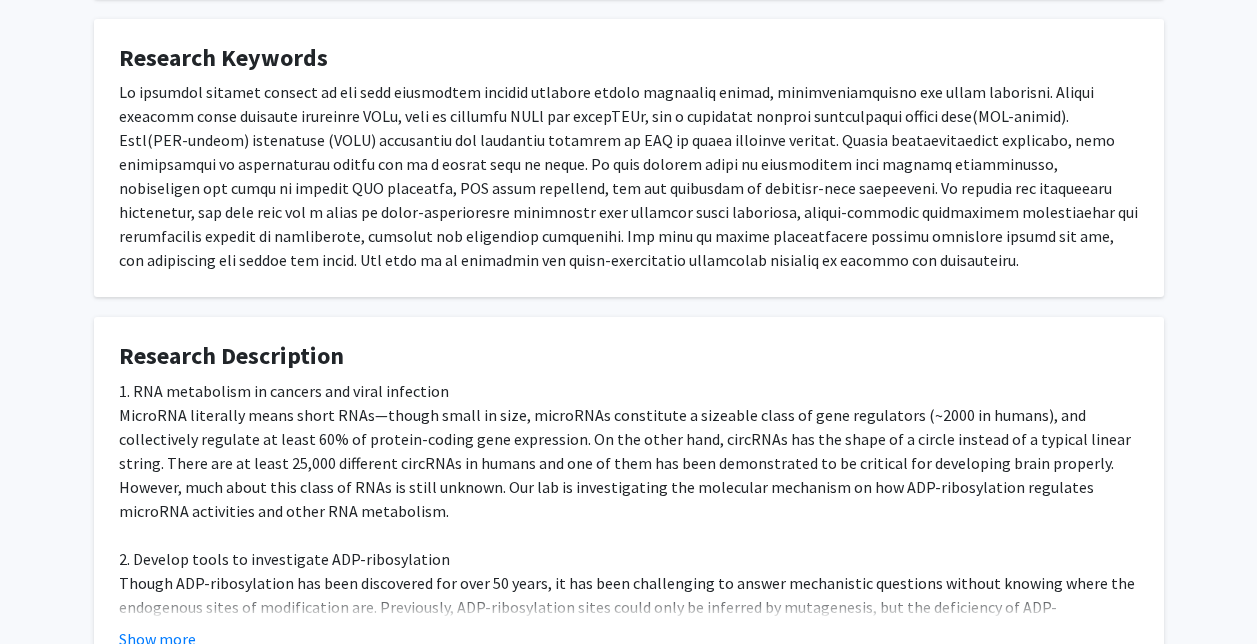scroll, scrollTop: 1387, scrollLeft: 0, axis: vertical 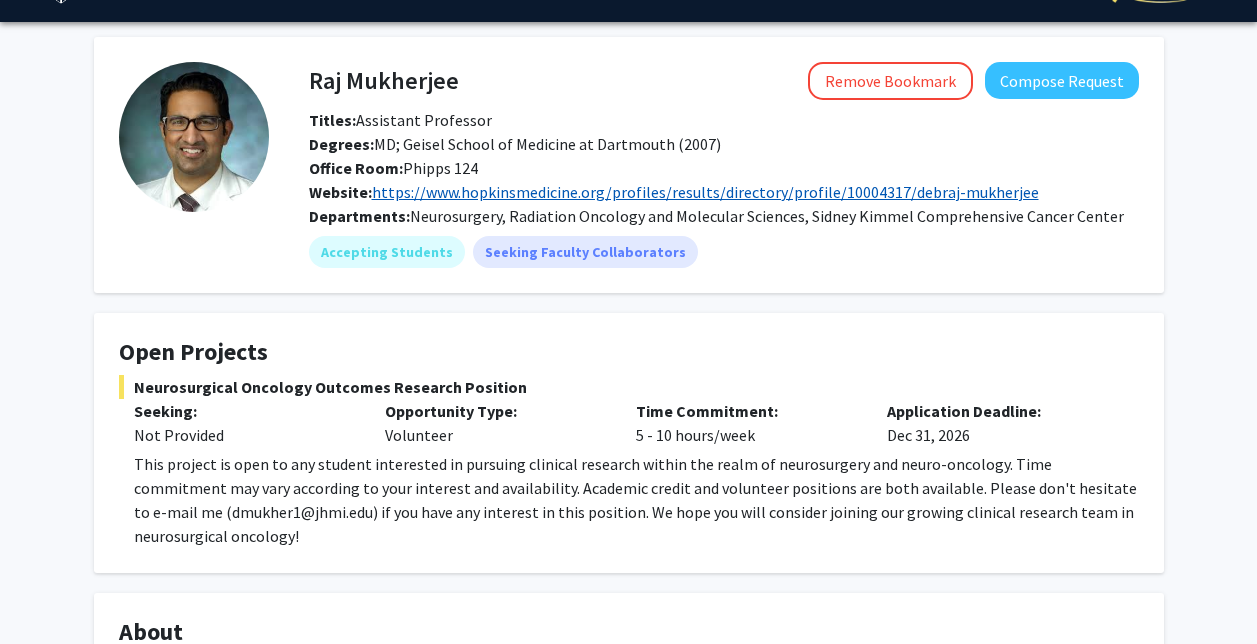 click on "https://www.hopkinsmedicine.org/profiles/results/directory/profile/10004317/debraj-mukherjee" 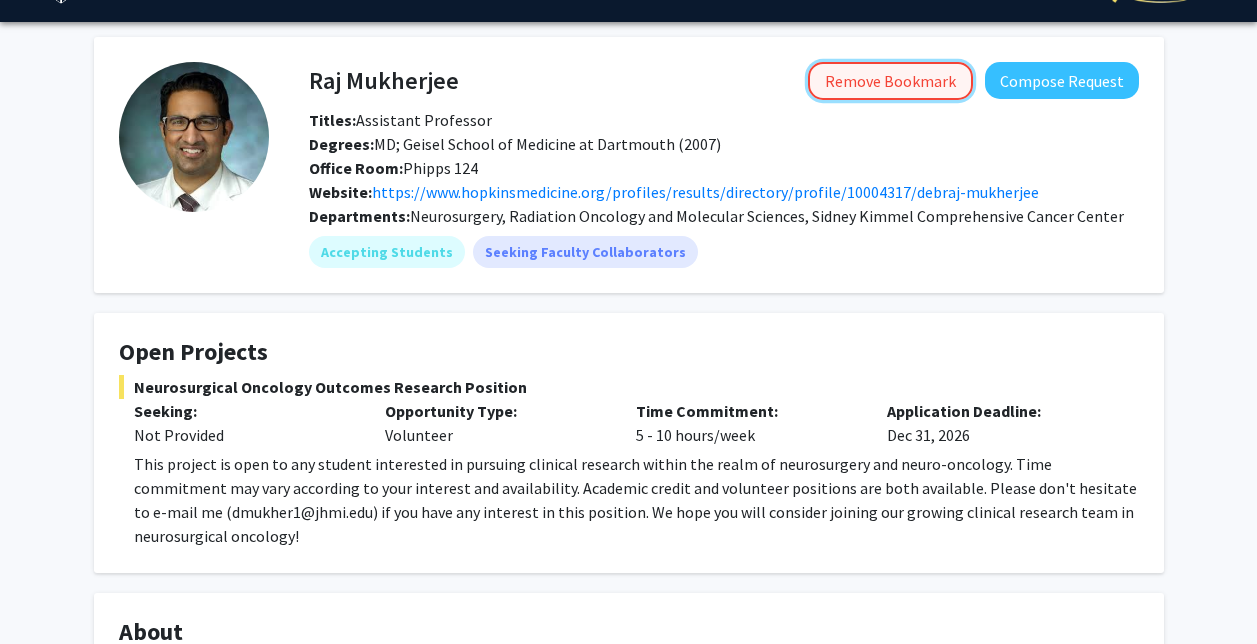 click on "Remove Bookmark" 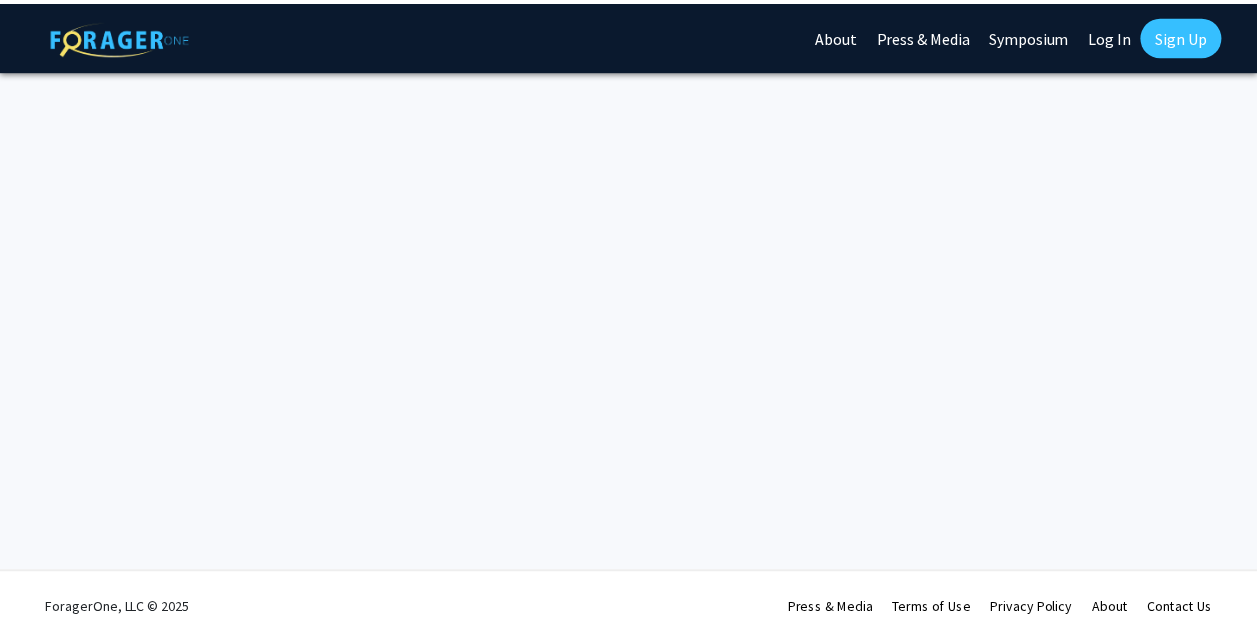 scroll, scrollTop: 0, scrollLeft: 0, axis: both 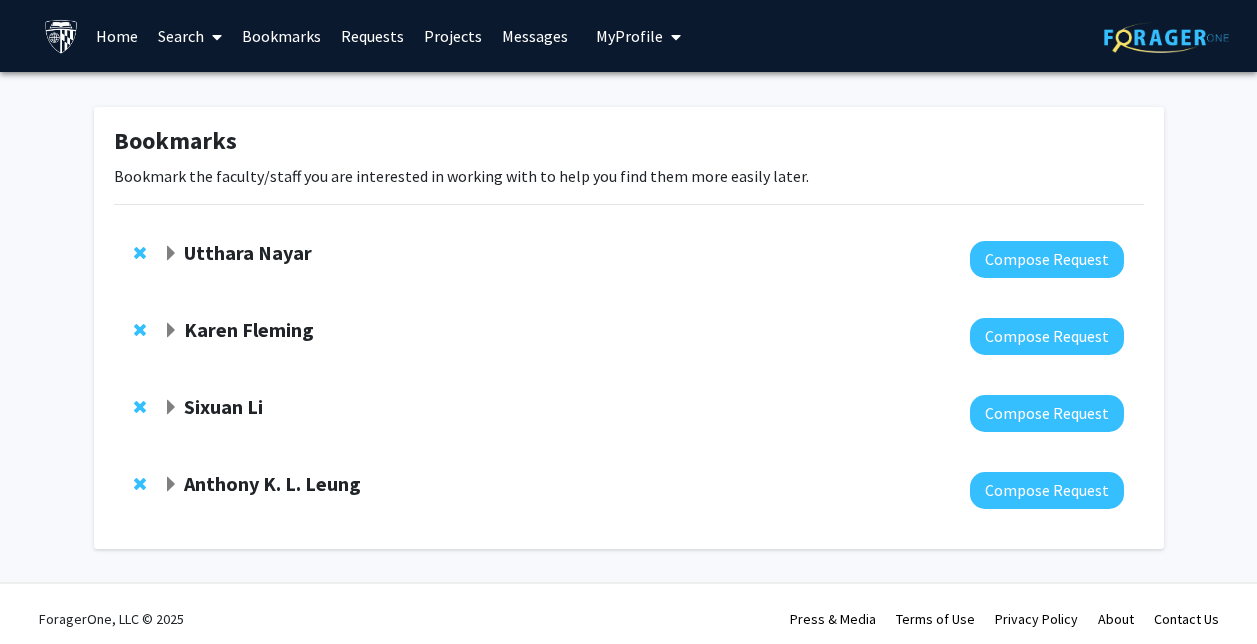 click on "Search" at bounding box center [190, 36] 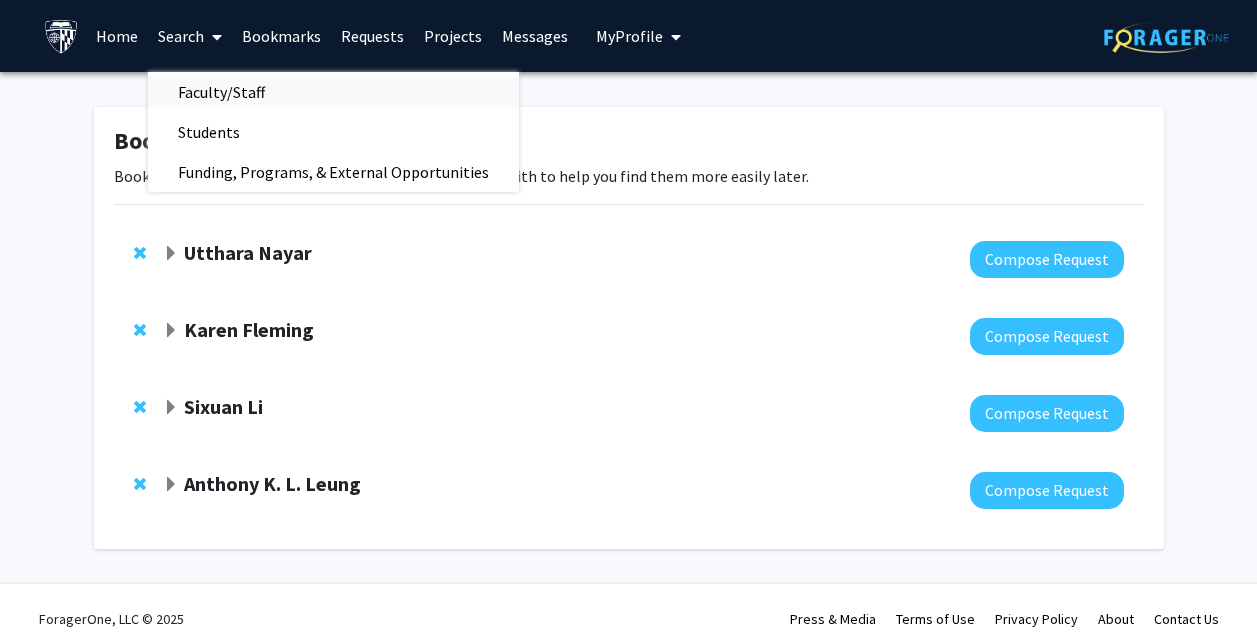 click on "Faculty/Staff" at bounding box center (221, 92) 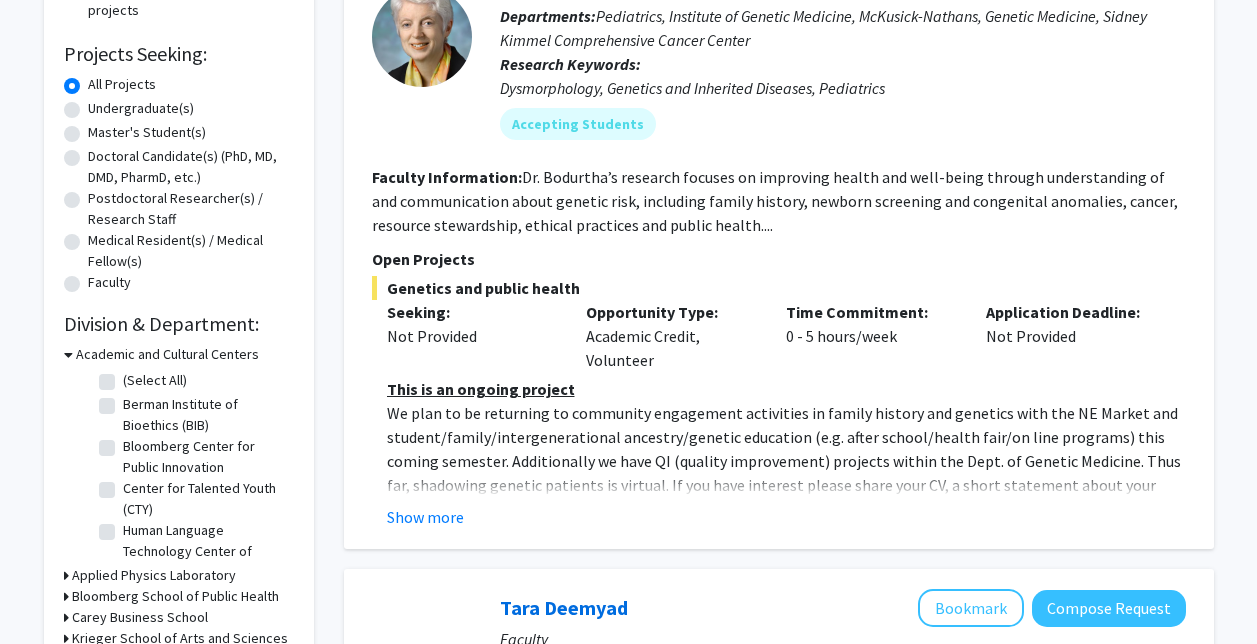 scroll, scrollTop: 306, scrollLeft: 0, axis: vertical 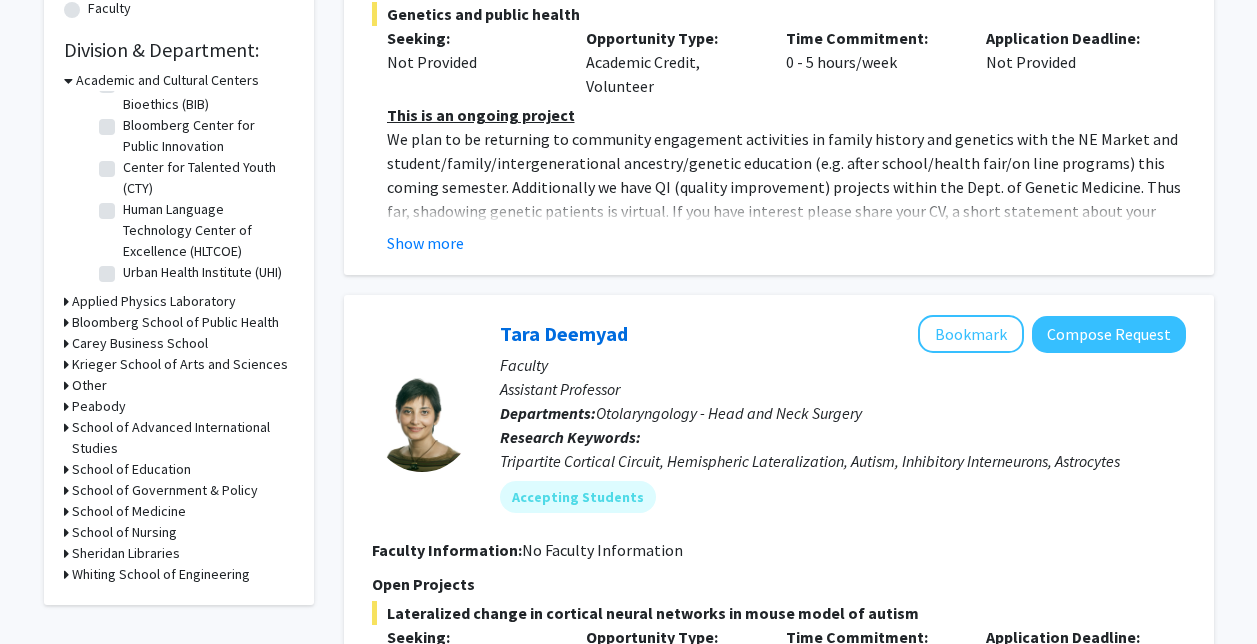 click on "Whiting School of Engineering" at bounding box center (161, 574) 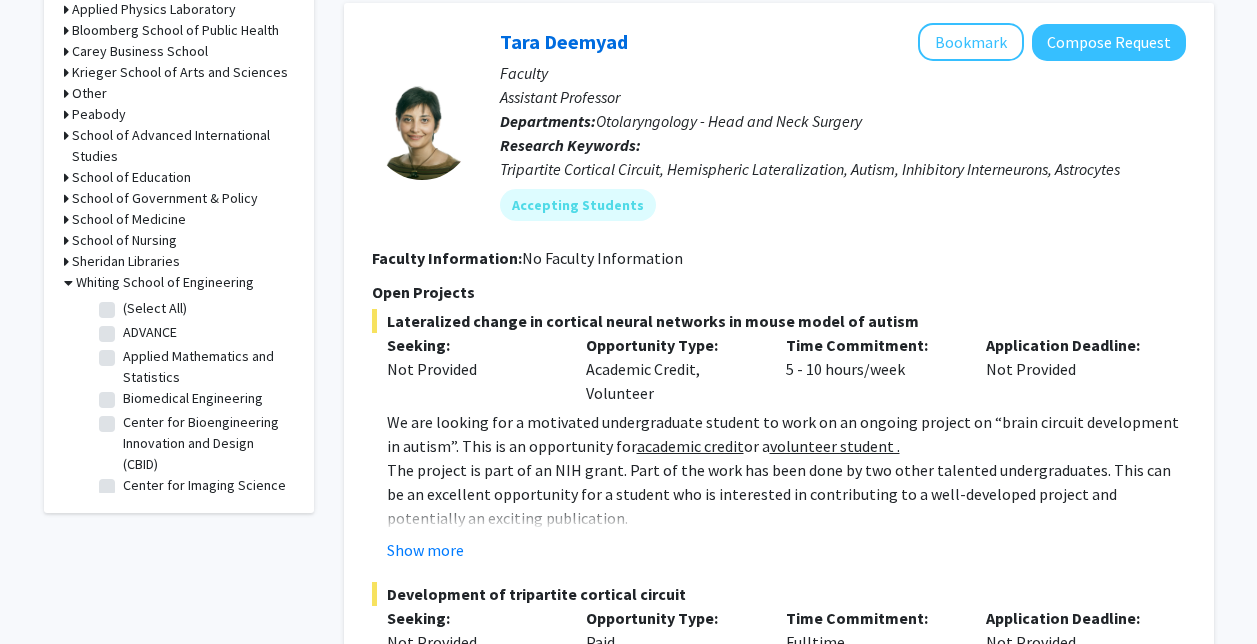 scroll, scrollTop: 883, scrollLeft: 0, axis: vertical 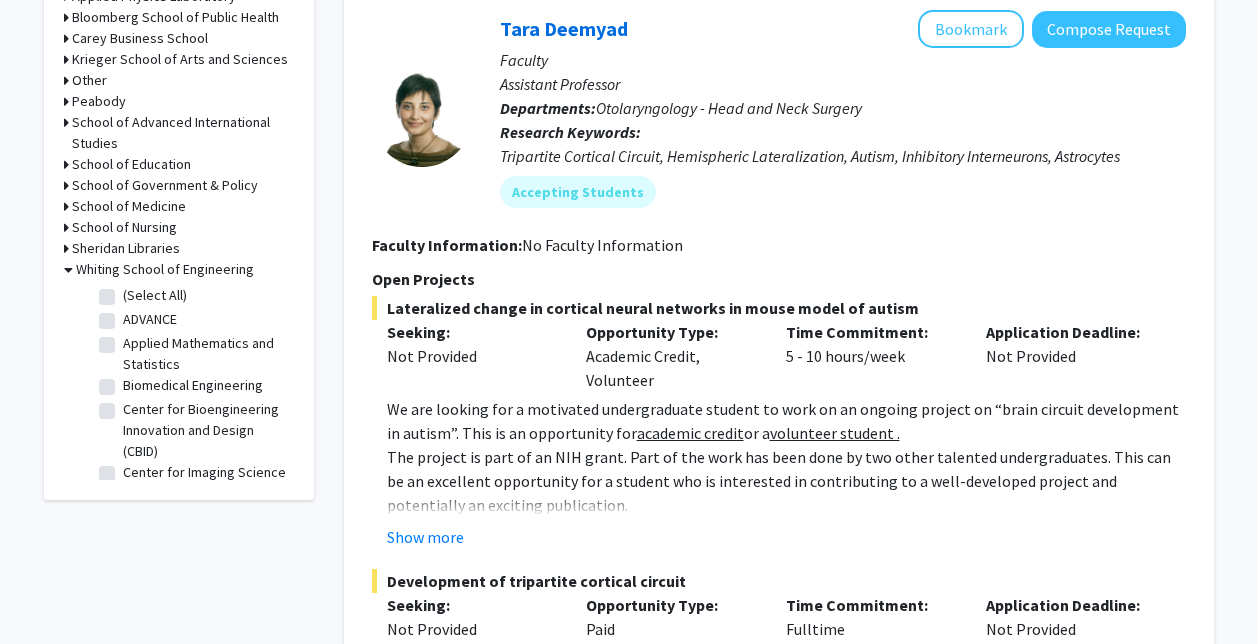 click on "(Select All)" 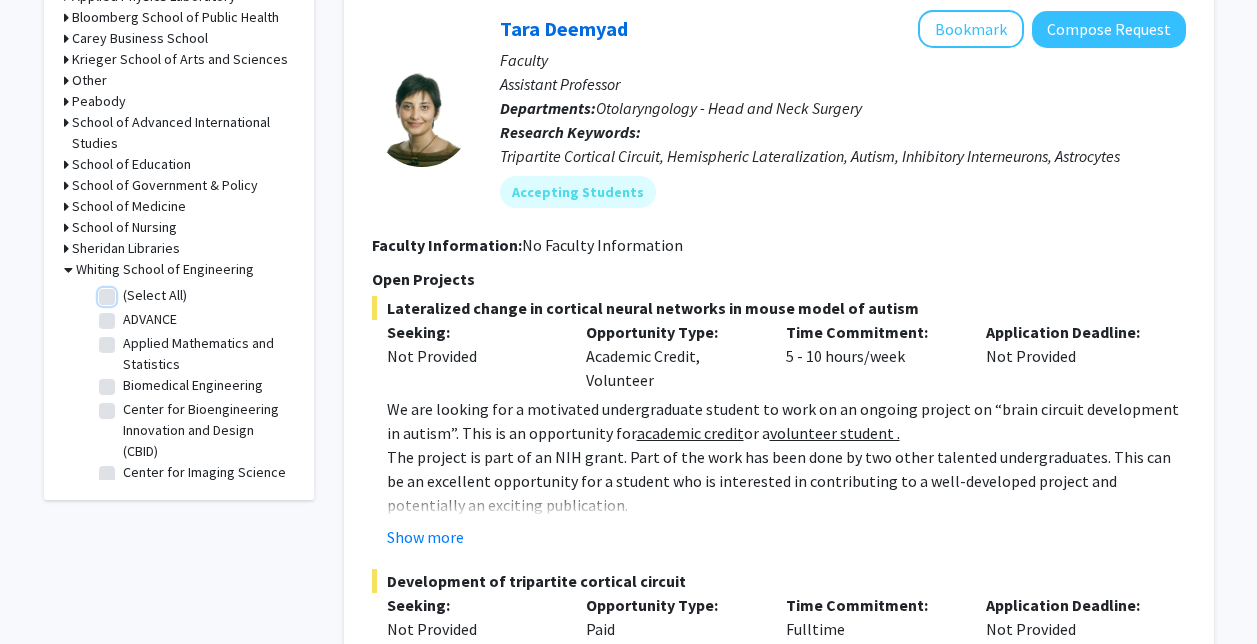 click on "(Select All)" at bounding box center (129, 291) 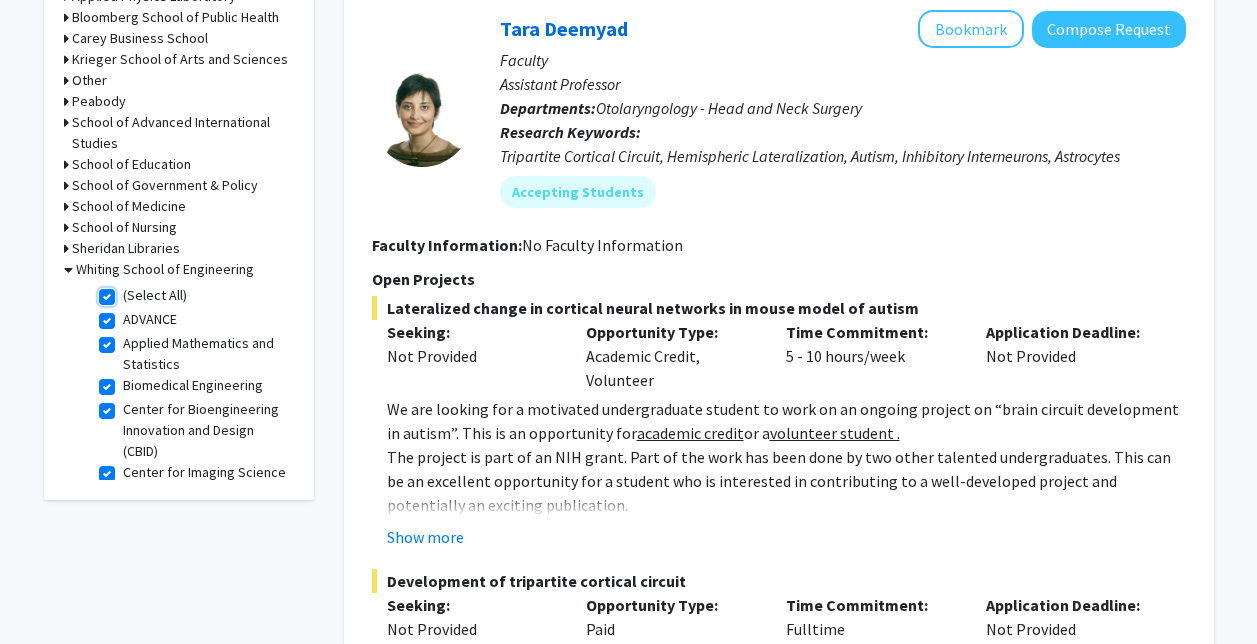 checkbox on "true" 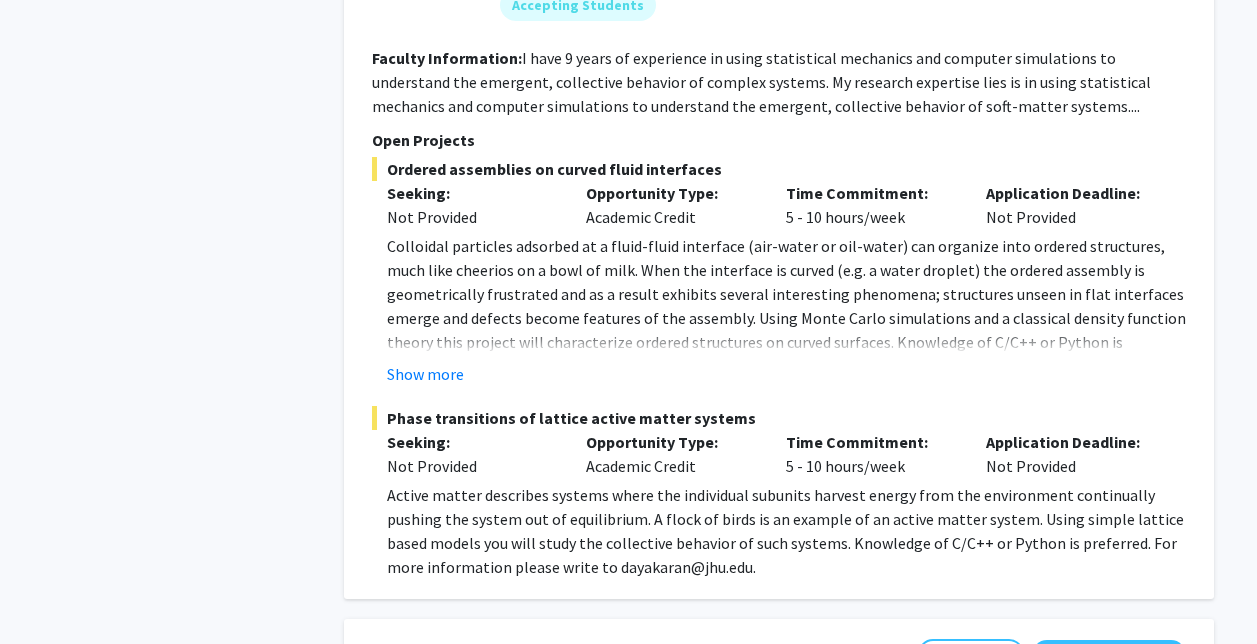scroll, scrollTop: 2183, scrollLeft: 0, axis: vertical 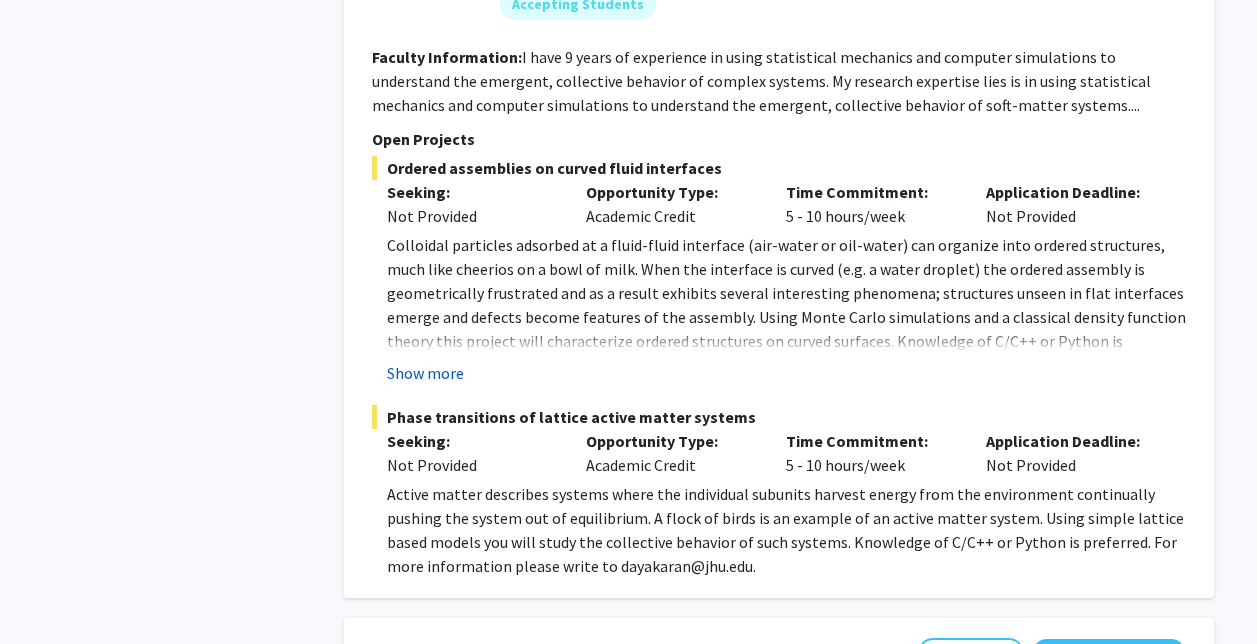click on "Show more" 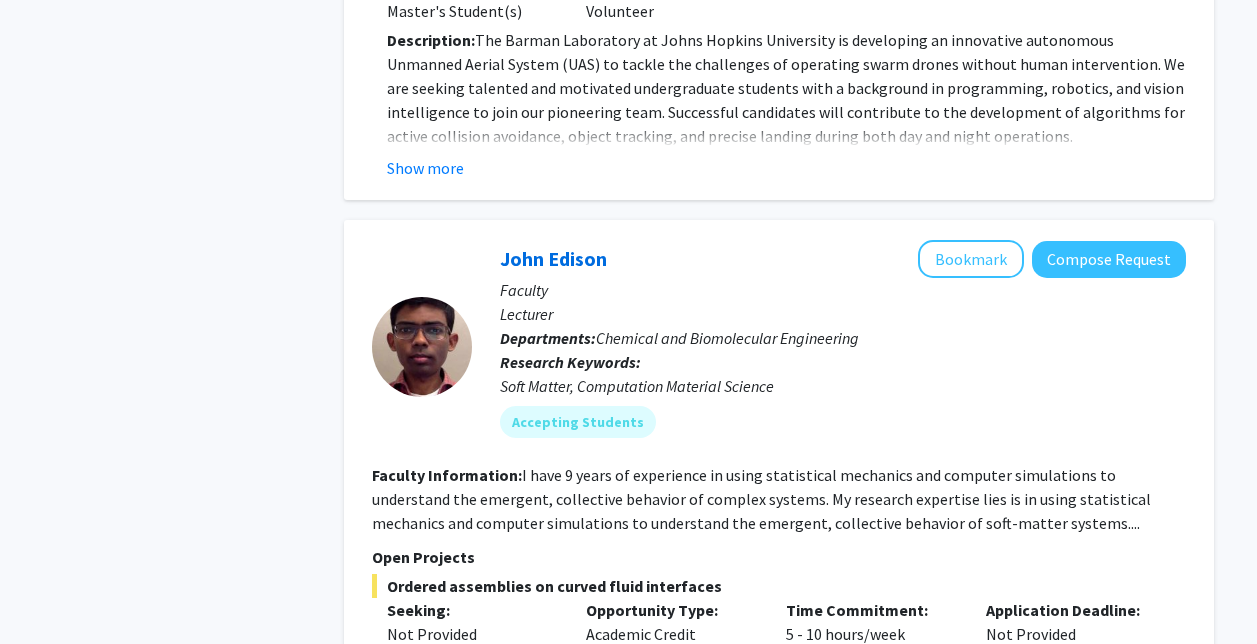 scroll, scrollTop: 1755, scrollLeft: 0, axis: vertical 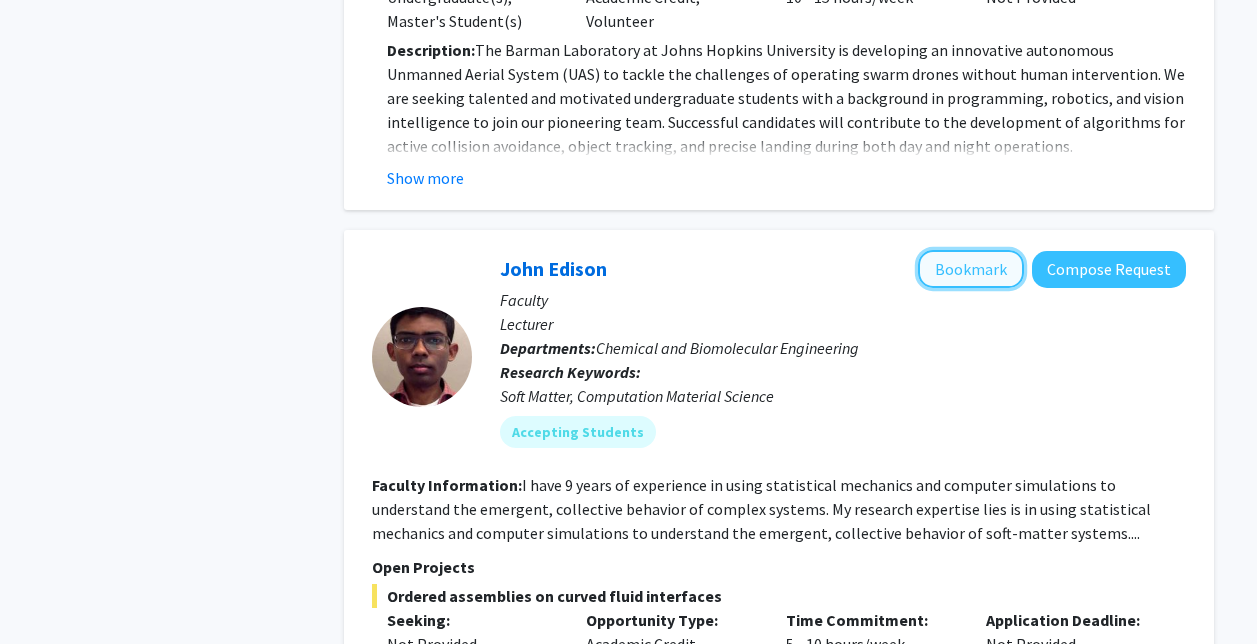 click on "Bookmark" 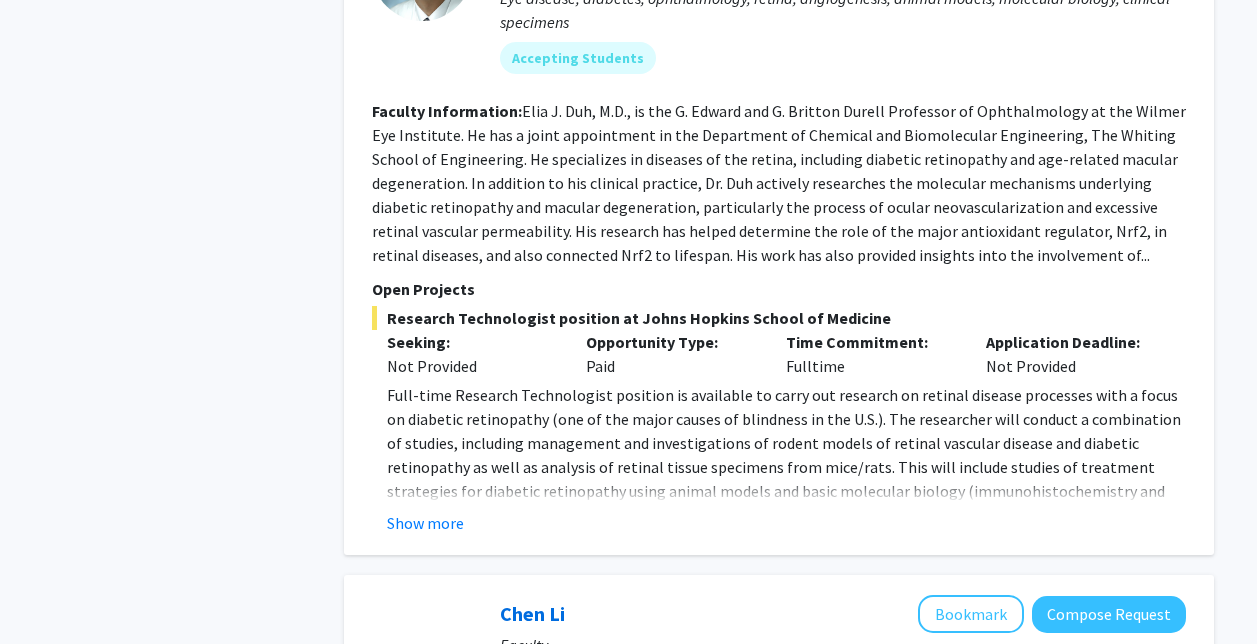 scroll, scrollTop: 3801, scrollLeft: 0, axis: vertical 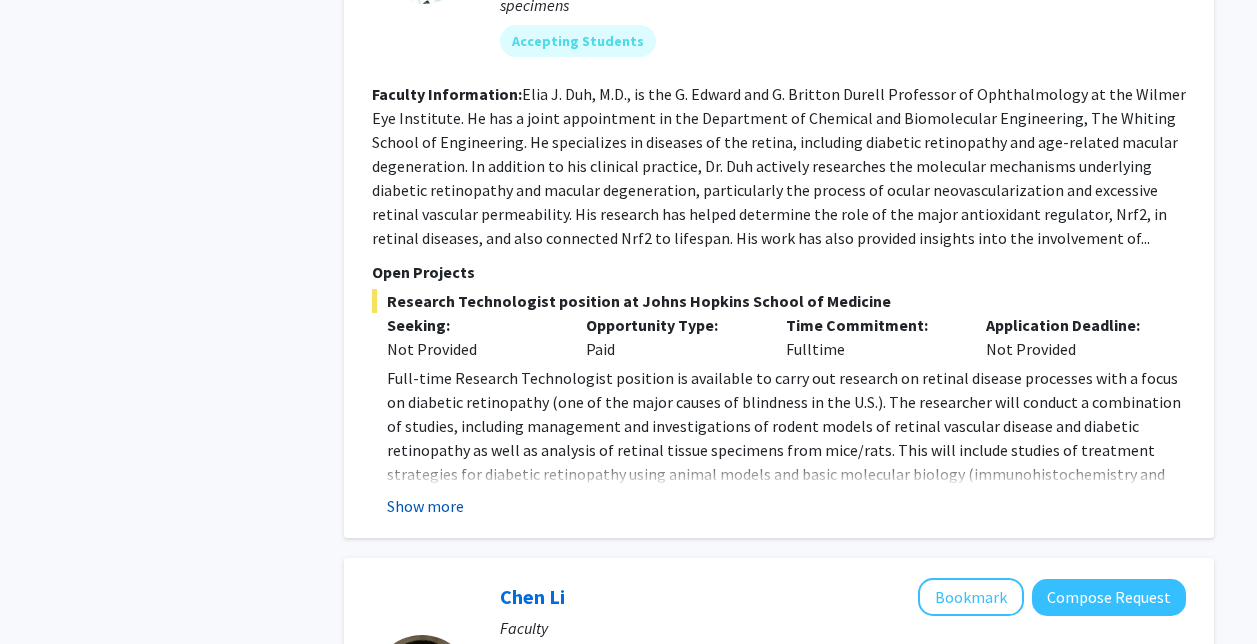 click on "Show more" 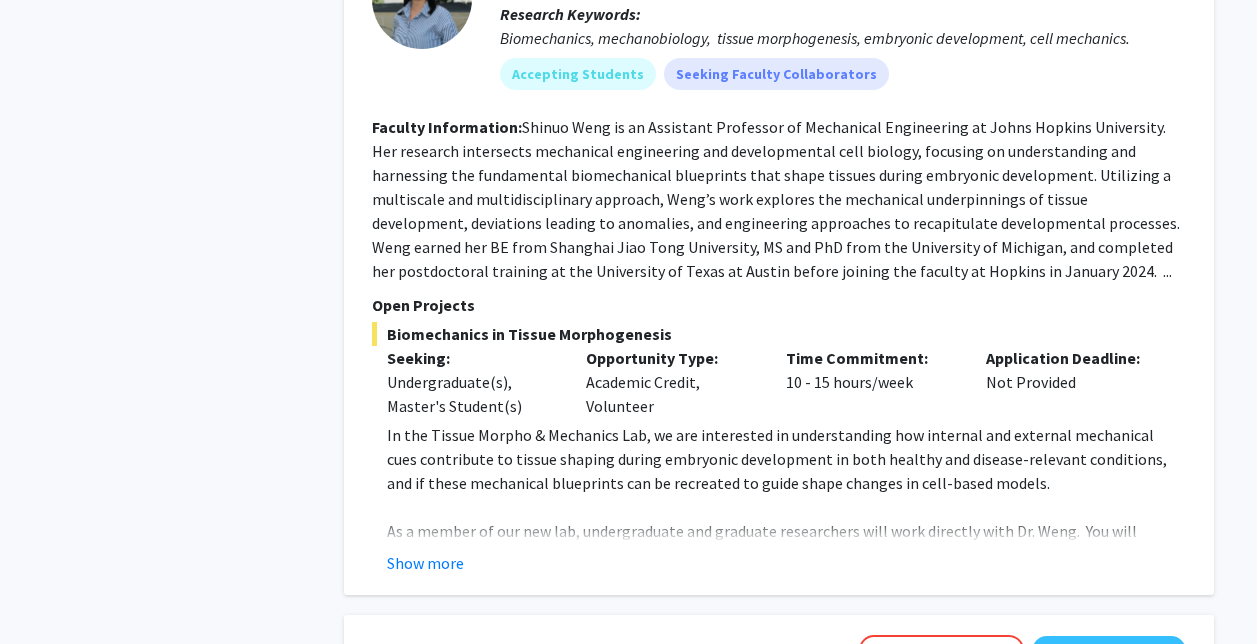 scroll, scrollTop: 5301, scrollLeft: 0, axis: vertical 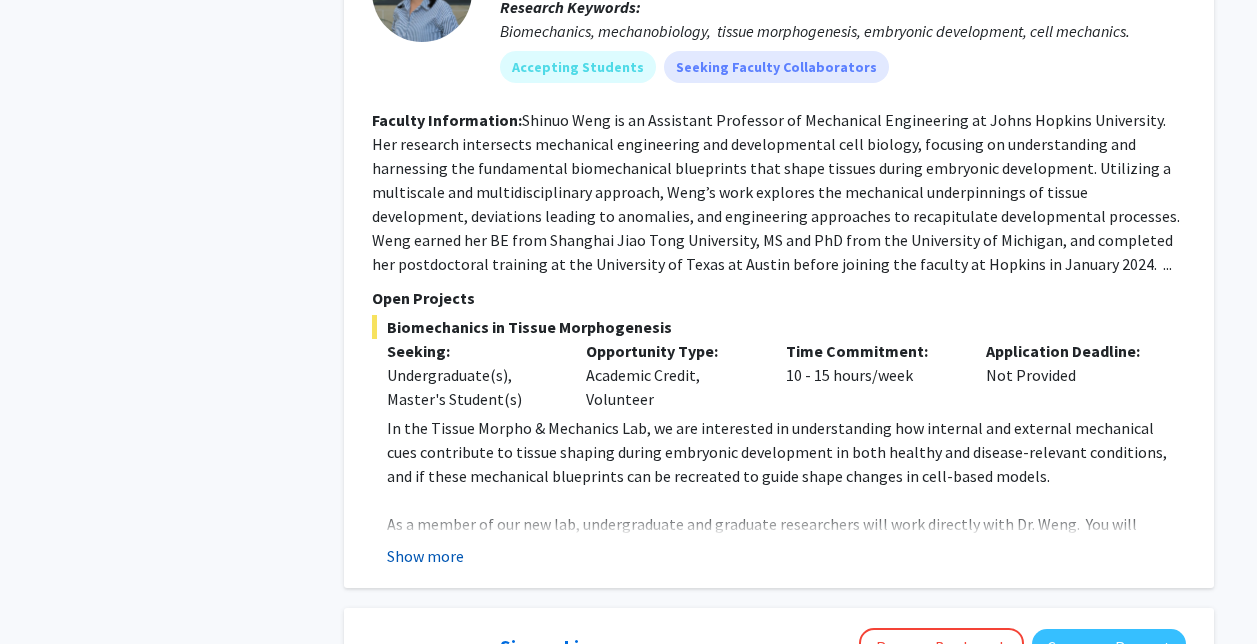 click on "Show more" 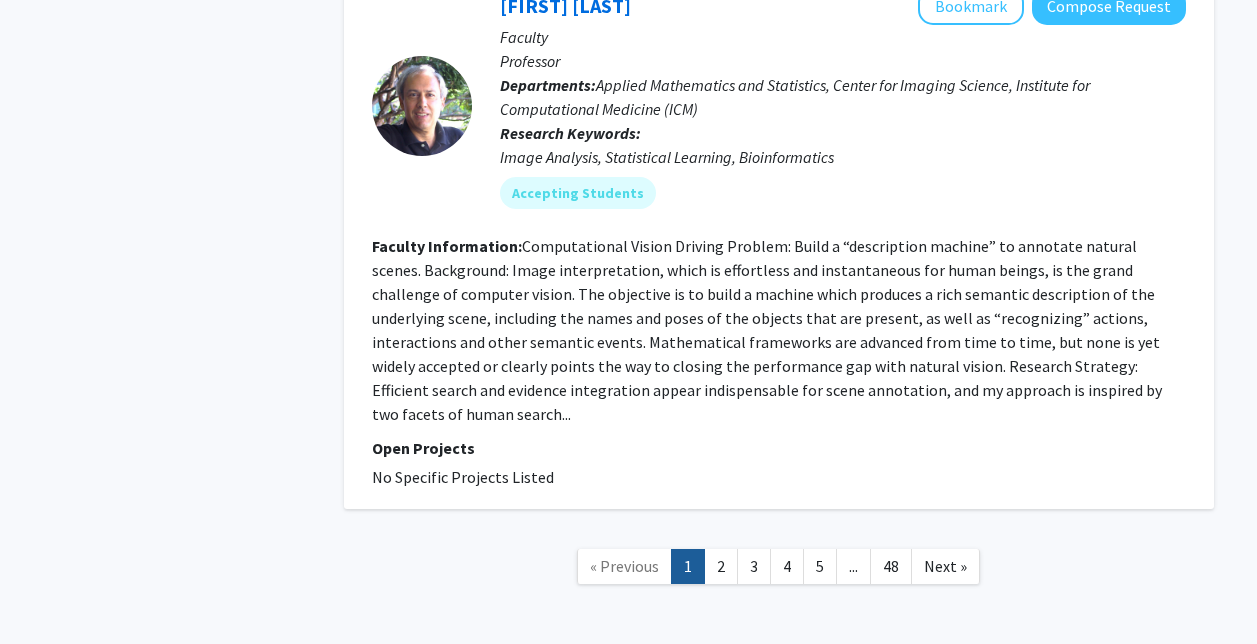scroll, scrollTop: 8299, scrollLeft: 0, axis: vertical 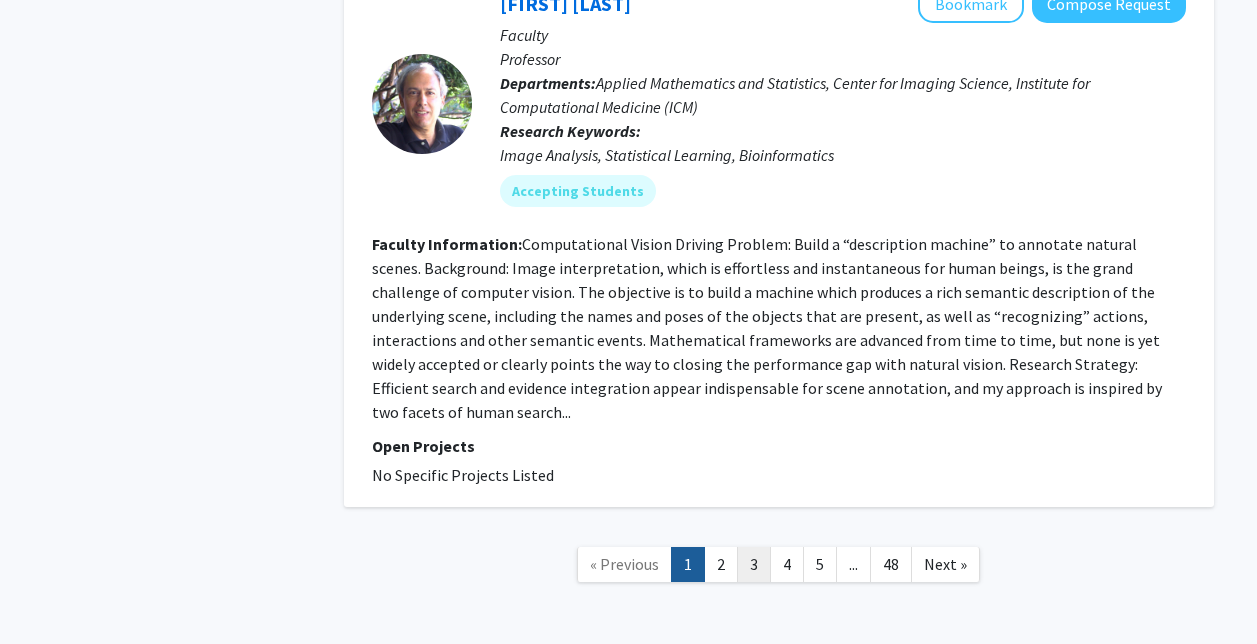 click on "3" 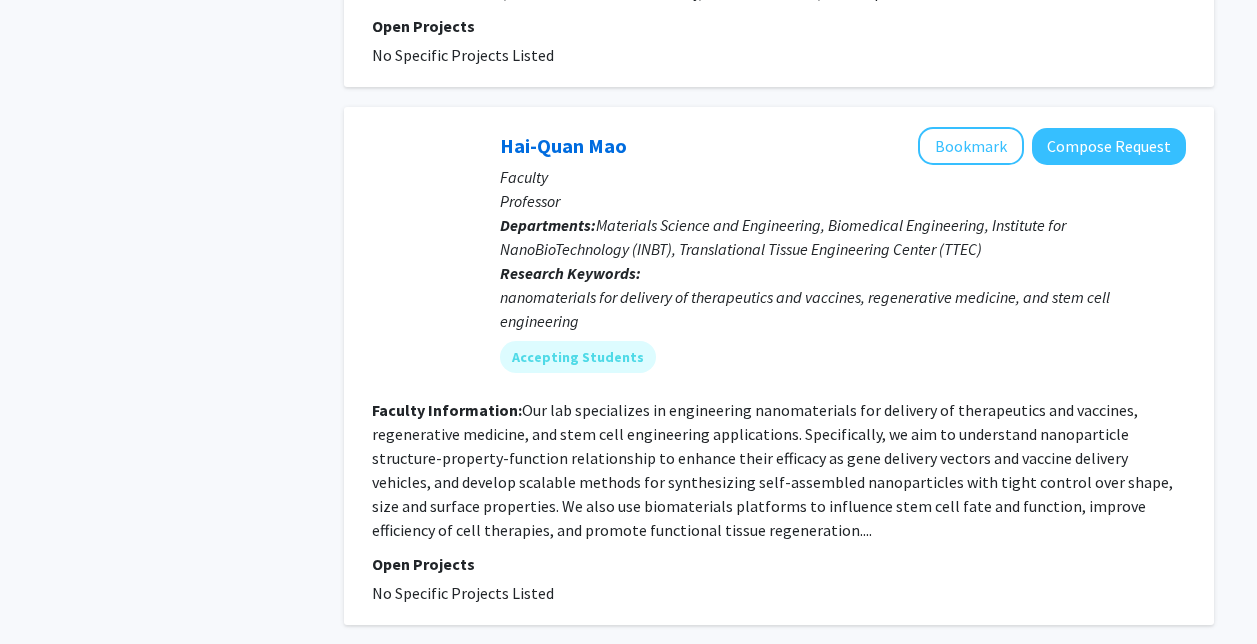 scroll, scrollTop: 4851, scrollLeft: 0, axis: vertical 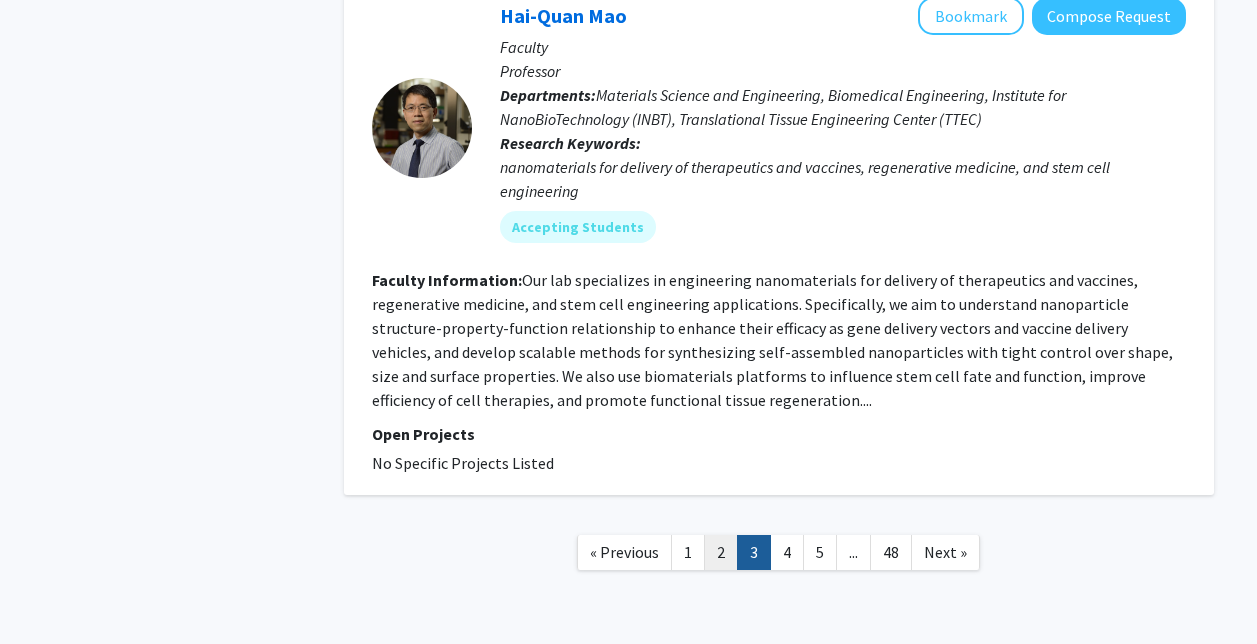 click on "2" 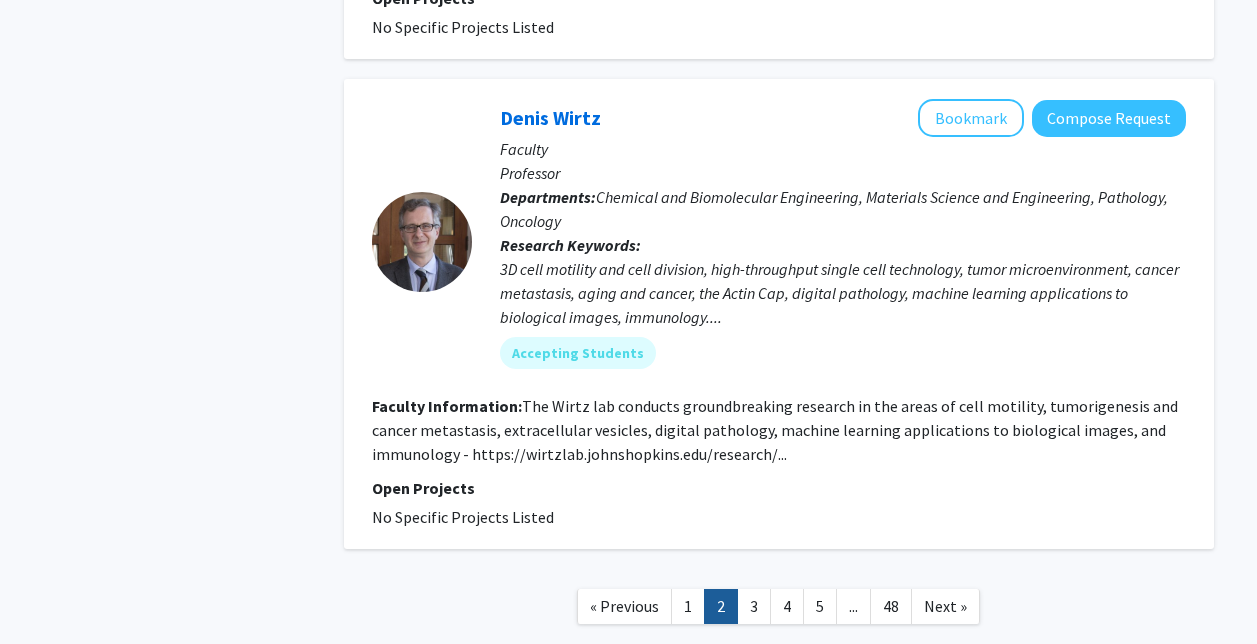scroll, scrollTop: 5142, scrollLeft: 0, axis: vertical 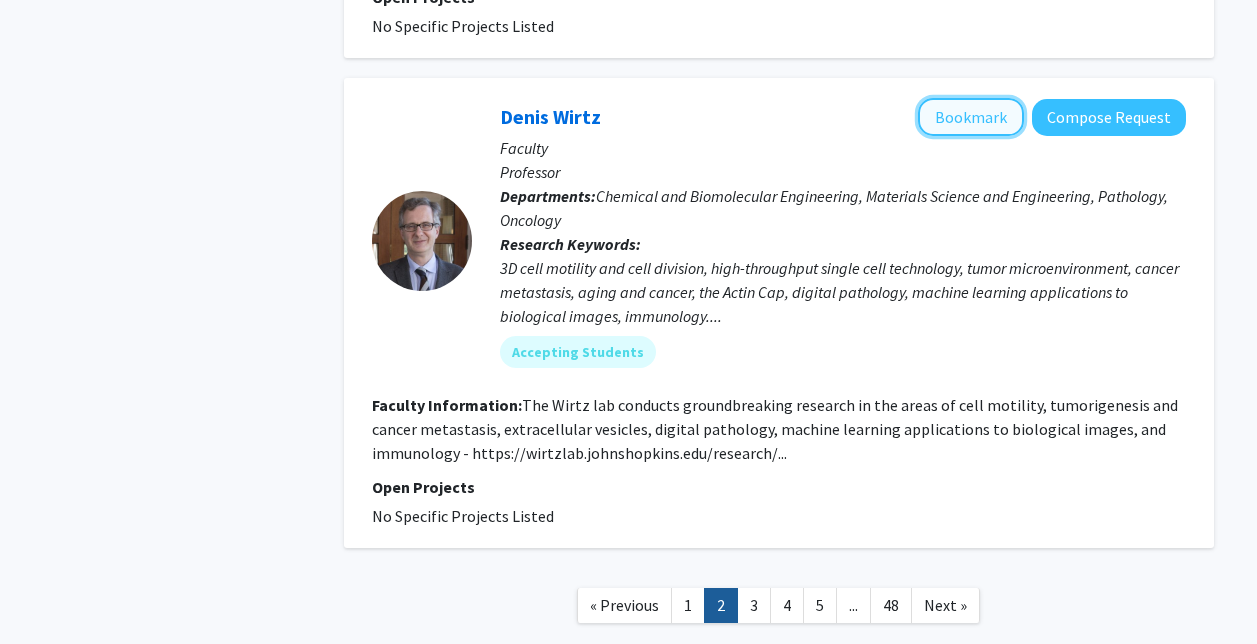 click on "Bookmark" 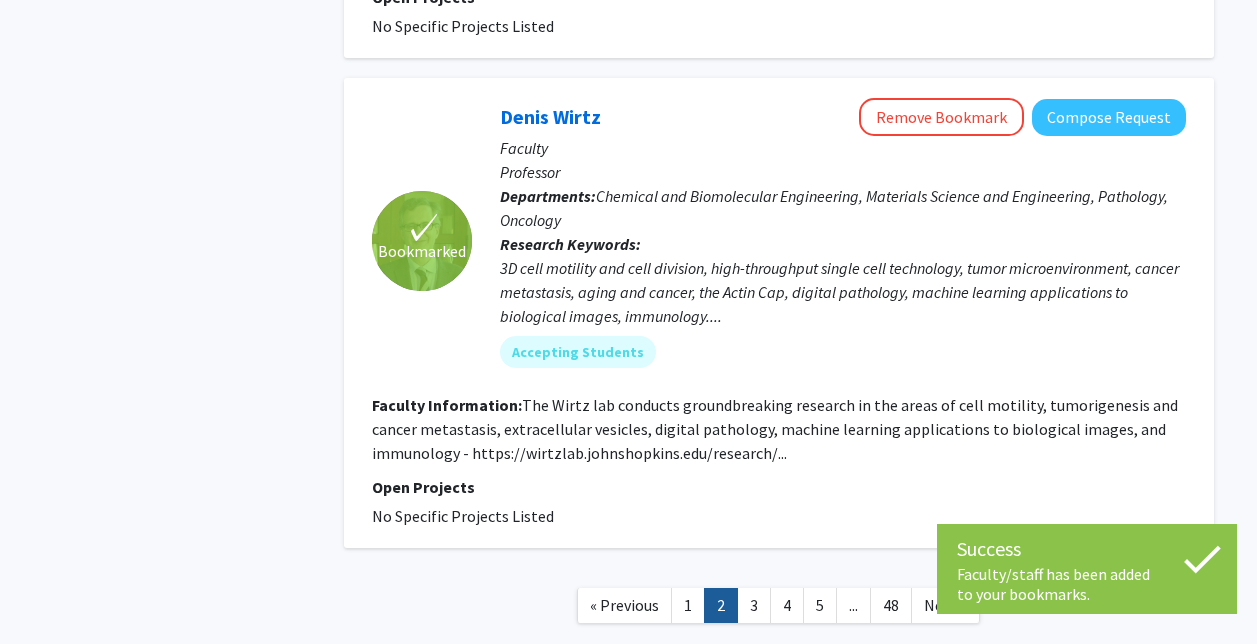 click on "The Wirtz lab conducts groundbreaking research in the areas of cell motility, tumorigenesis and cancer metastasis, extracellular vesicles, digital pathology, machine learning applications to biological images, and immunology - https://wirtzlab.johnshopkins.edu/research/..." 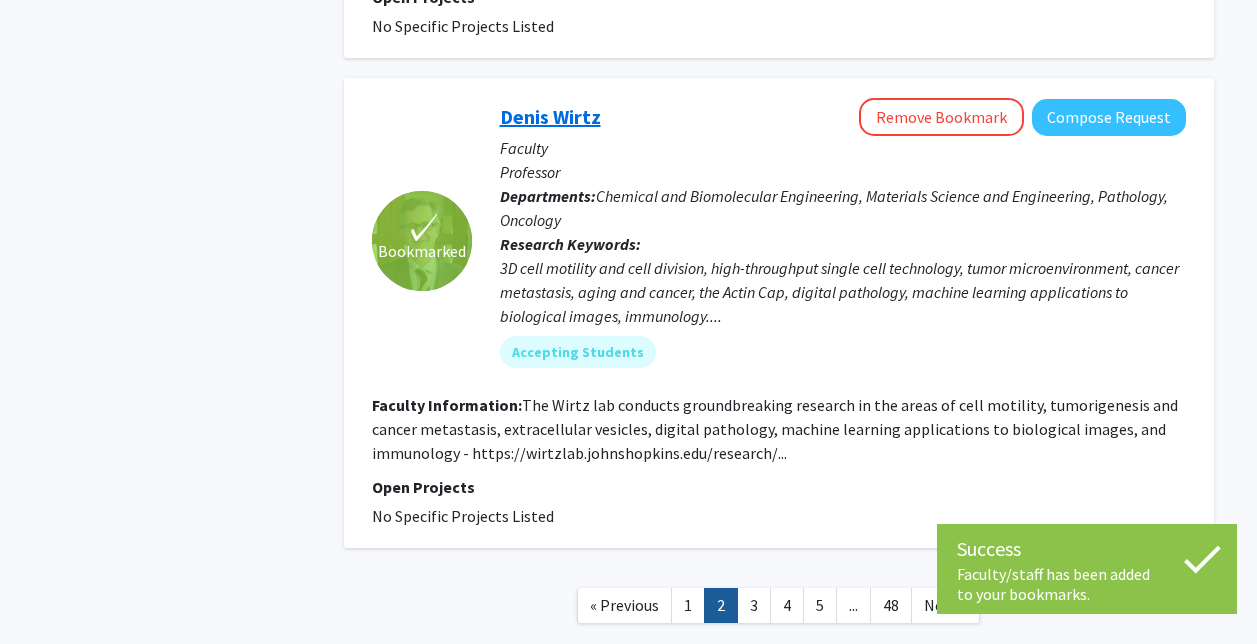 click on "Denis Wirtz" 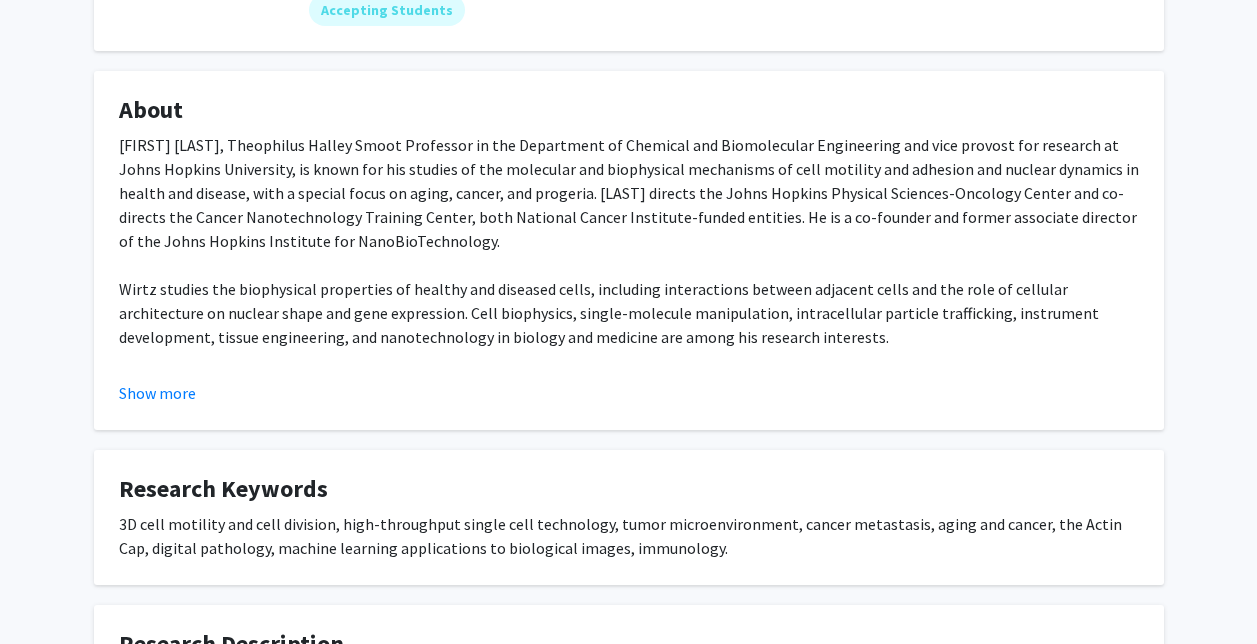 scroll, scrollTop: 0, scrollLeft: 0, axis: both 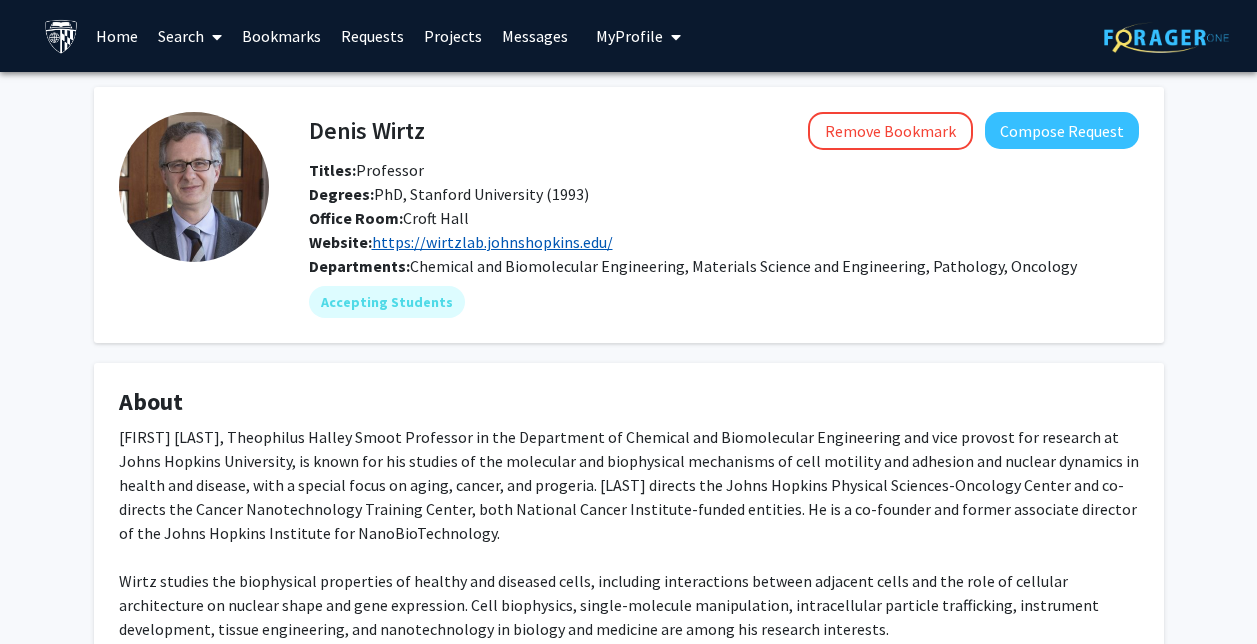 click on "https://wirtzlab.johnshopkins.edu/" 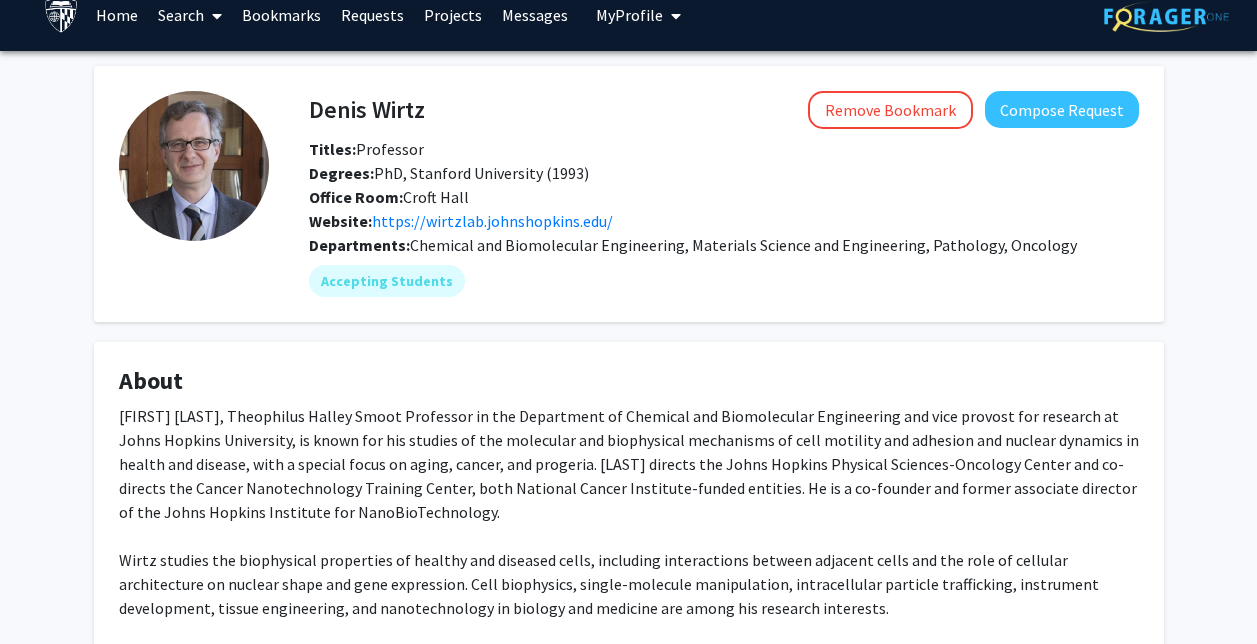 scroll, scrollTop: 0, scrollLeft: 0, axis: both 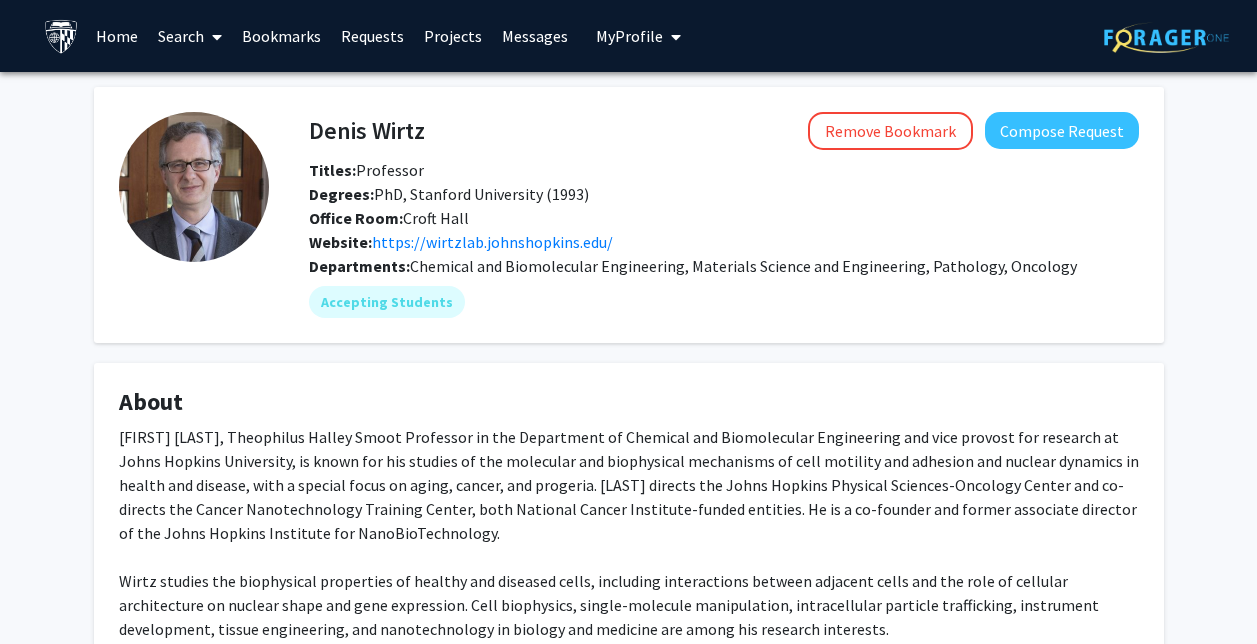 click on "Bookmarks" at bounding box center [281, 36] 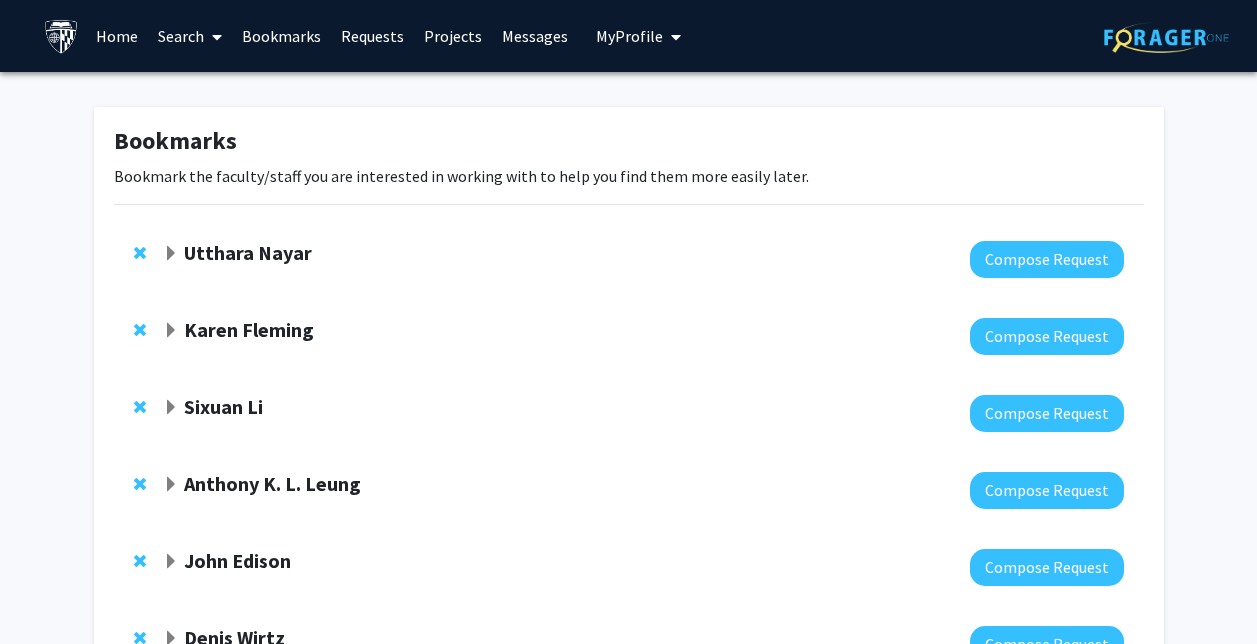 scroll, scrollTop: 163, scrollLeft: 0, axis: vertical 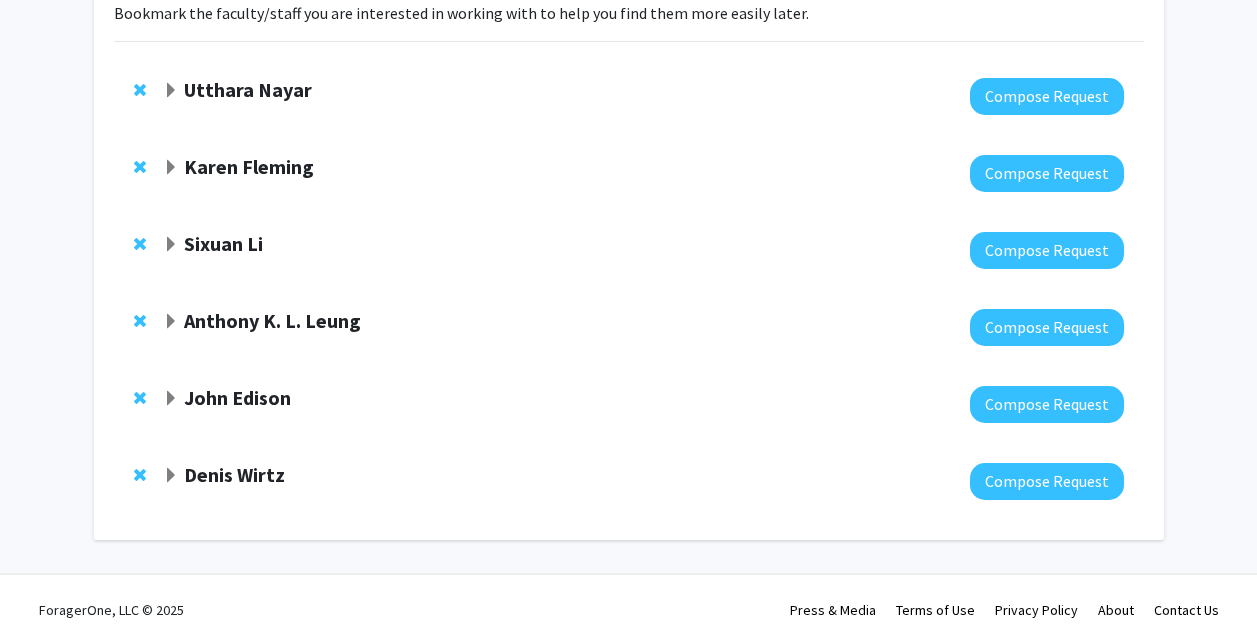 click on "Utthara Nayar" 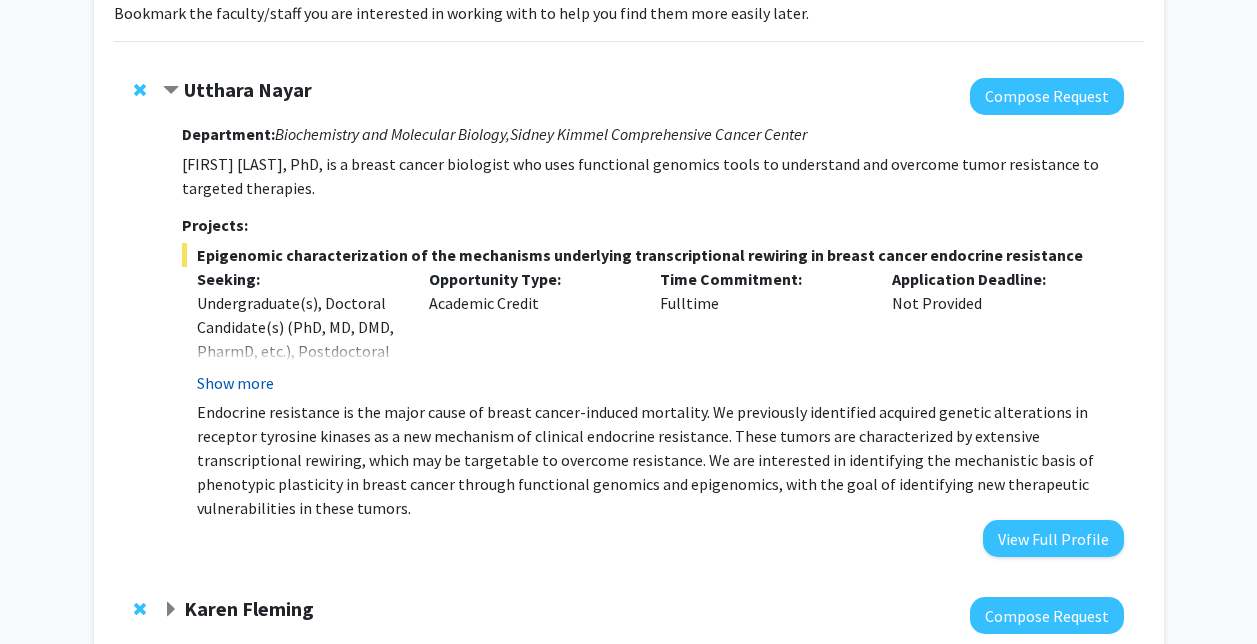 click on "Show more" at bounding box center (235, 383) 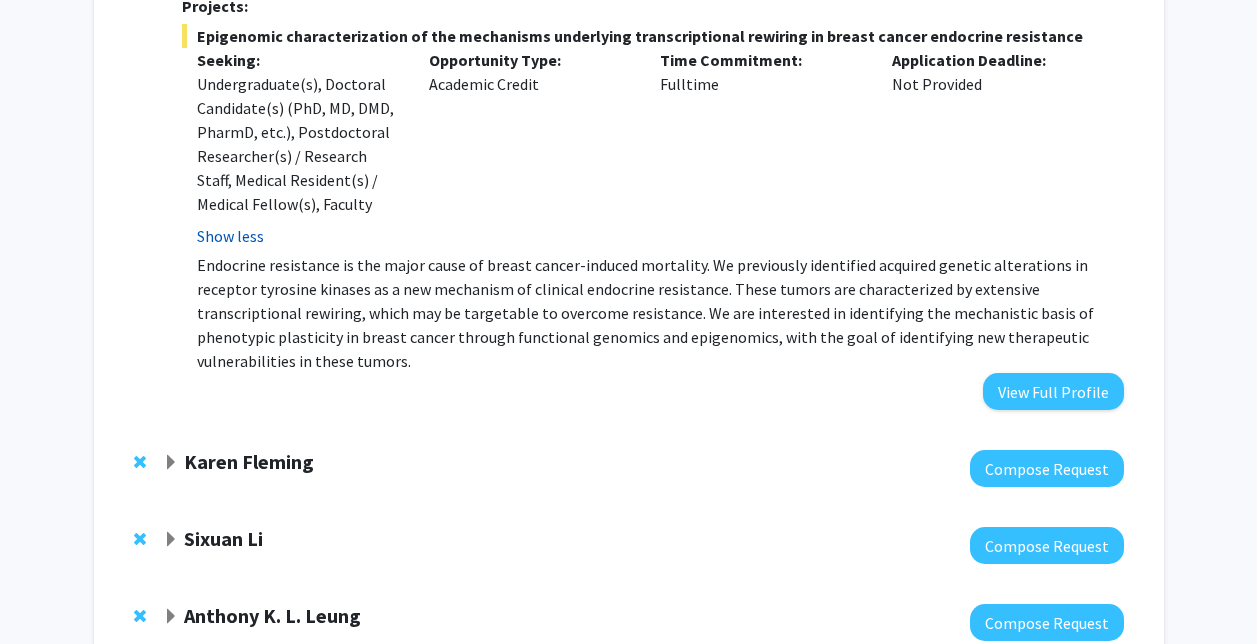 scroll, scrollTop: 383, scrollLeft: 0, axis: vertical 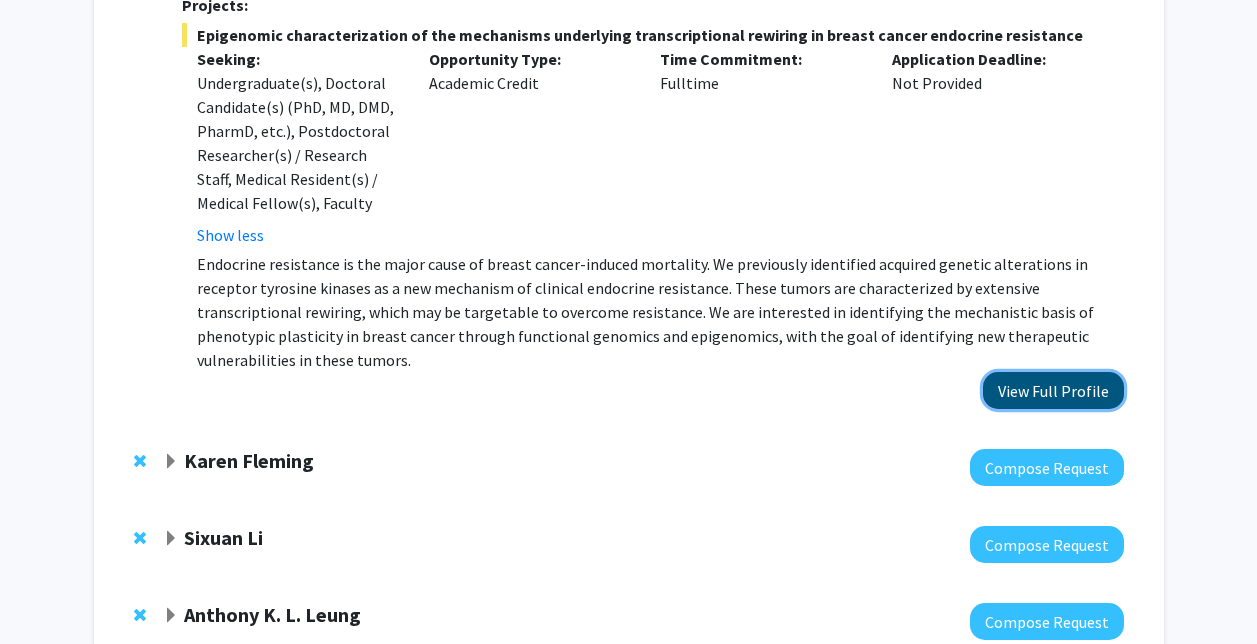 click on "View Full Profile" at bounding box center [1053, 390] 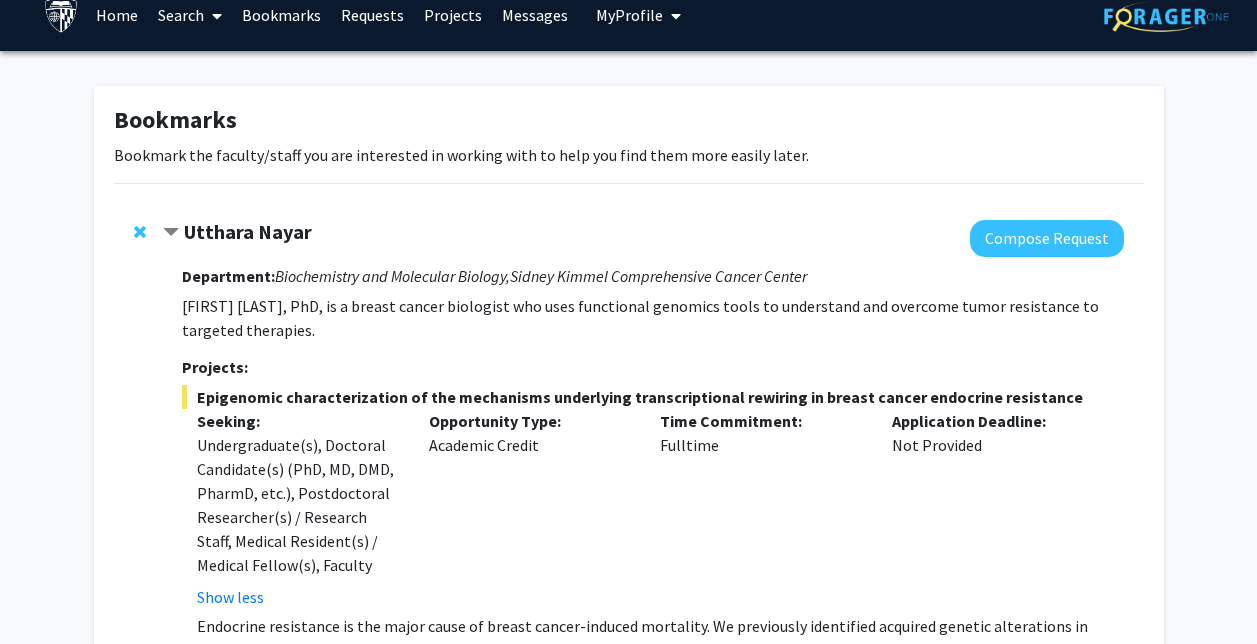 scroll, scrollTop: 0, scrollLeft: 0, axis: both 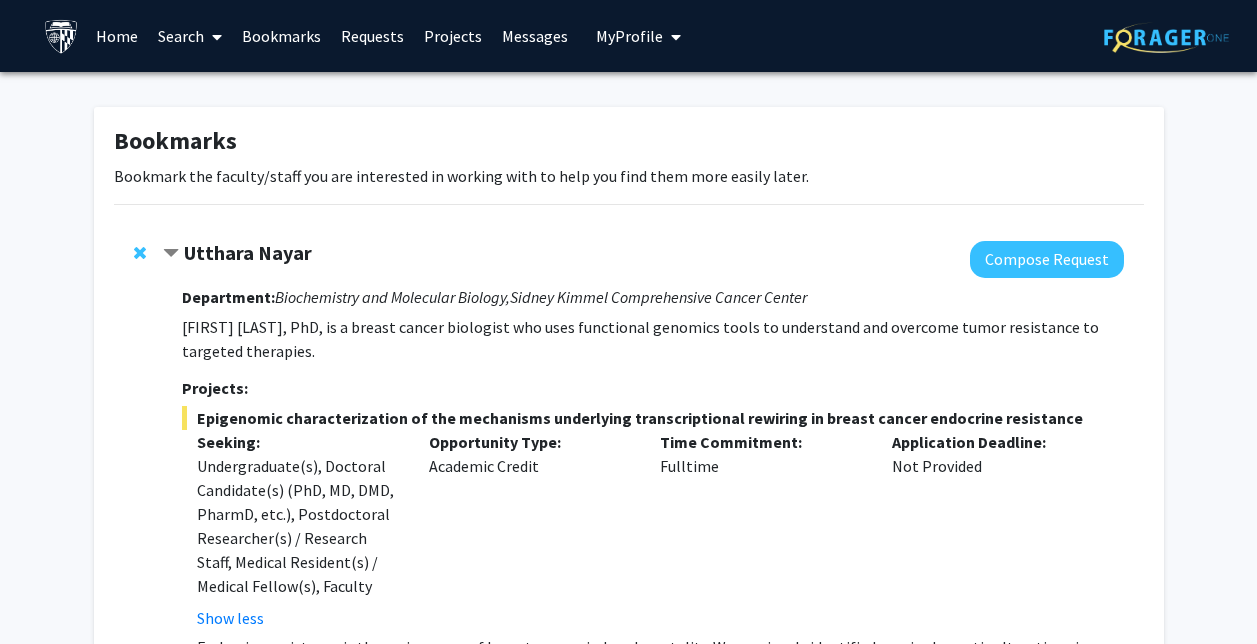 click on "Search" at bounding box center (190, 36) 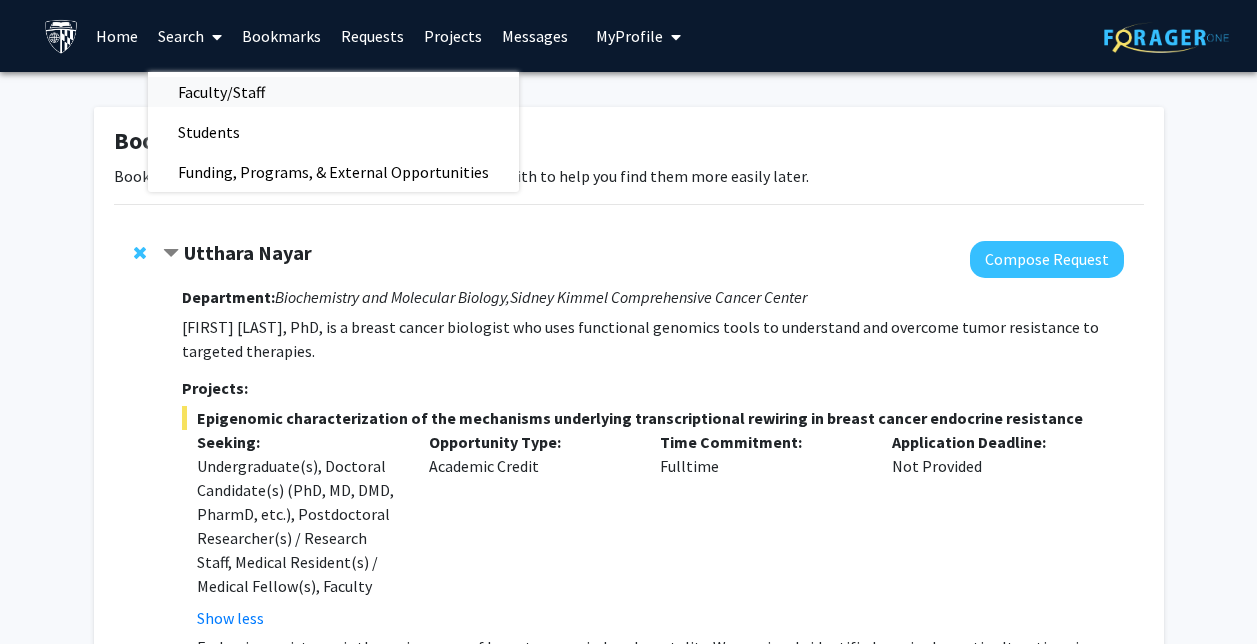 click on "Faculty/Staff" at bounding box center (221, 92) 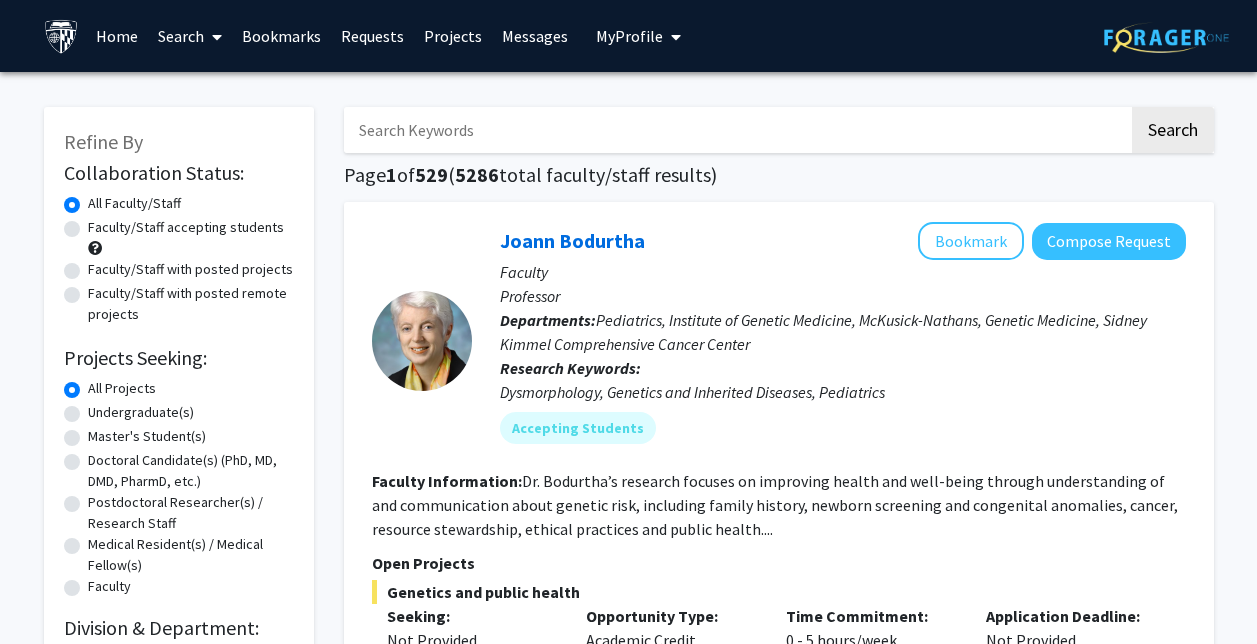 click on "Search" at bounding box center (190, 36) 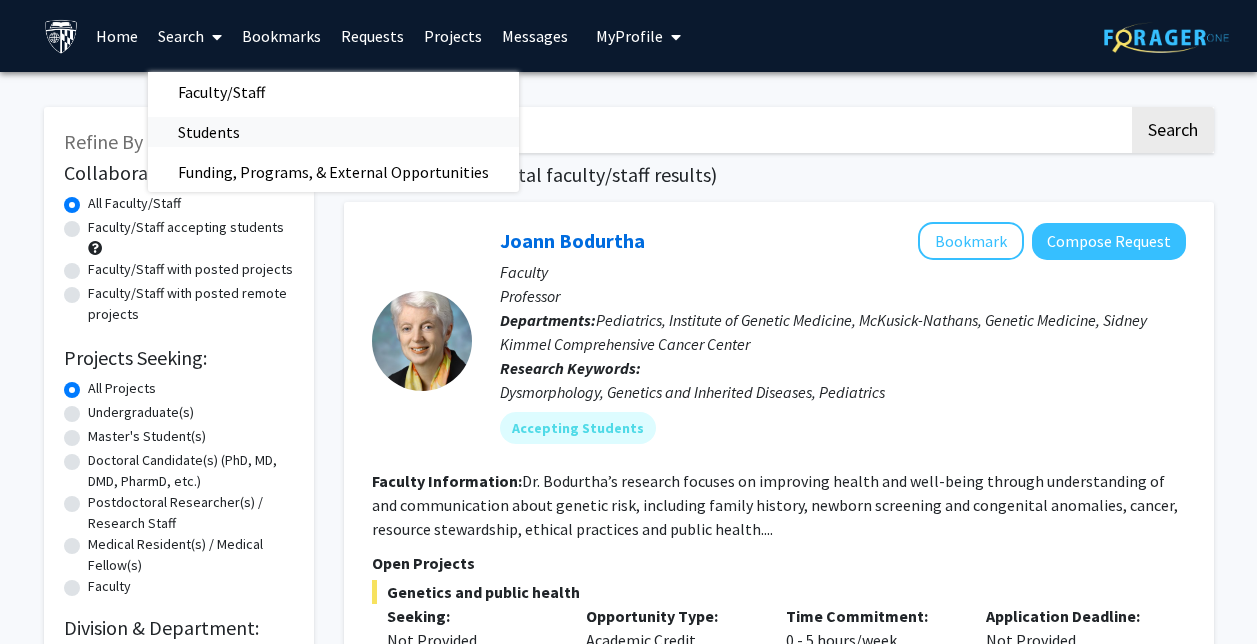 click on "Students" at bounding box center (209, 132) 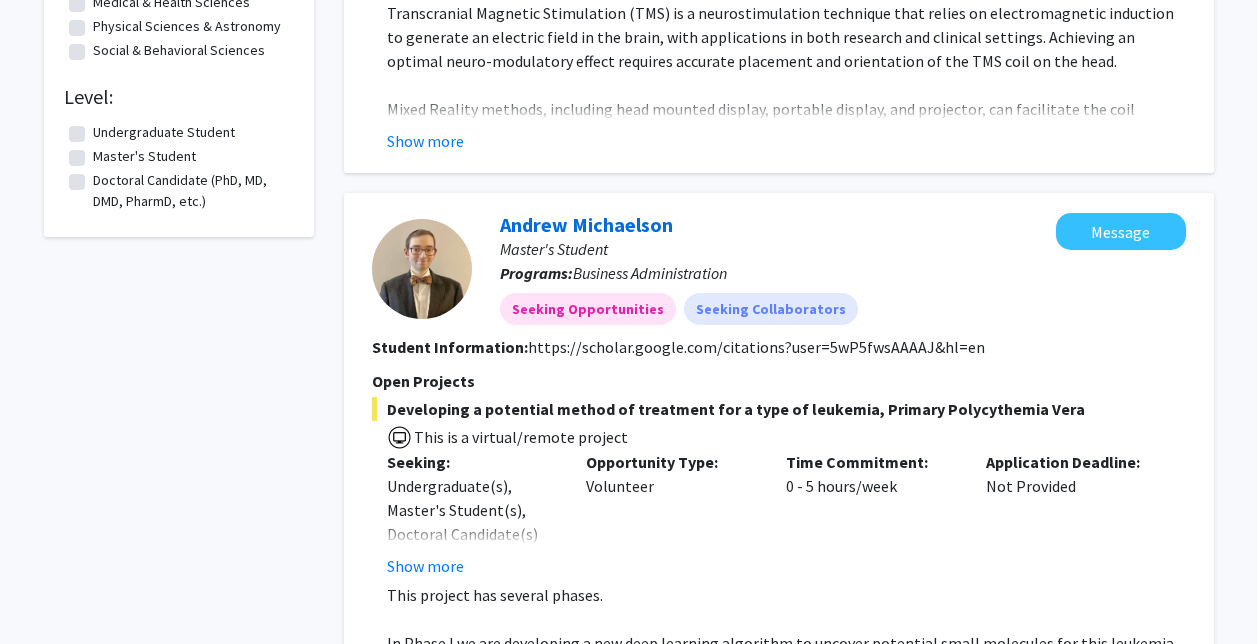 scroll, scrollTop: 0, scrollLeft: 0, axis: both 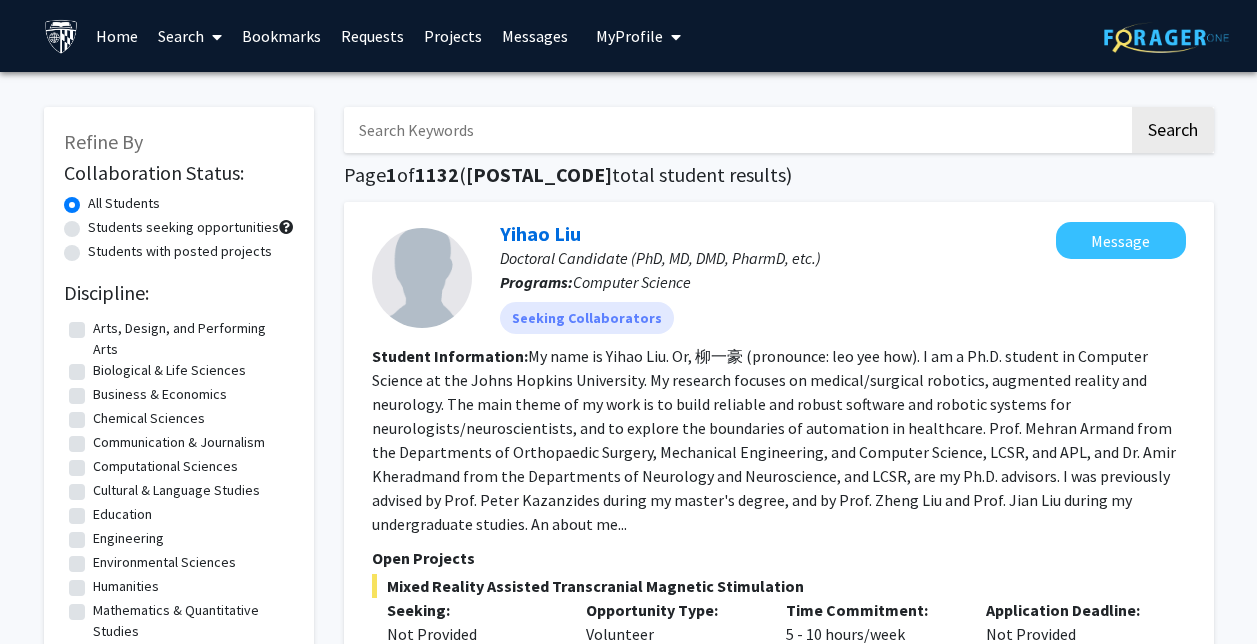 click on "Search" at bounding box center [190, 36] 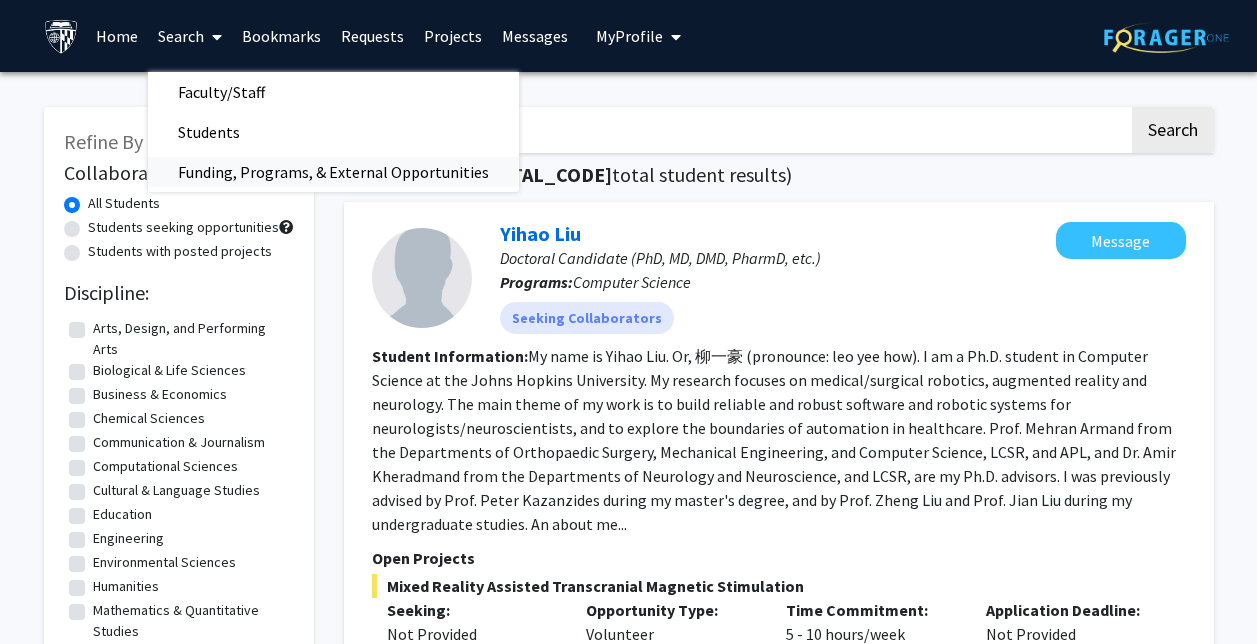 click on "Funding, Programs, & External Opportunities" at bounding box center (333, 172) 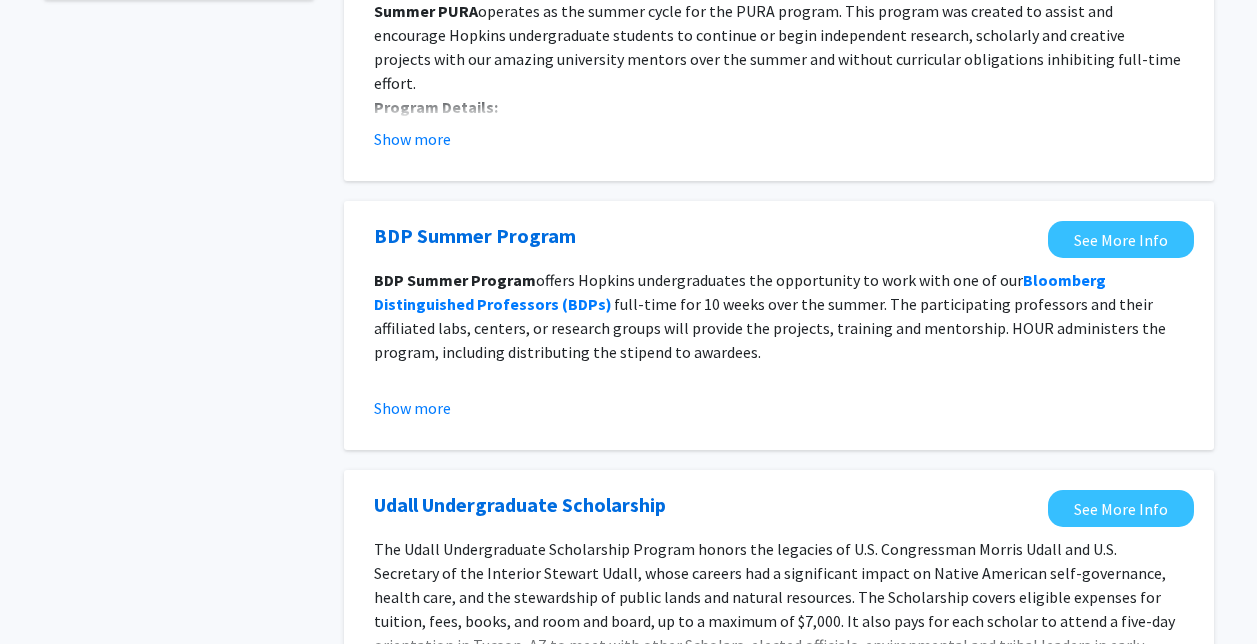 scroll, scrollTop: 0, scrollLeft: 0, axis: both 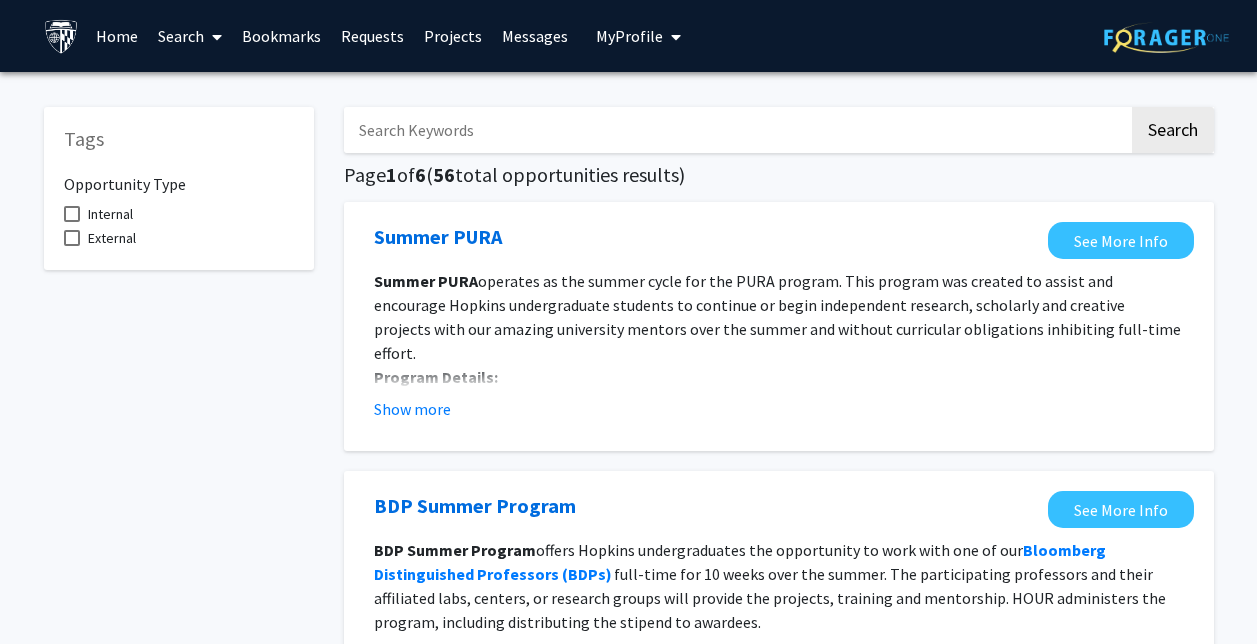 click on "Search" at bounding box center [190, 36] 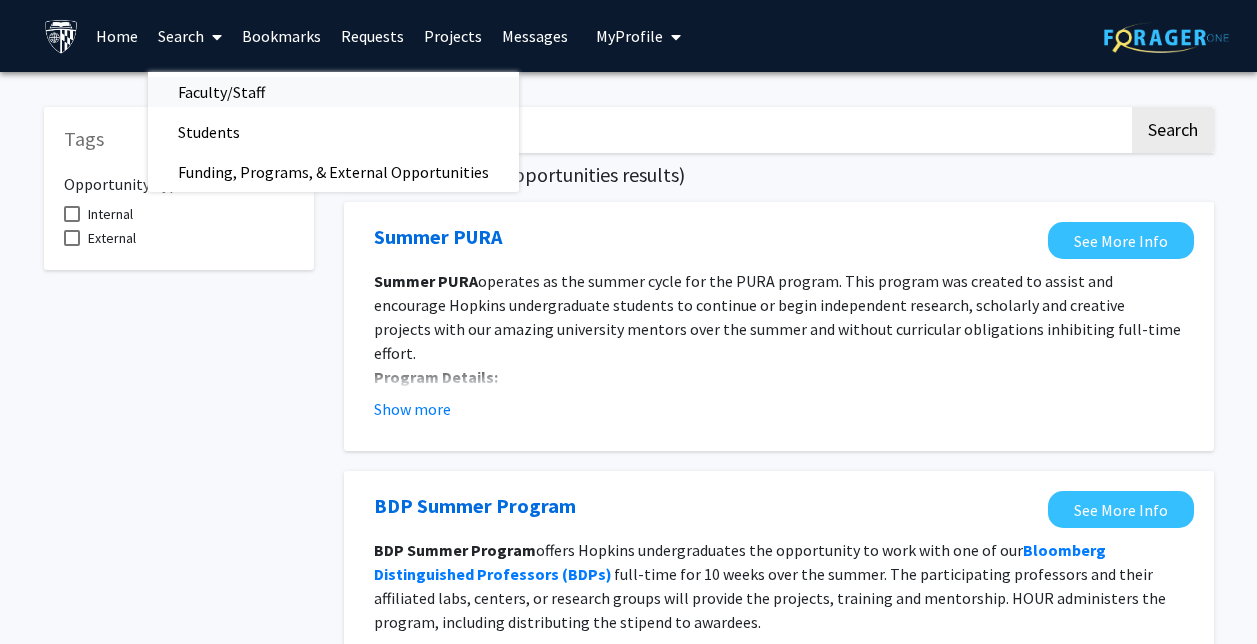 click on "Faculty/Staff" at bounding box center (221, 92) 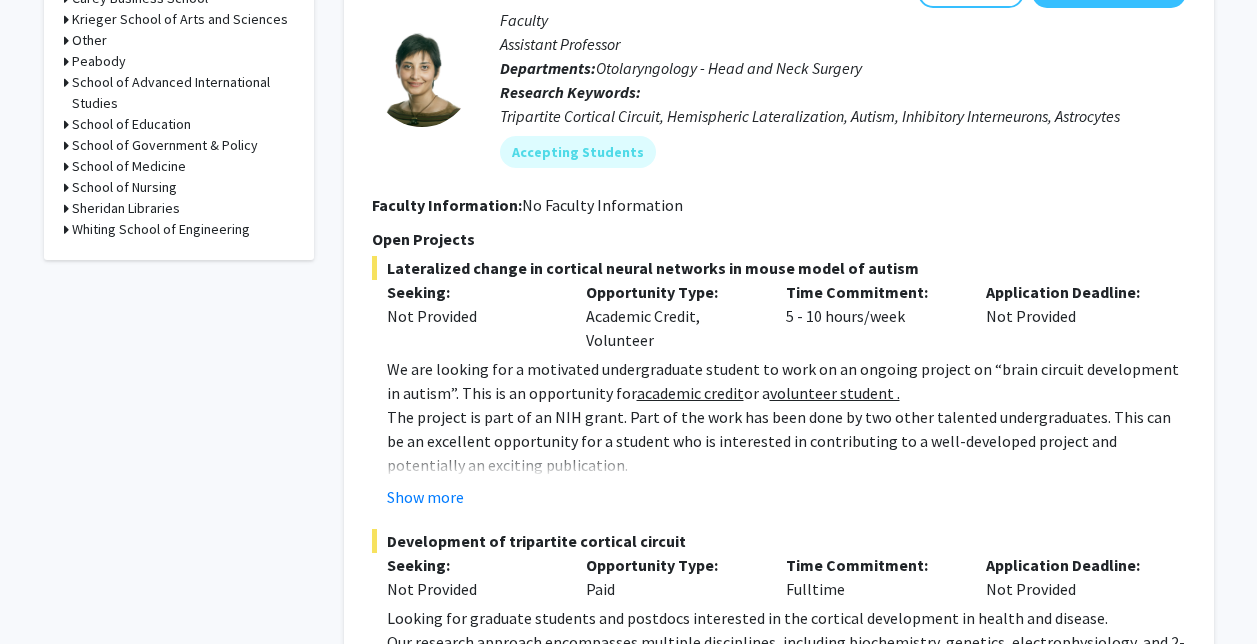 scroll, scrollTop: 924, scrollLeft: 0, axis: vertical 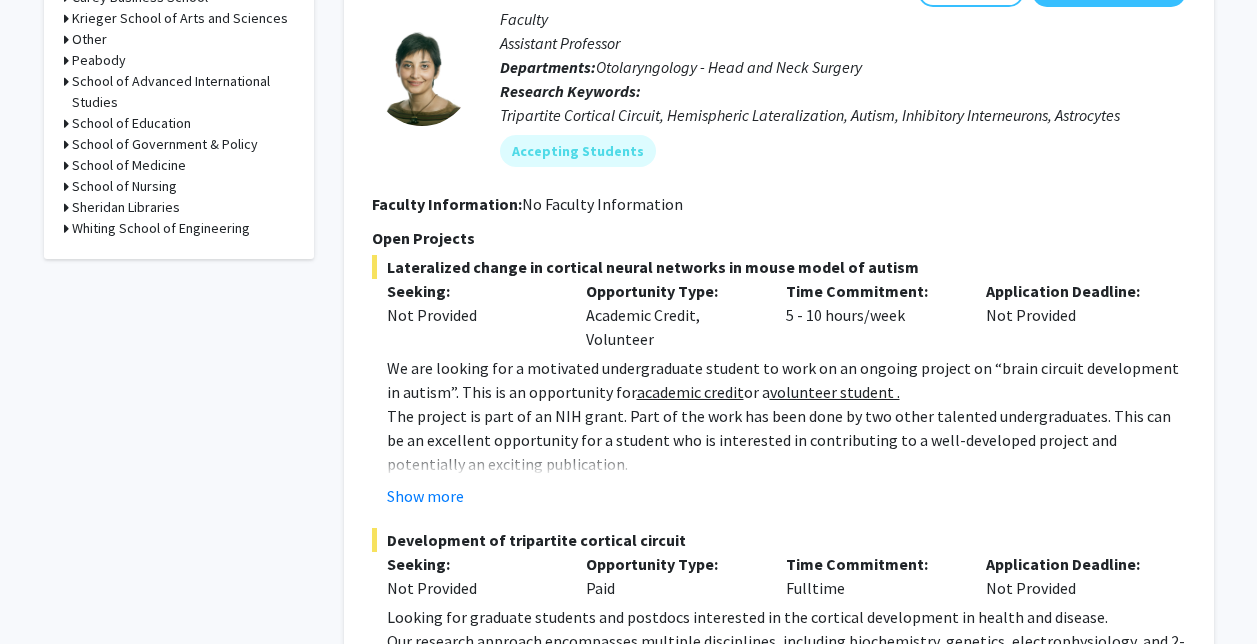 click on "Whiting School of Engineering" at bounding box center [161, 228] 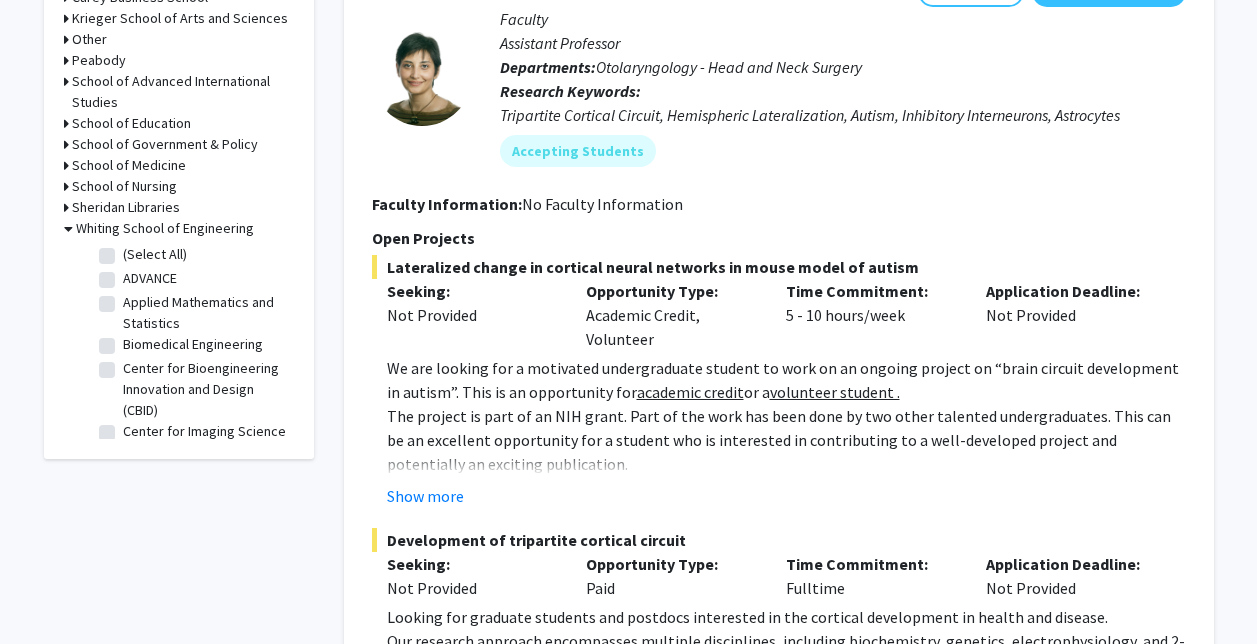 click on "(Select All)" 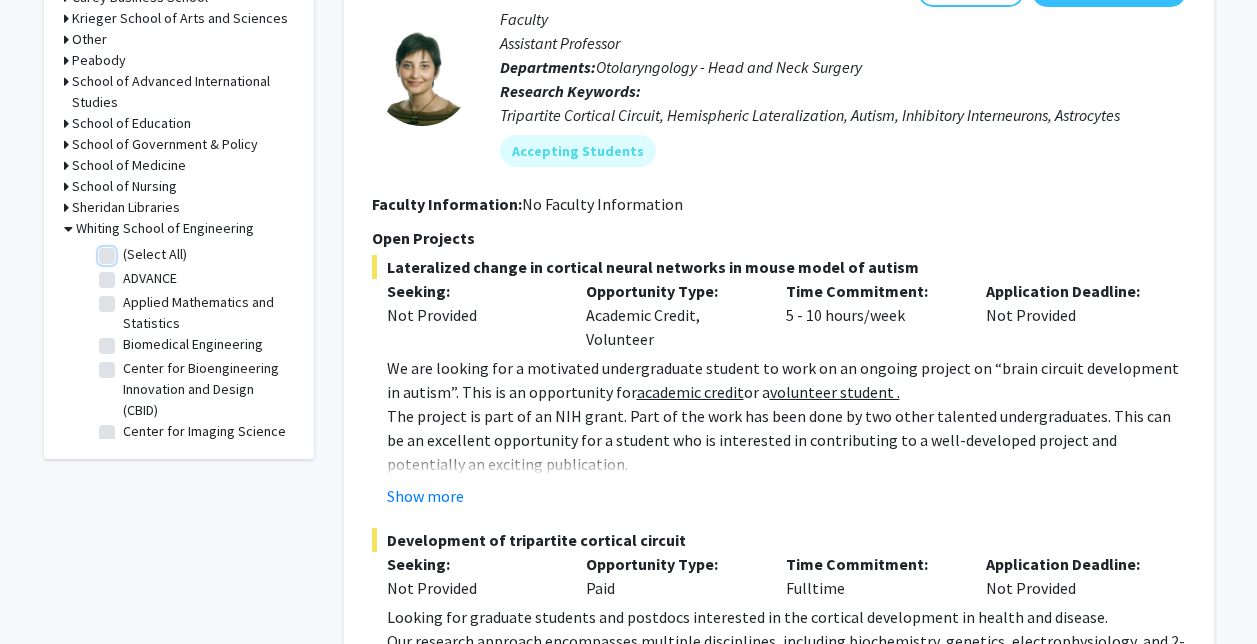 click on "(Select All)" at bounding box center (129, 250) 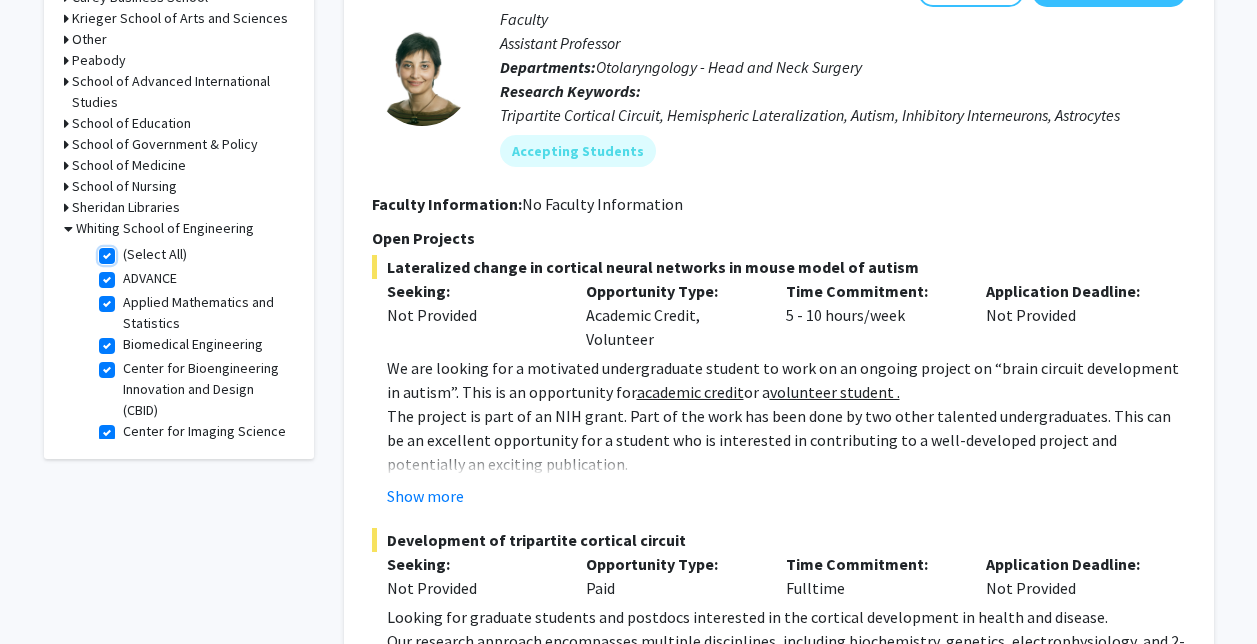 checkbox on "true" 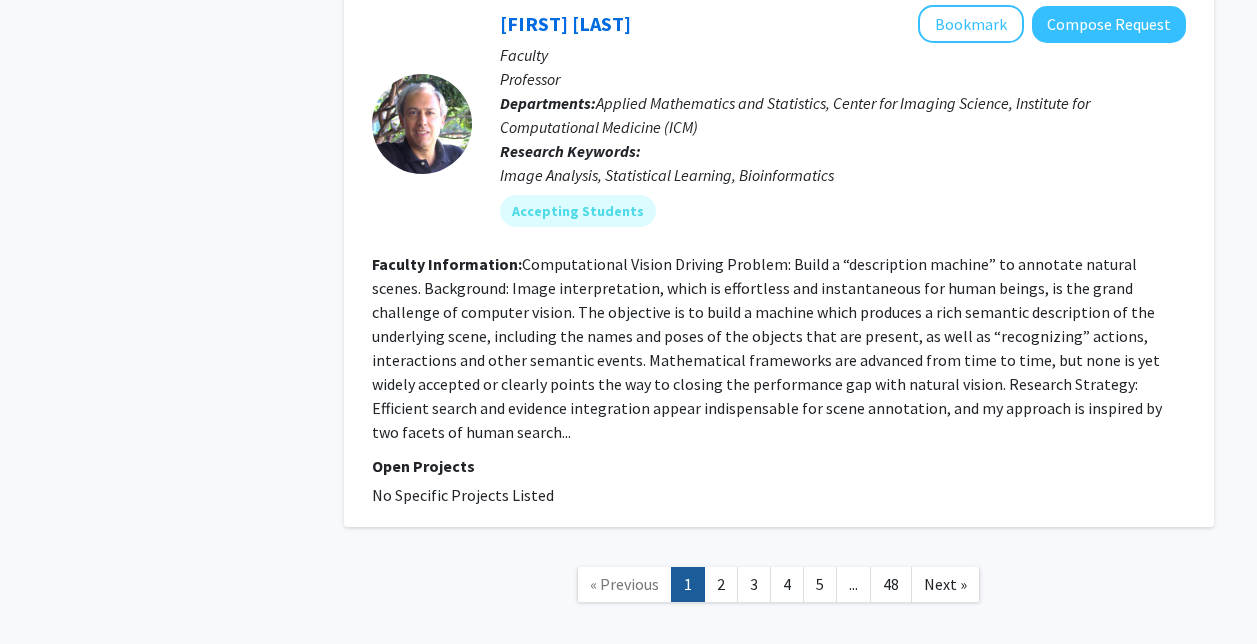 scroll, scrollTop: 7567, scrollLeft: 0, axis: vertical 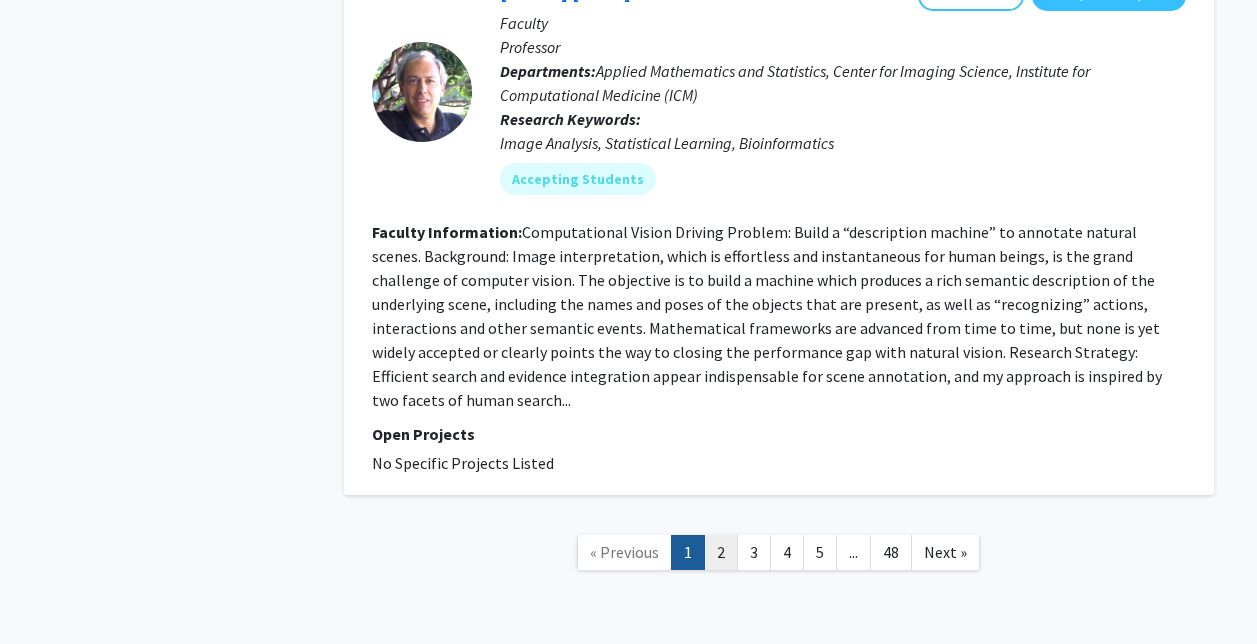 click on "2" 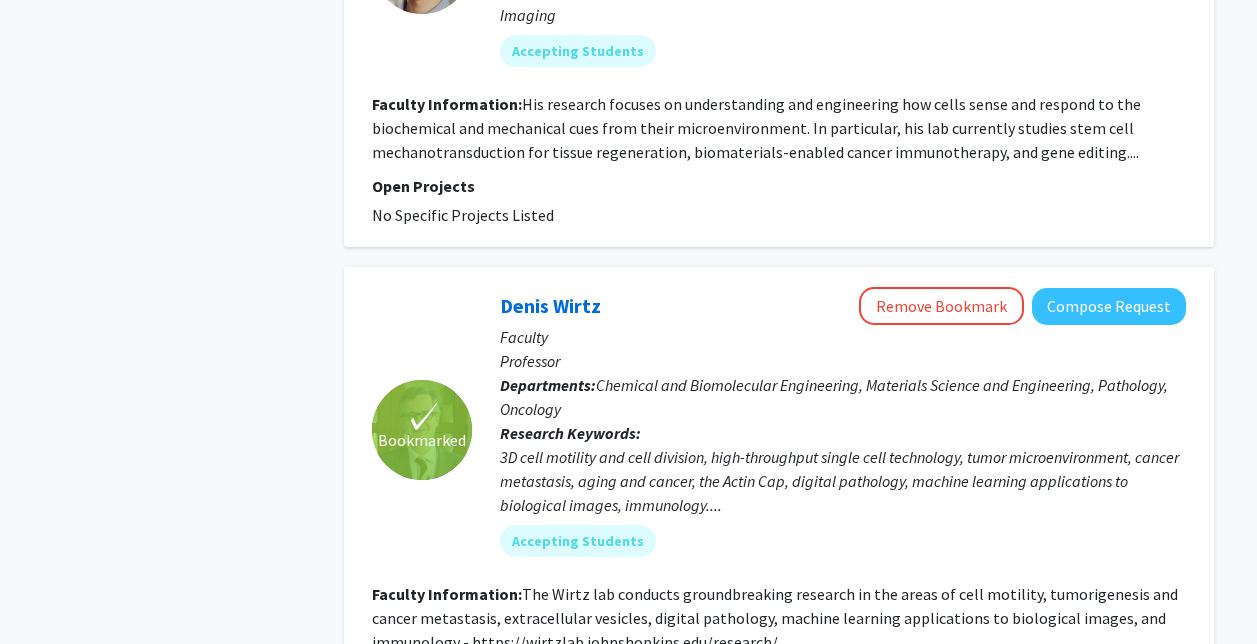 scroll, scrollTop: 5219, scrollLeft: 0, axis: vertical 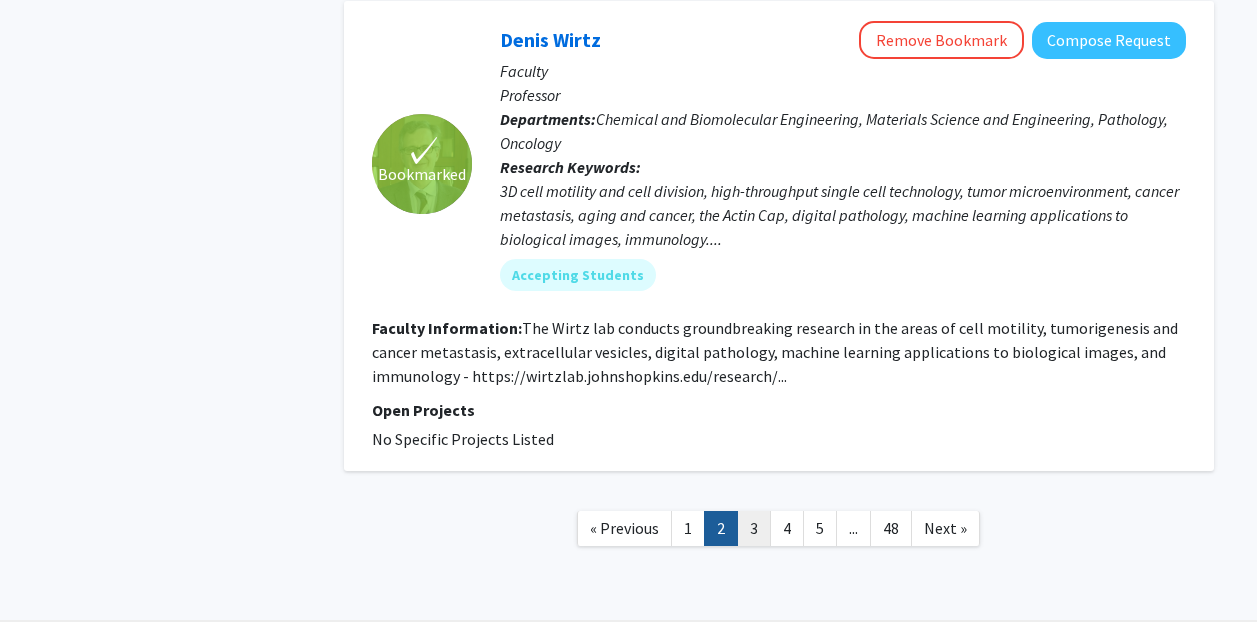 click on "3" 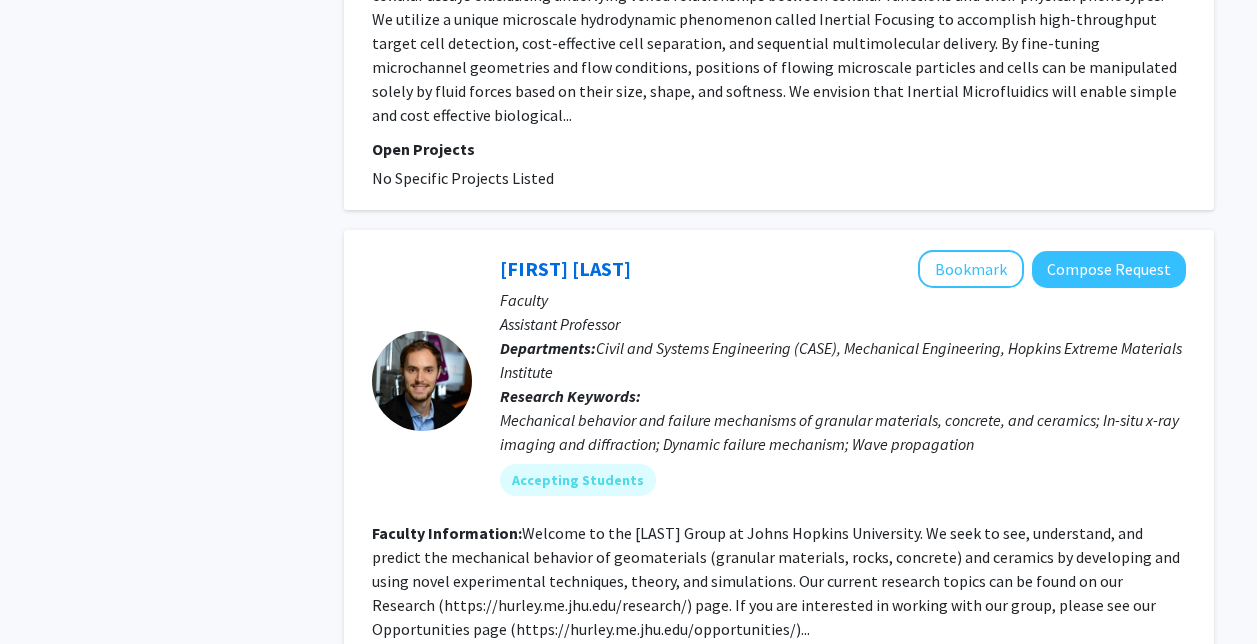 scroll, scrollTop: 1563, scrollLeft: 0, axis: vertical 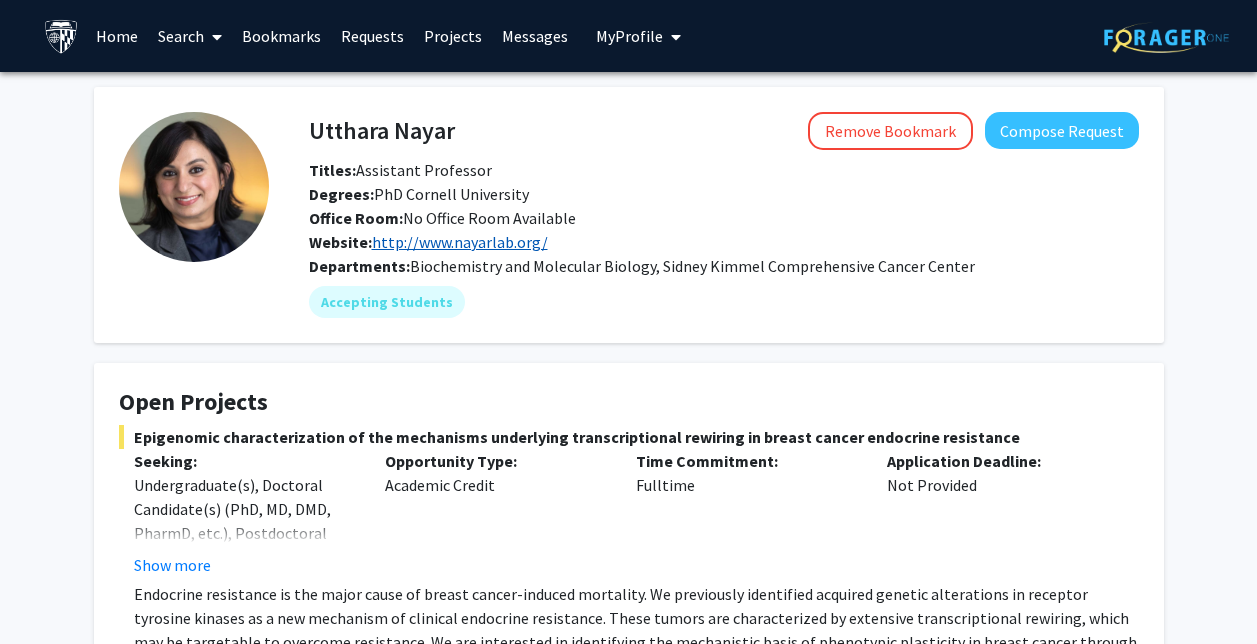 click on "http://www.nayarlab.org/" 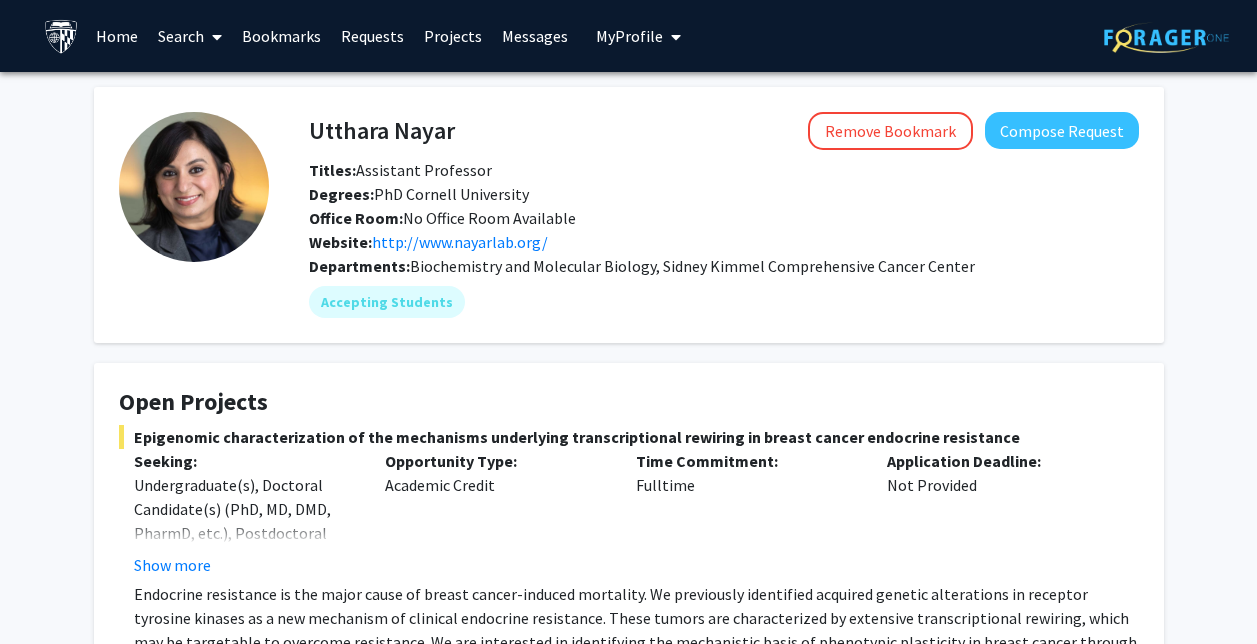 click on "[FIRST] [LAST]  Remove Bookmark  Compose Request  Titles:   Assistant Professor  Degrees:   PhD [UNIVERSITY]  Office Room:   No Office Room Available  Website:  http://www.nayarlab.org/ Departments:   Biochemistry and Molecular Biology, Sidney Kimmel Comprehensive Cancer Center  Accepting Students" 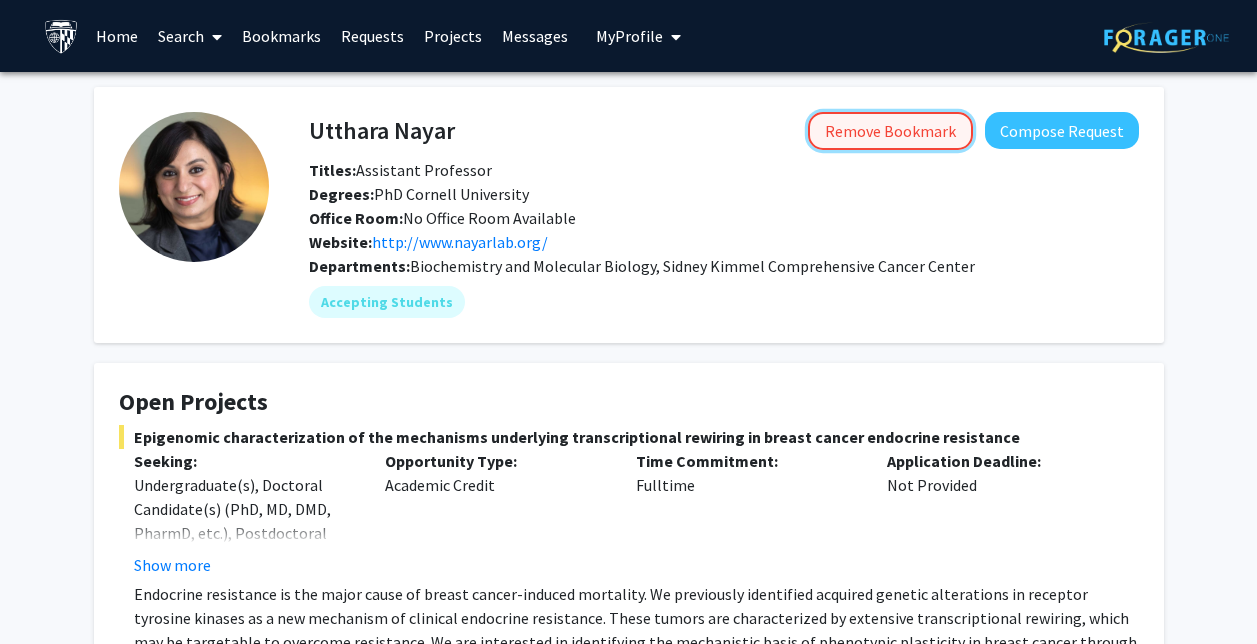 click on "Remove Bookmark" 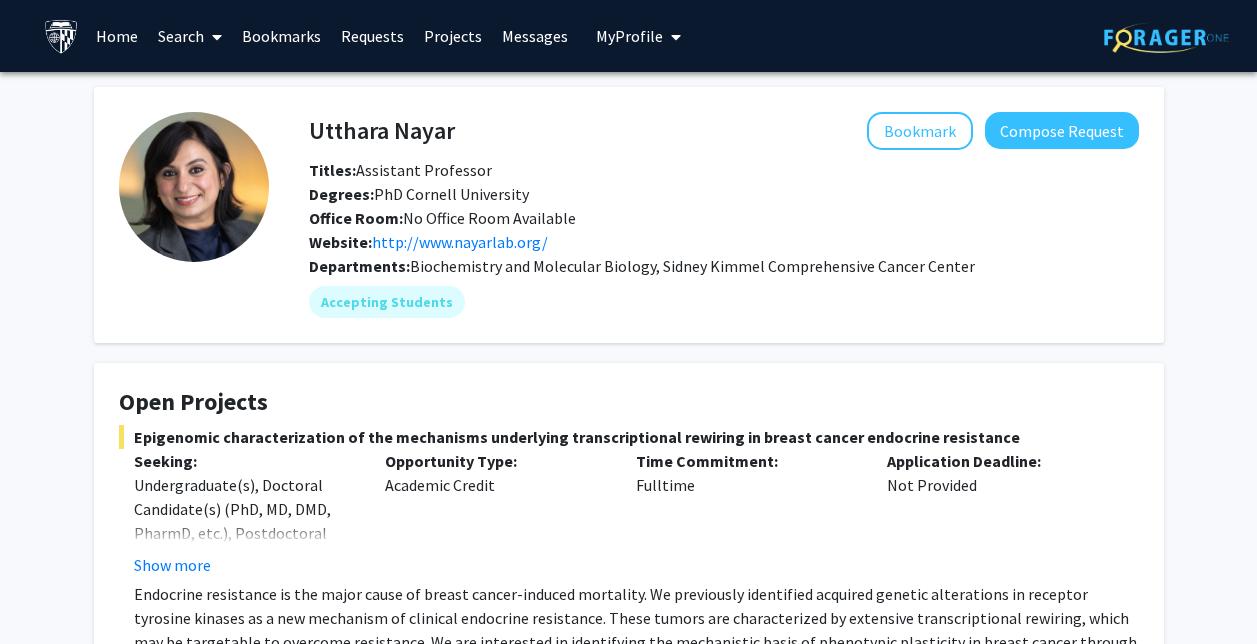 click on "Bookmarks" at bounding box center (281, 36) 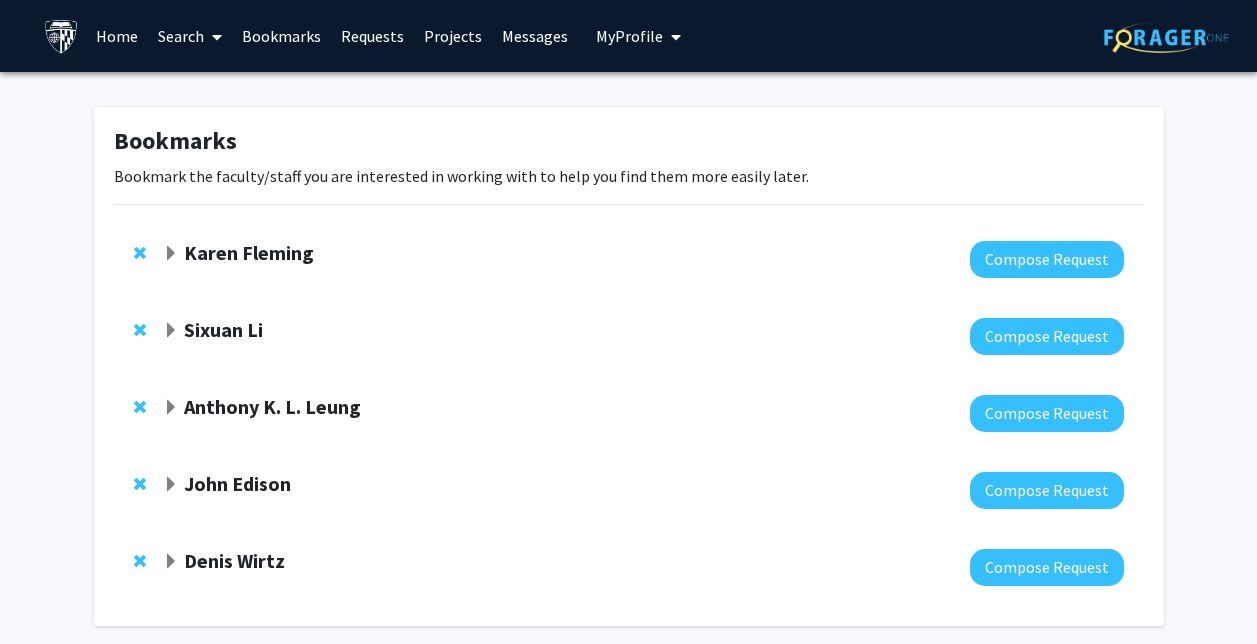 scroll, scrollTop: 81, scrollLeft: 0, axis: vertical 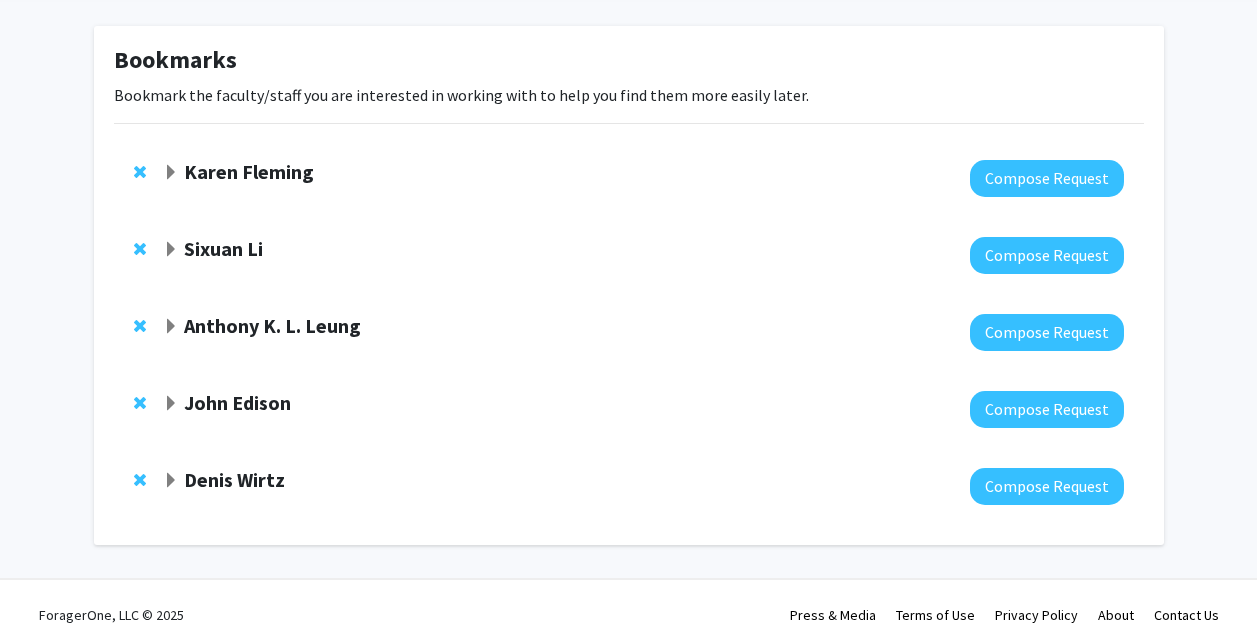 click on "Karen Fleming" 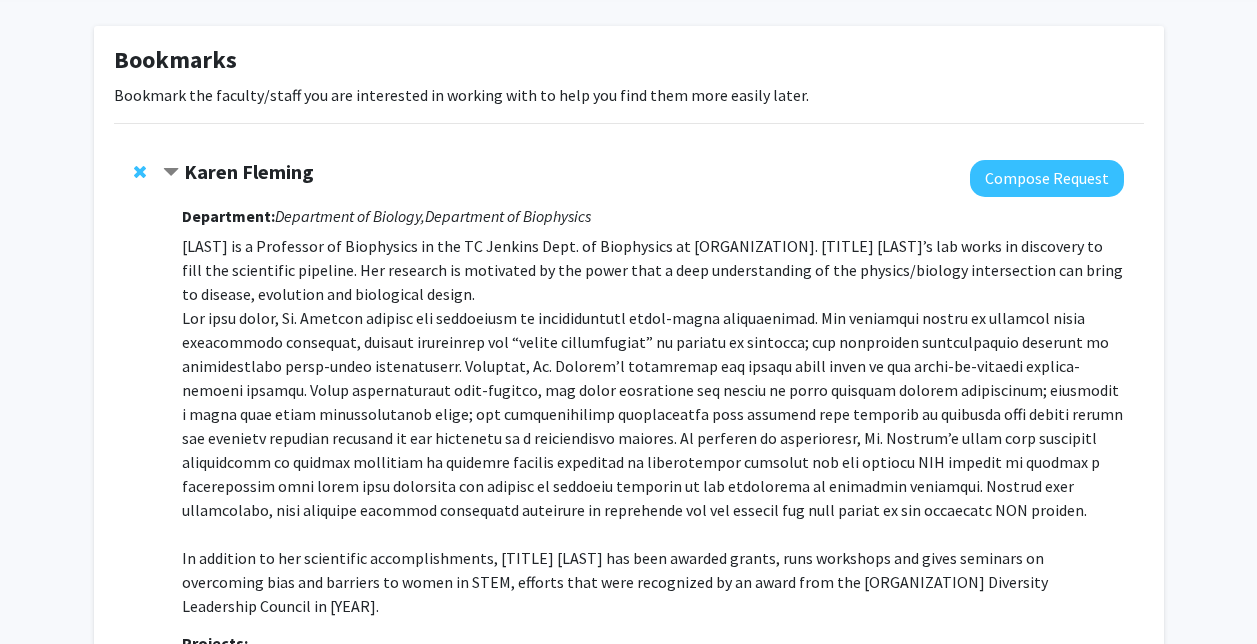 click on "Karen Fleming" 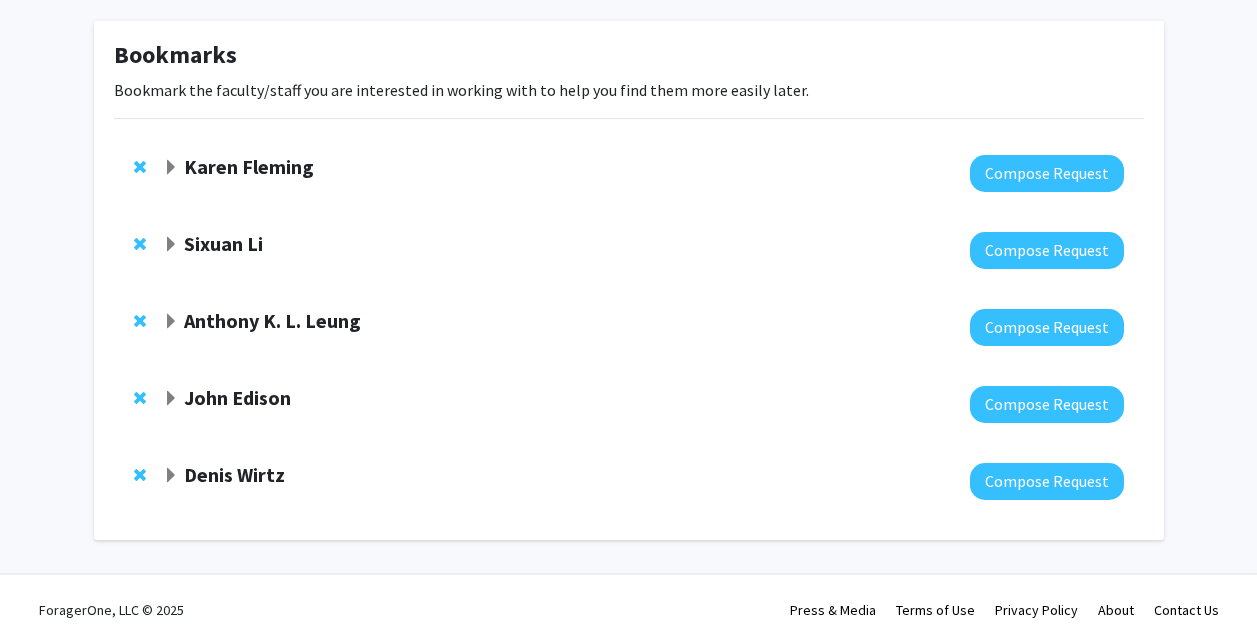 scroll, scrollTop: 0, scrollLeft: 0, axis: both 